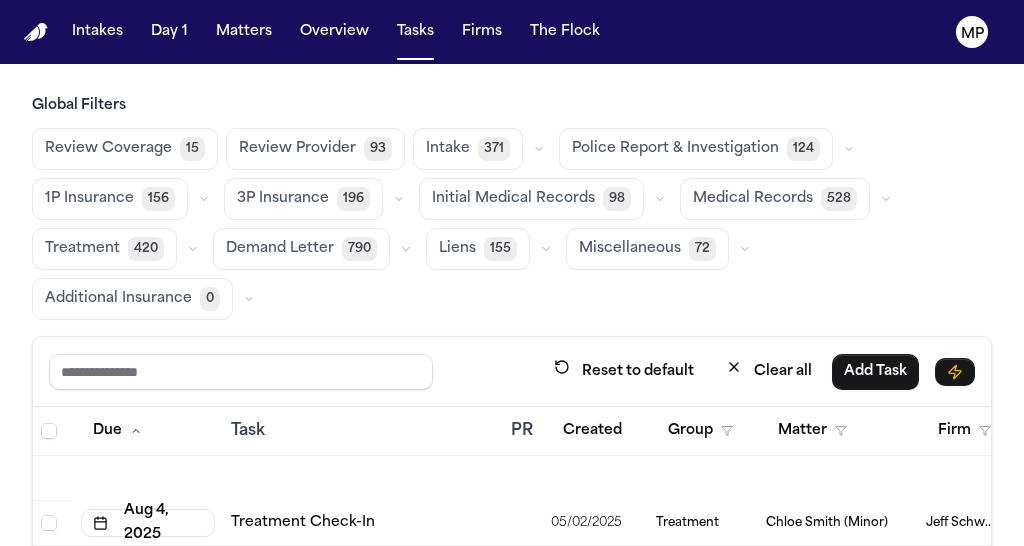 scroll, scrollTop: 0, scrollLeft: 0, axis: both 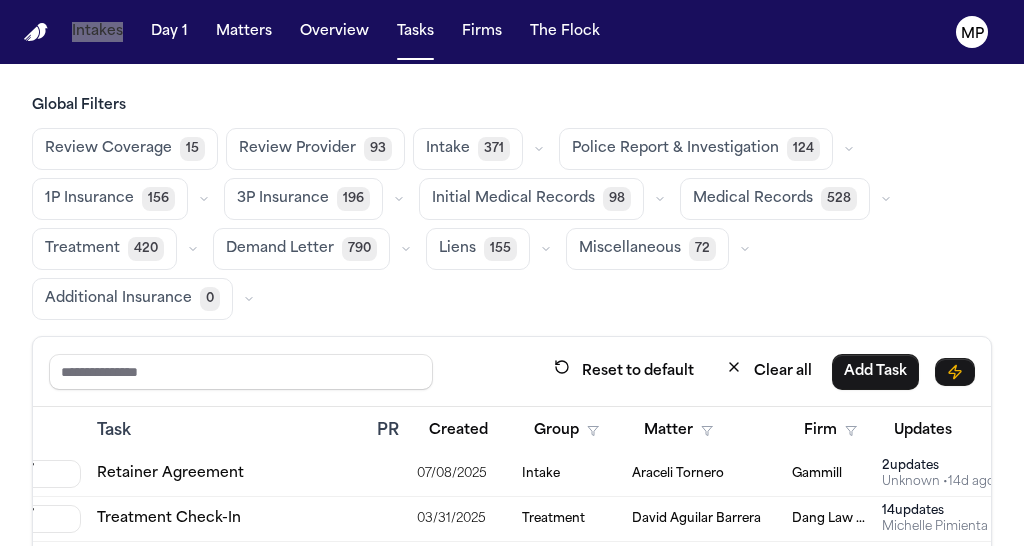 click on "Intakes Day 1 Matters Overview Tasks Firms The Flock MP Global Filters Review Coverage 15 Review Provider 93 Intake 371 Police Report & Investigation 124 1P Insurance 156 3P Insurance 196 Initial Medical Records 98 Medical Records 528 Treatment 420 Demand Letter 790 Liens 155 Miscellaneous 72 Additional Insurance 0 Reset to default Clear all Add Task Due Task PR Created Group Matter Firm Updates Status 3 Assignee 2 Aug 4, 2025 Treatment Check-In 05/02/2025 Treatment Chloe Smith (Minor) Jeff Schwalbach 6  update s Michelle Pimienta   •  3d ago Ongoing MP Aug 4, 2025 Treatment Check-In 05/05/2025 Treatment Cynthia Lee Gailmor Law 3  update s Michelle Pimienta   •  23d ago In Progress MP Aug 4, 2025 Initial Visit Records 05/29/2025 Initial Medical Records Deanna Prestenberg Gailmor Law 5  update s Michelle Pimienta   •  5d ago In Progress MP Aug 4, 2025 Additional Records from HOAG Medical Group 05/15/2025 Medical Records Elizabeth Nagata (Link to Larry Nagata) Jeff Schwalbach 5  update s   •" at bounding box center (512, 273) 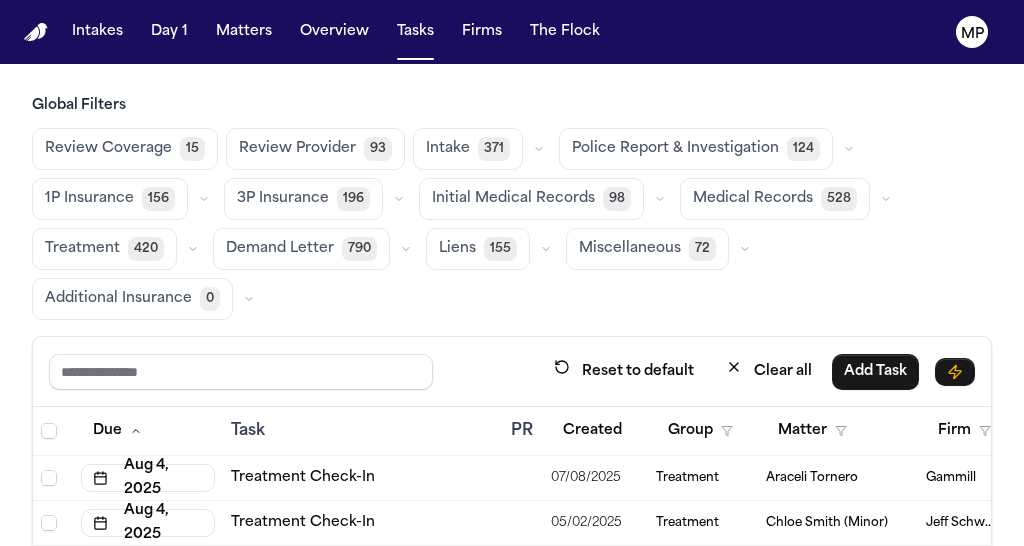 scroll, scrollTop: 0, scrollLeft: 0, axis: both 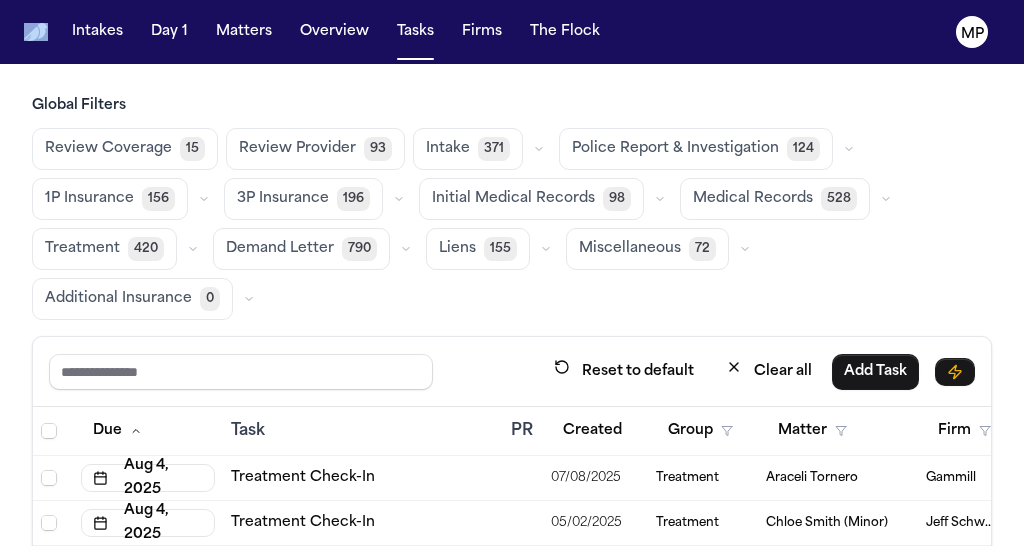 click on "Intakes Day 1 Matters Overview Tasks Firms The Flock MP Global Filters Review Coverage 15 Review Provider 93 Intake 371 Police Report & Investigation 124 1P Insurance 156 3P Insurance 196 Initial Medical Records 98 Medical Records 528 Treatment 420 Demand Letter 790 Liens 155 Miscellaneous 72 Additional Insurance 0 Reset to default Clear all Add Task Due Task PR Created Group Matter Firm Updates Status 3 Assignee 2 Aug 4, 2025 Treatment Check-In 07/08/2025 Treatment Araceli Tornero Gammill 3  update s Michelle Pimienta   •  6d ago Ongoing MP Aug 4, 2025 Treatment Check-In 05/02/2025 Treatment Chloe Smith (Minor) Jeff Schwalbach 6  update s Michelle Pimienta   •  3d ago Ongoing MP Aug 4, 2025 Treatment Check-In 05/05/2025 Treatment Cynthia Lee Gailmor Law 3  update s Michelle Pimienta   •  23d ago In Progress MP Aug 4, 2025 Initial Visit Records 05/29/2025 Initial Medical Records Deanna Prestenberg Gailmor Law 5  update s Michelle Pimienta   •  5d ago In Progress MP Aug 4, 2025 05/15/2025 5" at bounding box center [512, 273] 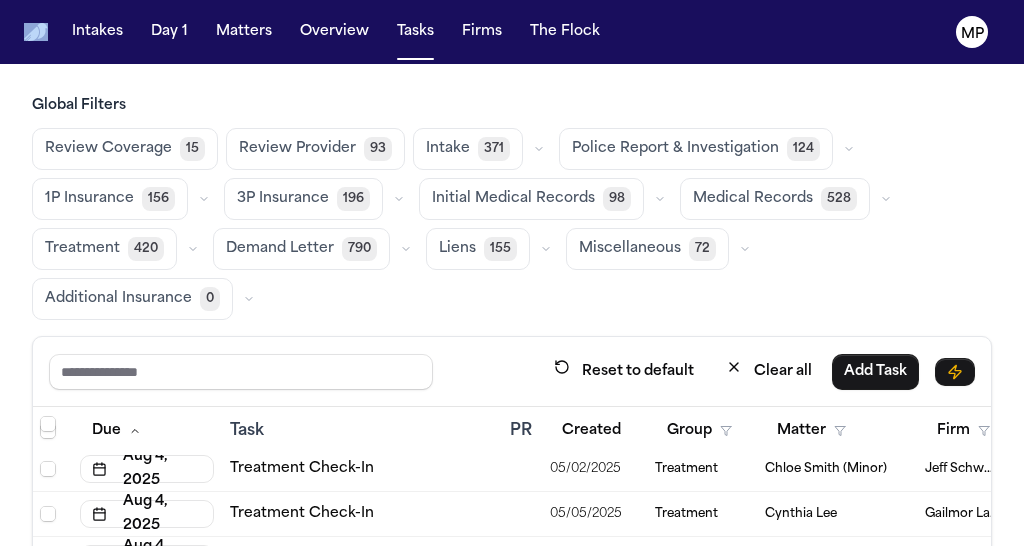click on "Intakes Day 1 Matters Overview Tasks Firms The Flock MP Global Filters Review Coverage 15 Review Provider 93 Intake 371 Police Report & Investigation 124 1P Insurance 156 3P Insurance 196 Initial Medical Records 98 Medical Records 528 Treatment 420 Demand Letter 790 Liens 155 Miscellaneous 72 Additional Insurance 0 Reset to default Clear all Add Task Due Task PR Created Group Matter Firm Updates Status 3 Assignee 2 Aug 4, 2025 Treatment Check-In 07/08/2025 Treatment Araceli Tornero Gammill 3  update s Michelle Pimienta   •  6d ago Ongoing MP Aug 4, 2025 Treatment Check-In 05/02/2025 Treatment Chloe Smith (Minor) Jeff Schwalbach 6  update s Michelle Pimienta   •  3d ago Ongoing MP Aug 4, 2025 Treatment Check-In 05/05/2025 Treatment Cynthia Lee Gailmor Law 3  update s Michelle Pimienta   •  23d ago In Progress MP Aug 4, 2025 Initial Visit Records 05/29/2025 Initial Medical Records Deanna Prestenberg Gailmor Law 5  update s Michelle Pimienta   •  5d ago In Progress MP Aug 4, 2025 05/15/2025 5" at bounding box center [512, 273] 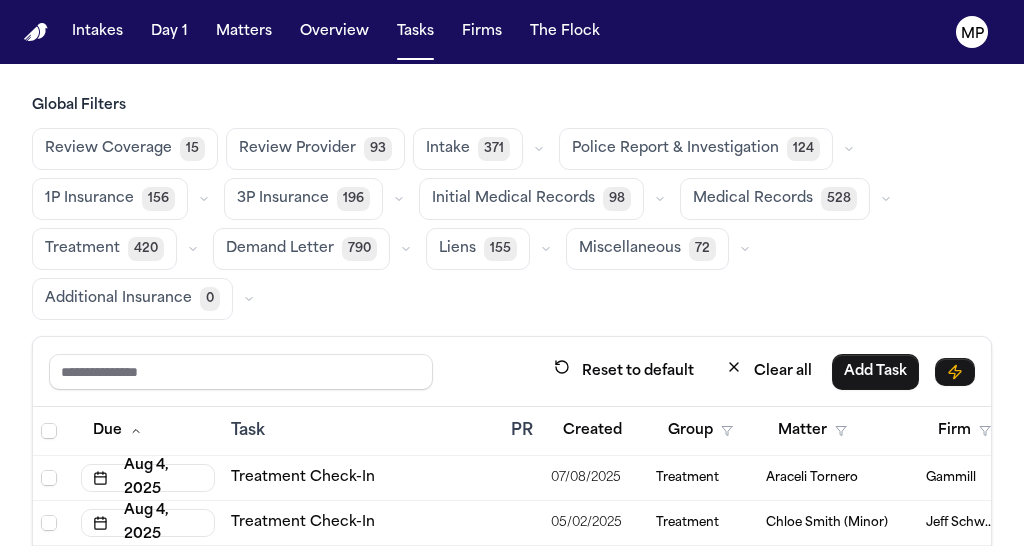 scroll, scrollTop: 0, scrollLeft: 0, axis: both 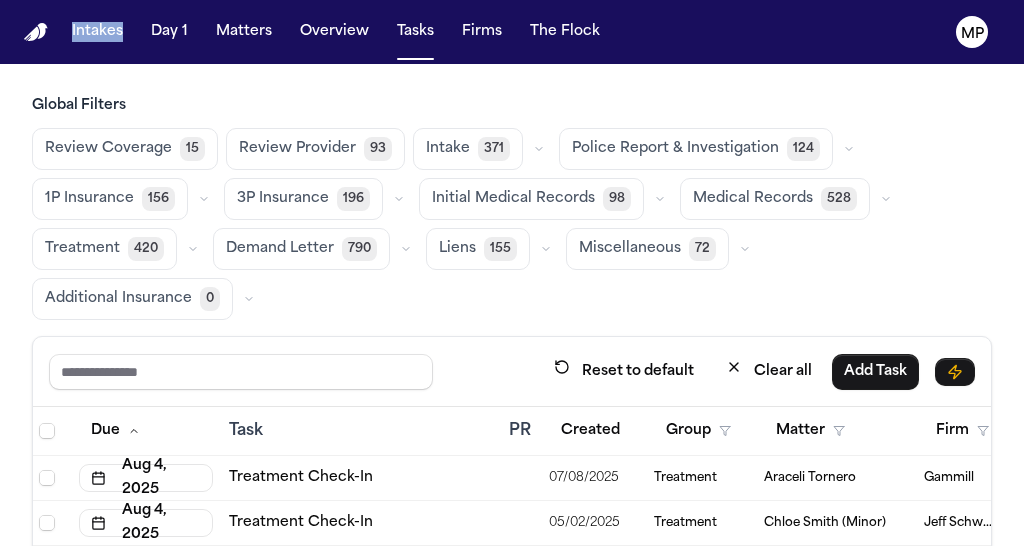 click on "Intakes Day 1 Matters Overview Tasks Firms The Flock MP Global Filters Review Coverage 15 Review Provider 93 Intake 371 Police Report & Investigation 124 1P Insurance 156 3P Insurance 196 Initial Medical Records 98 Medical Records 528 Treatment 420 Demand Letter 790 Liens 155 Miscellaneous 72 Additional Insurance 0 Reset to default Clear all Add Task Due Task PR Created Group Matter Firm Updates Status 3 Assignee 2 Aug 4, 2025 Treatment Check-In 07/08/2025 Treatment [FIRST] [LAST] 3  update s [FIRST] [LAST]   •  6d ago Ongoing MP Aug 4, 2025 Treatment Check-In 05/02/2025 Treatment [FIRST] [LAST] (Minor) [FIRST] [LAST] 6  update s [FIRST] [LAST]   •  3d ago Ongoing MP Aug 4, 2025 Treatment Check-In 05/05/2025 Treatment [FIRST] [LAST] [LAST] 3  update s [FIRST] [LAST]   •  23d ago In Progress MP Aug 4, 2025 Initial Visit Records 05/29/2025 Initial Medical Records [FIRST] [LAST] [LAST] 5  update s [FIRST] [LAST]   •  5d ago In Progress MP Aug 4, 2025 05/15/2025 5" at bounding box center (512, 273) 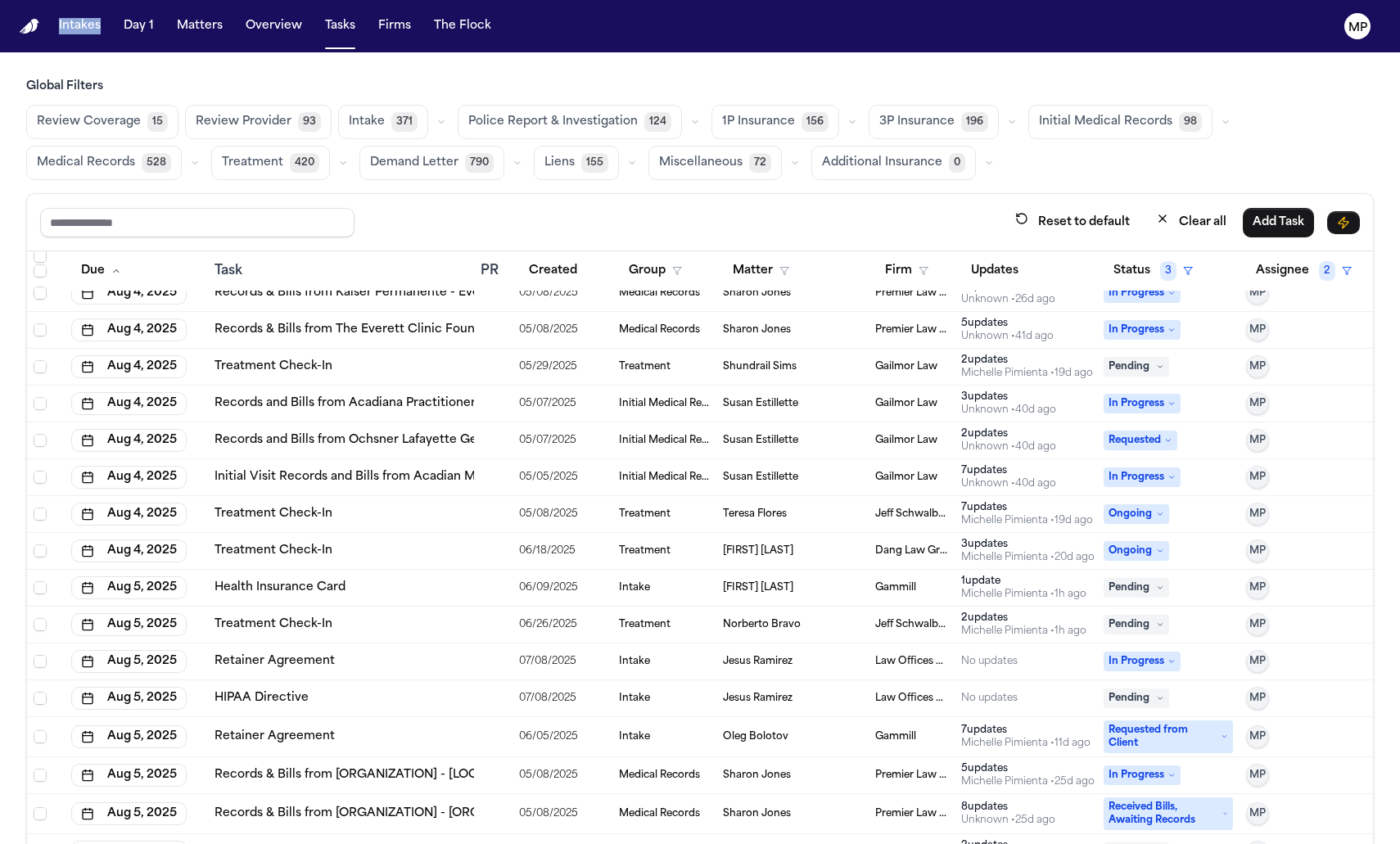 scroll, scrollTop: 1529, scrollLeft: 0, axis: vertical 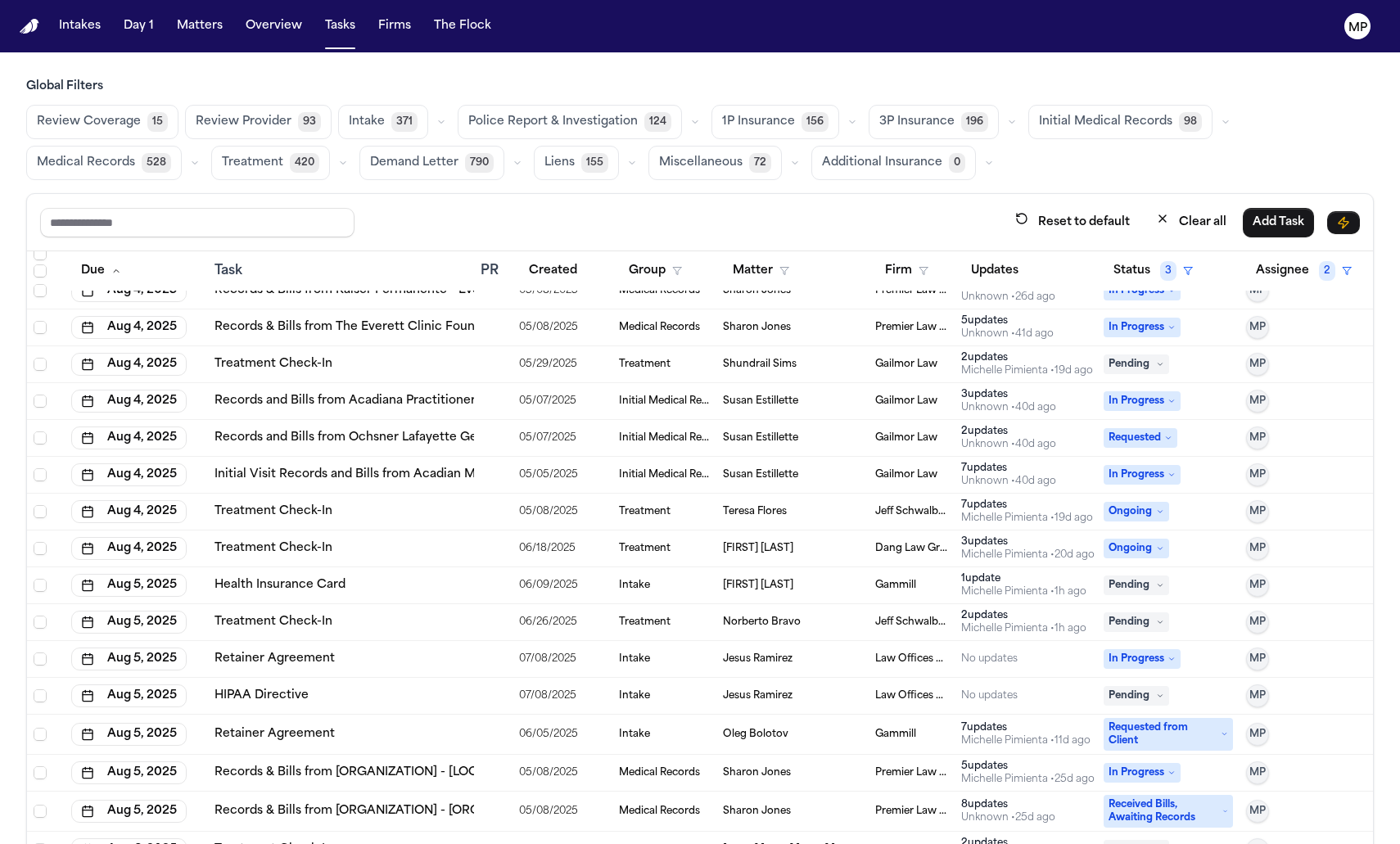 click on "Treatment Check-In" at bounding box center [341, 512] 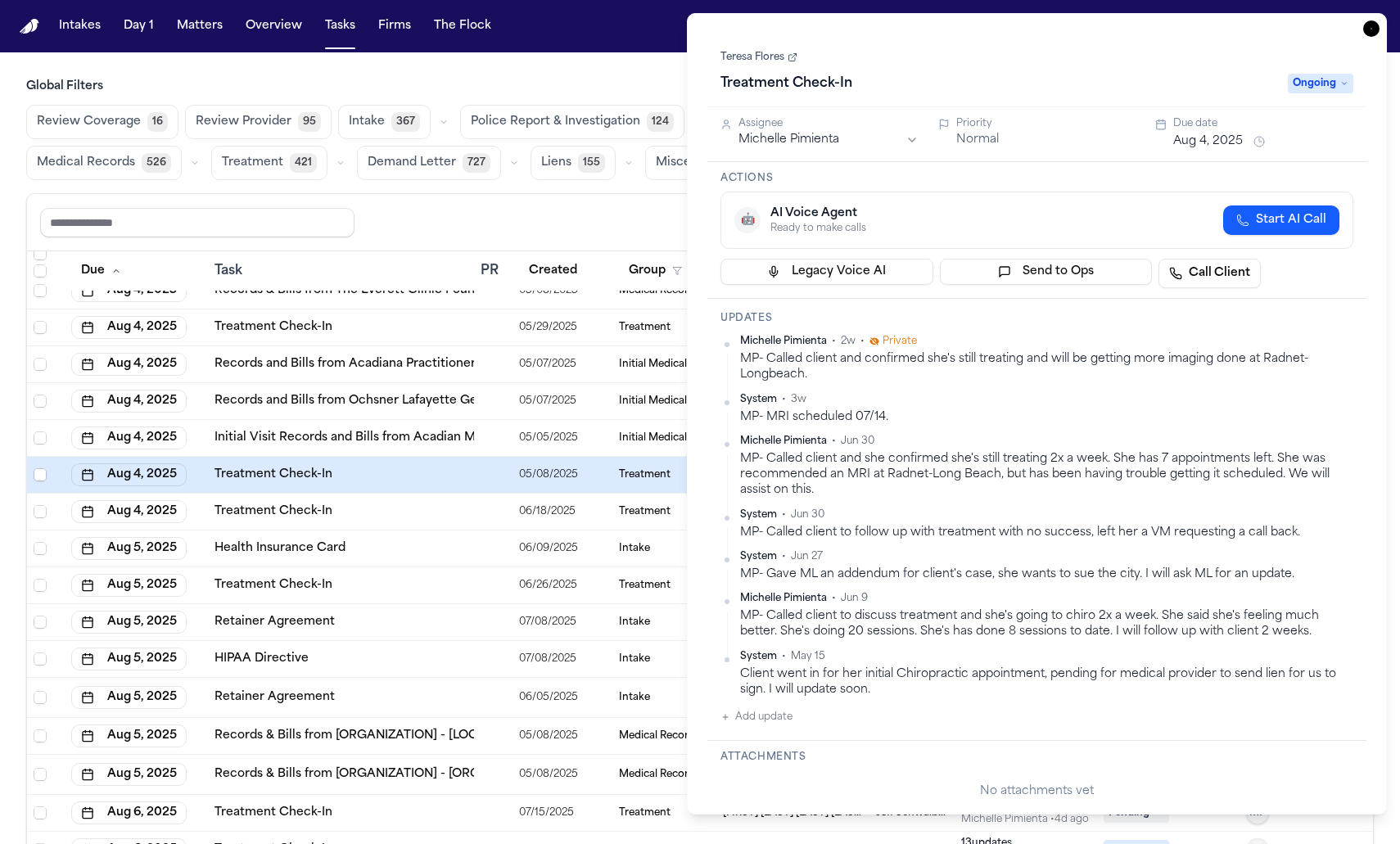 click on "Add update" at bounding box center [756, 717] 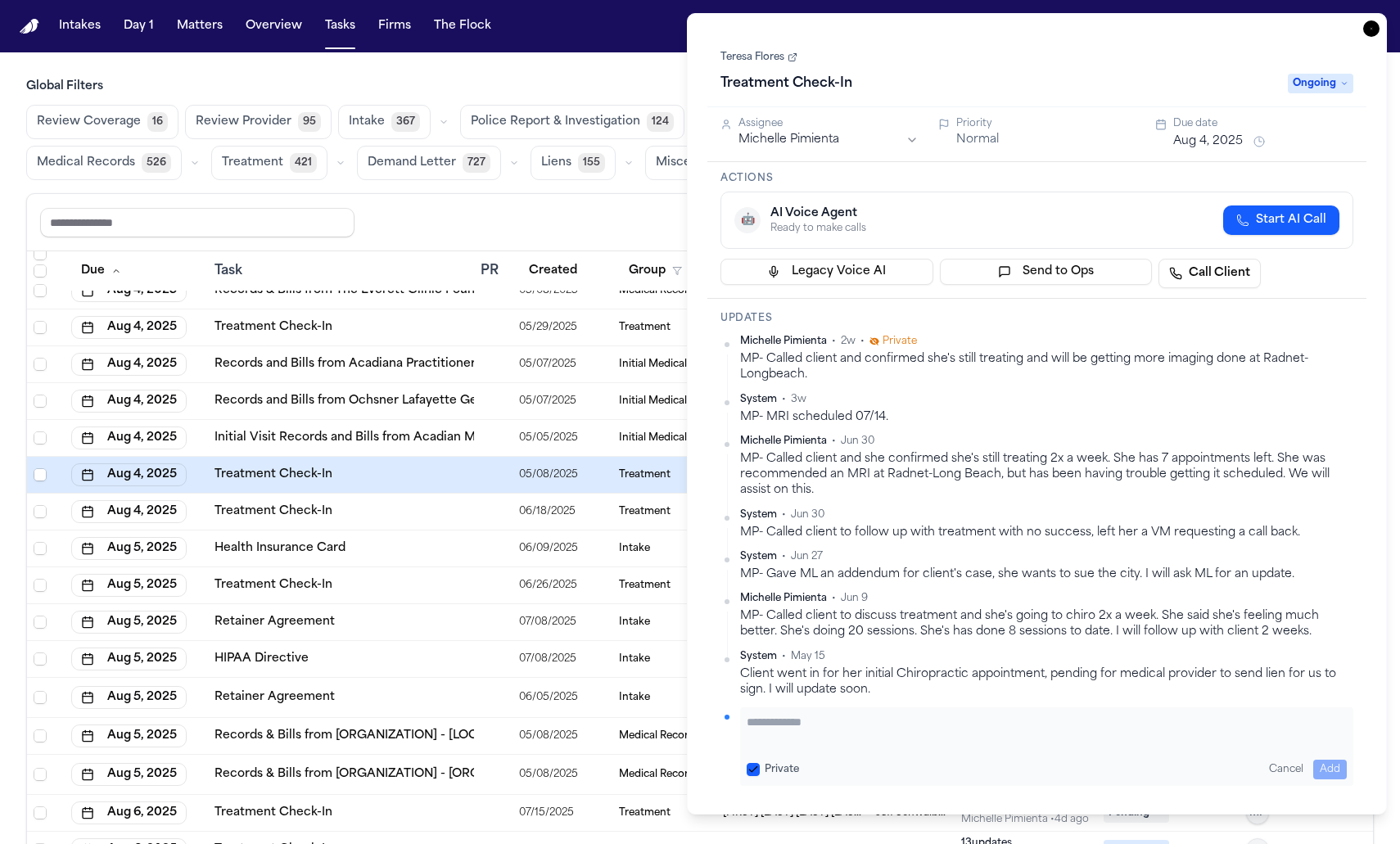 click at bounding box center [1046, 730] 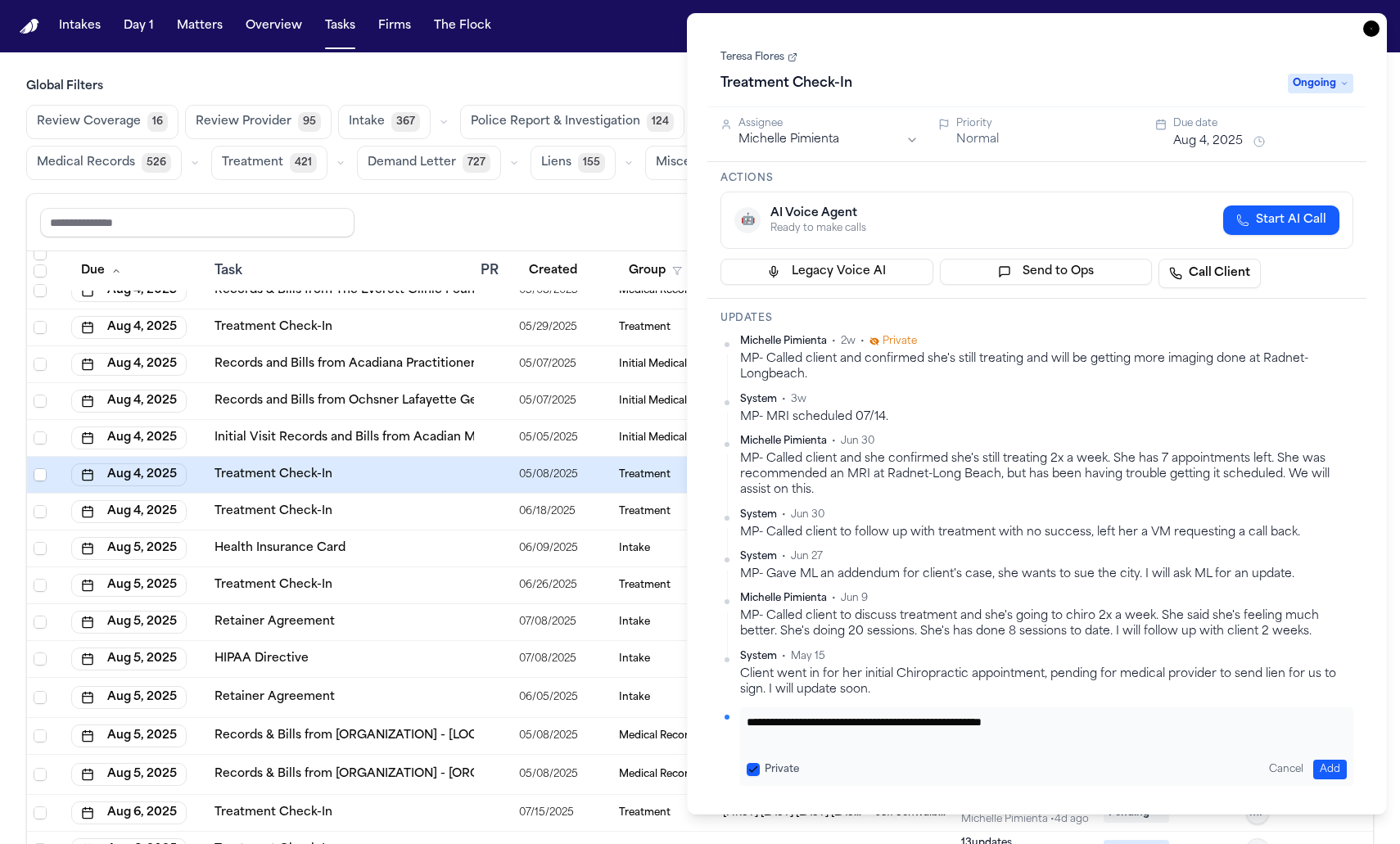 type on "**********" 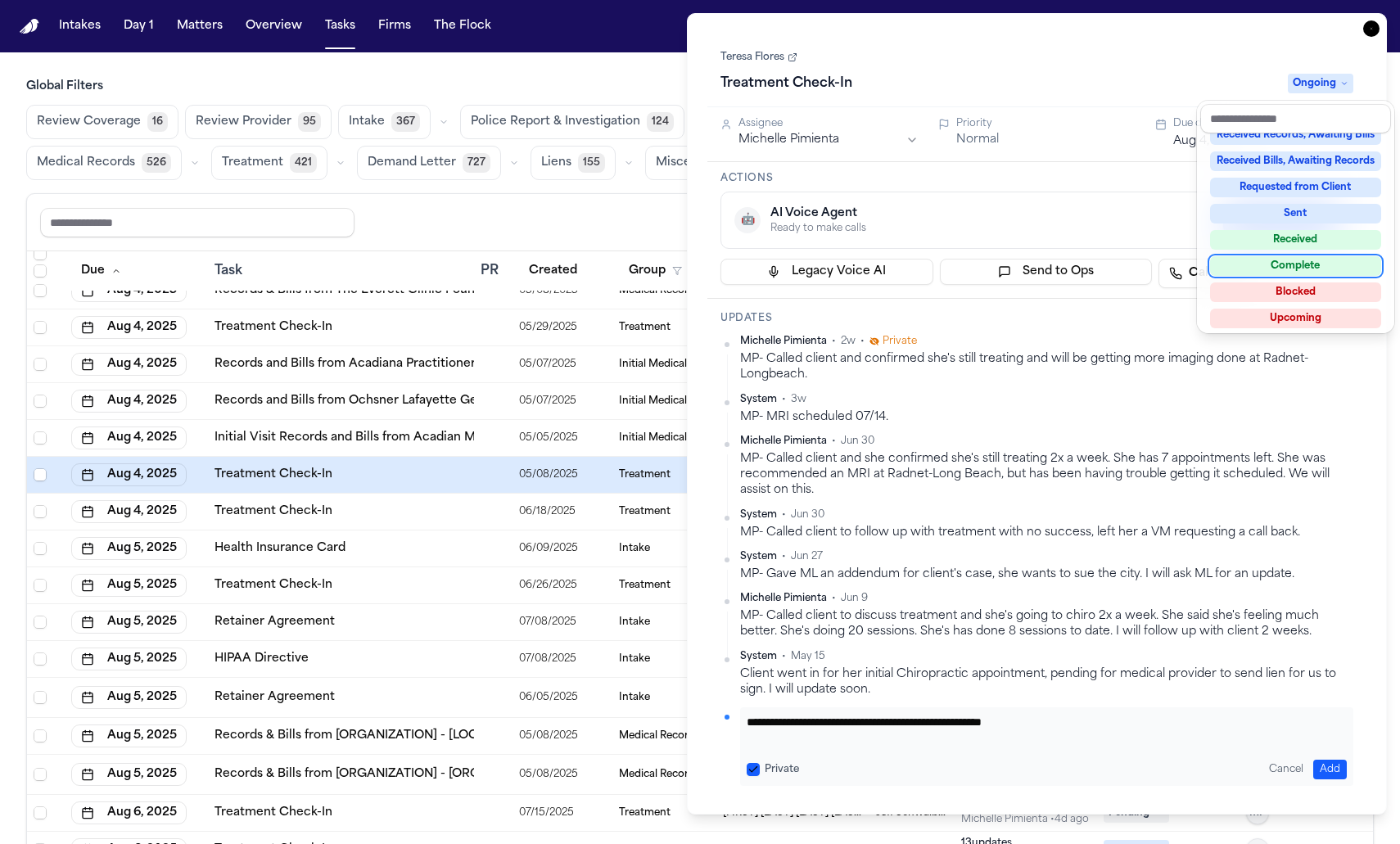 click on "Complete" at bounding box center (1295, 266) 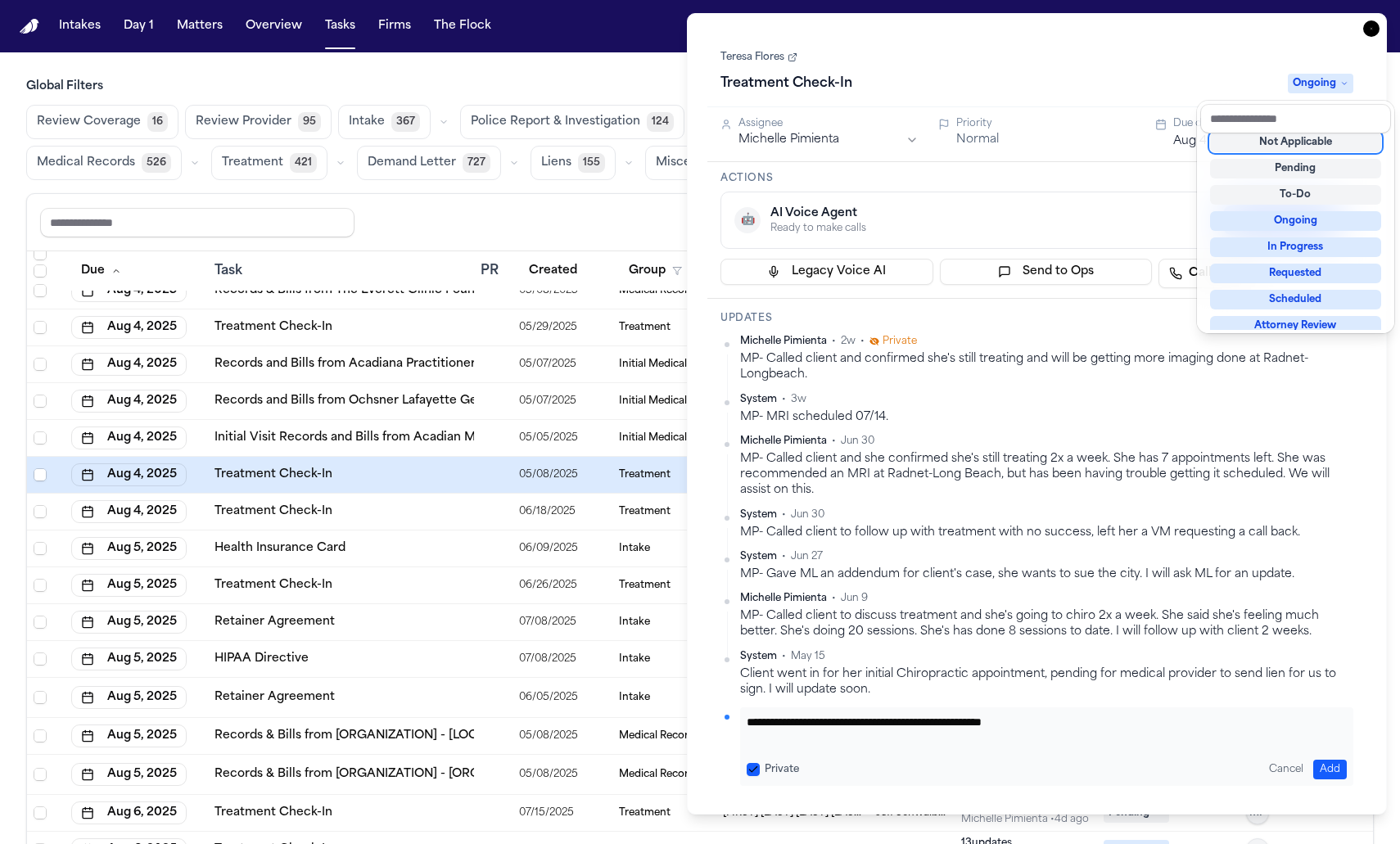 scroll, scrollTop: 7, scrollLeft: 0, axis: vertical 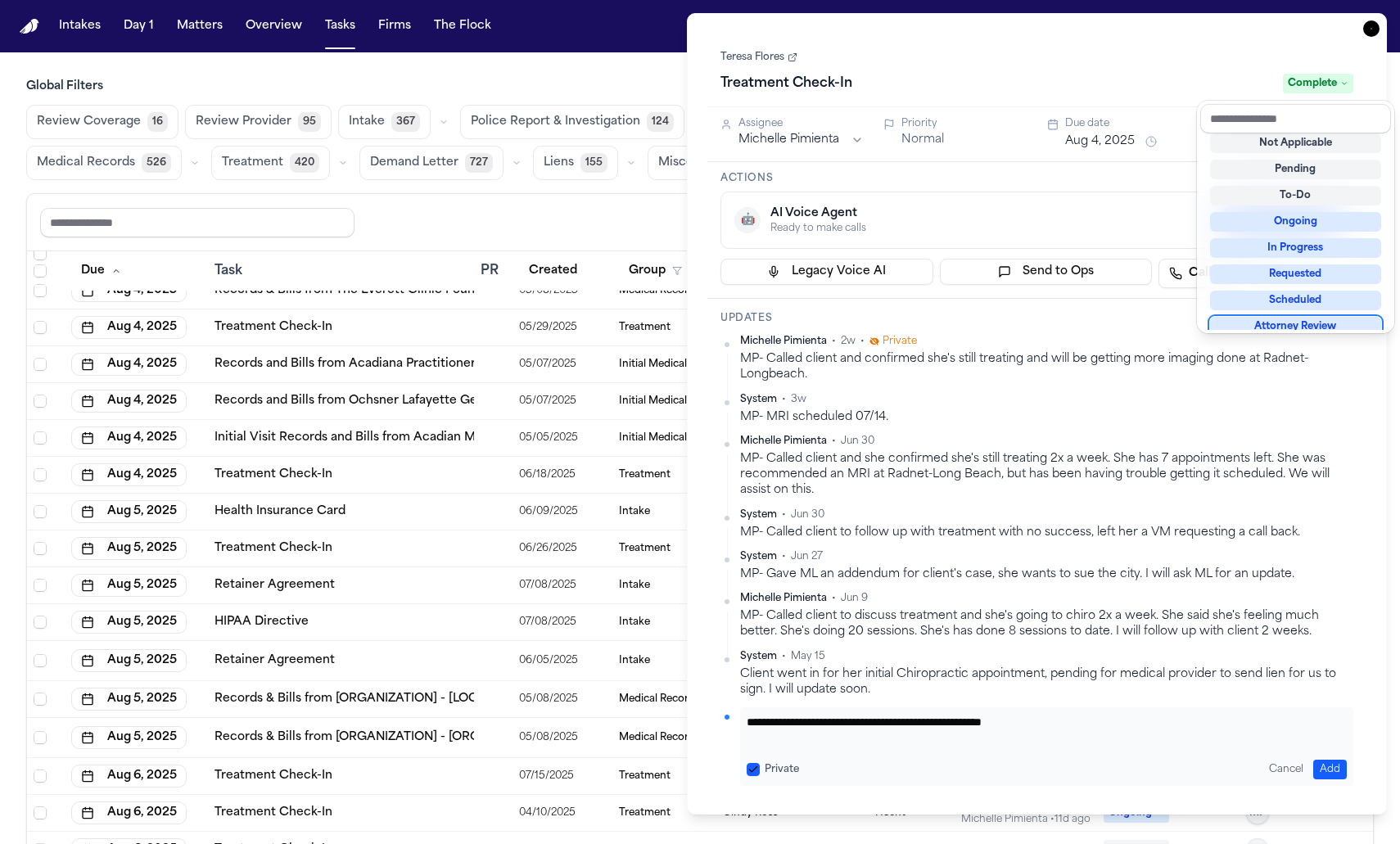 click on "**********" at bounding box center (1036, 413) 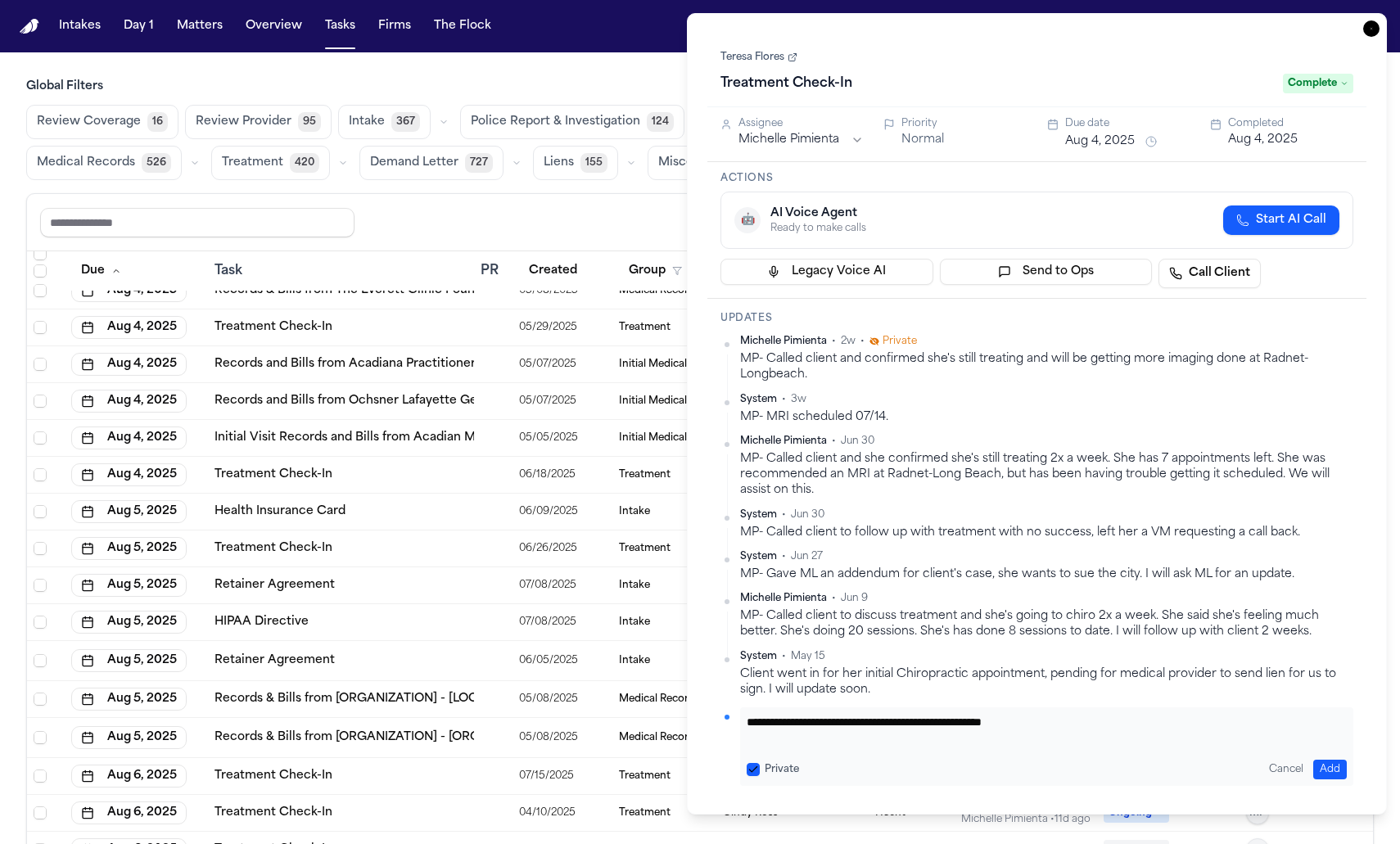 click on "Add" at bounding box center [1330, 770] 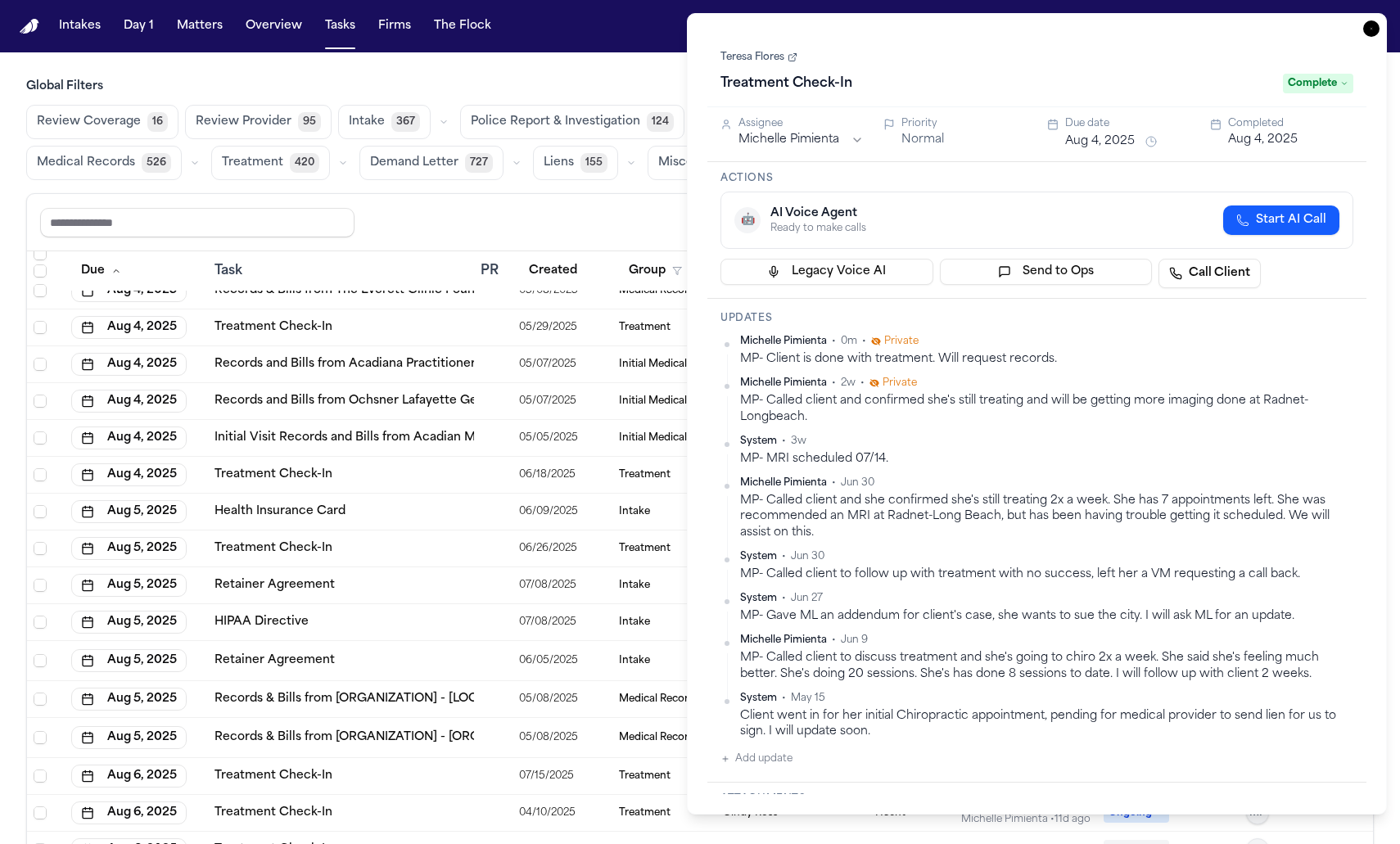click 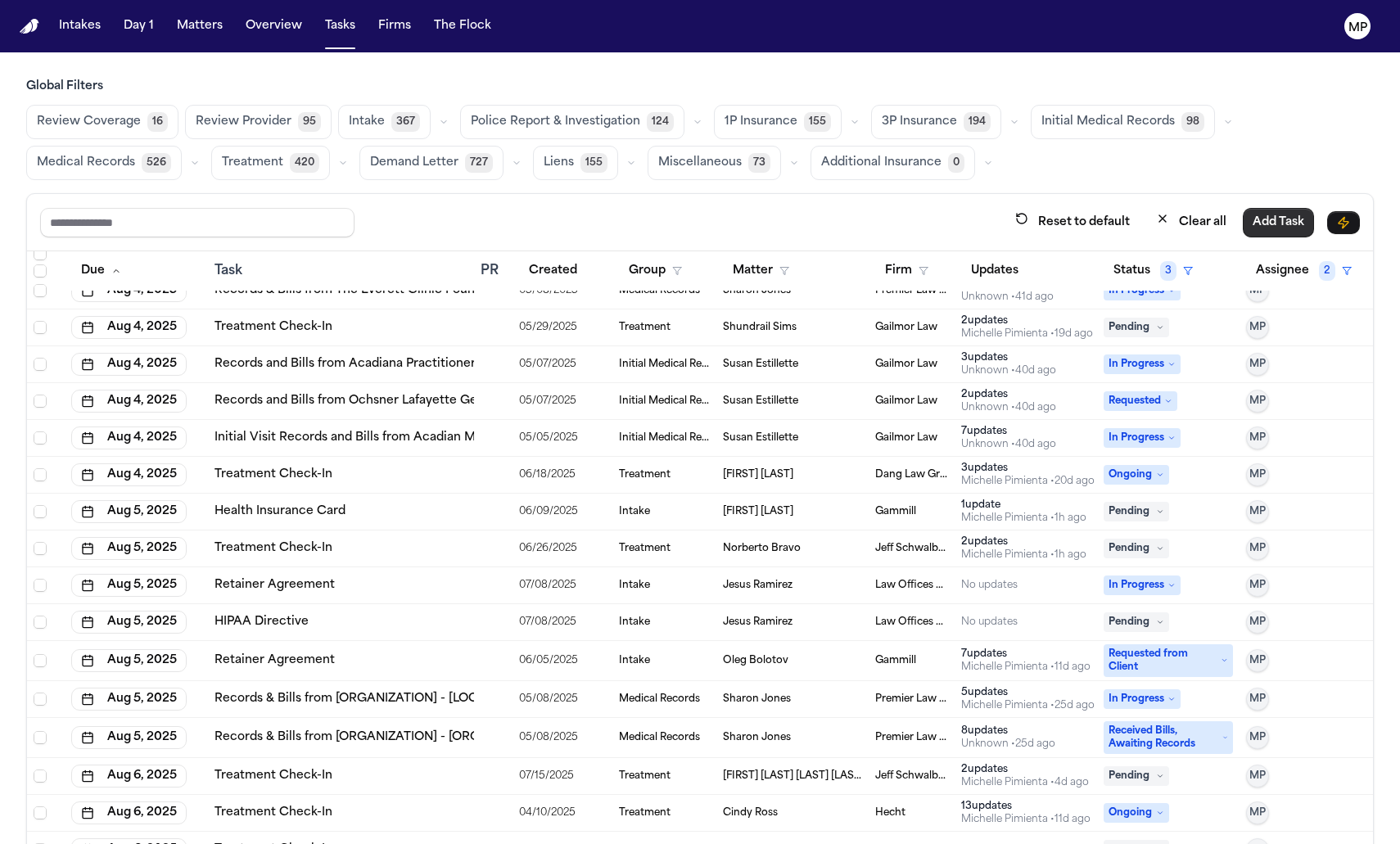 click on "Add Task" at bounding box center (1278, 223) 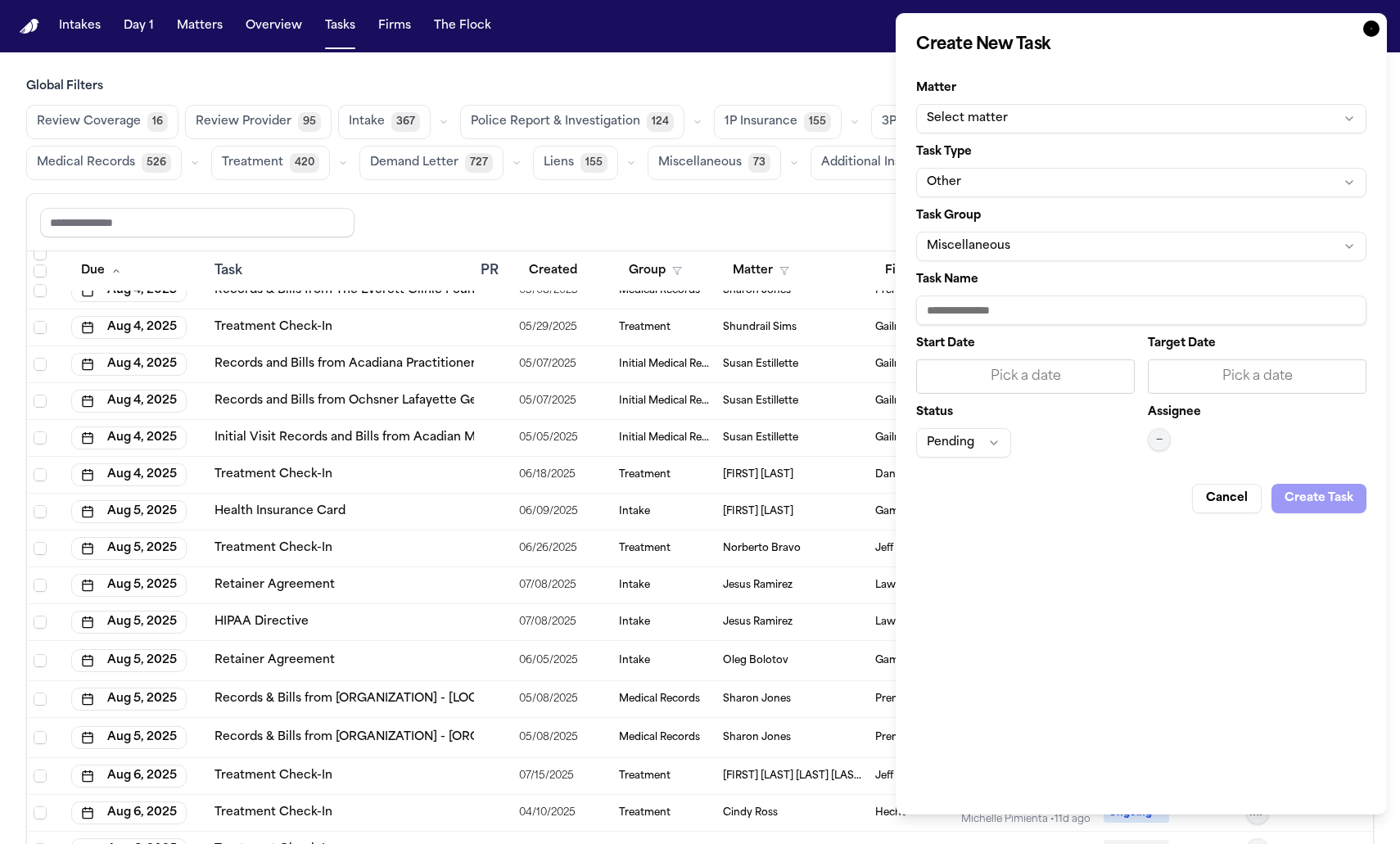 click on "Select matter" at bounding box center (1141, 119) 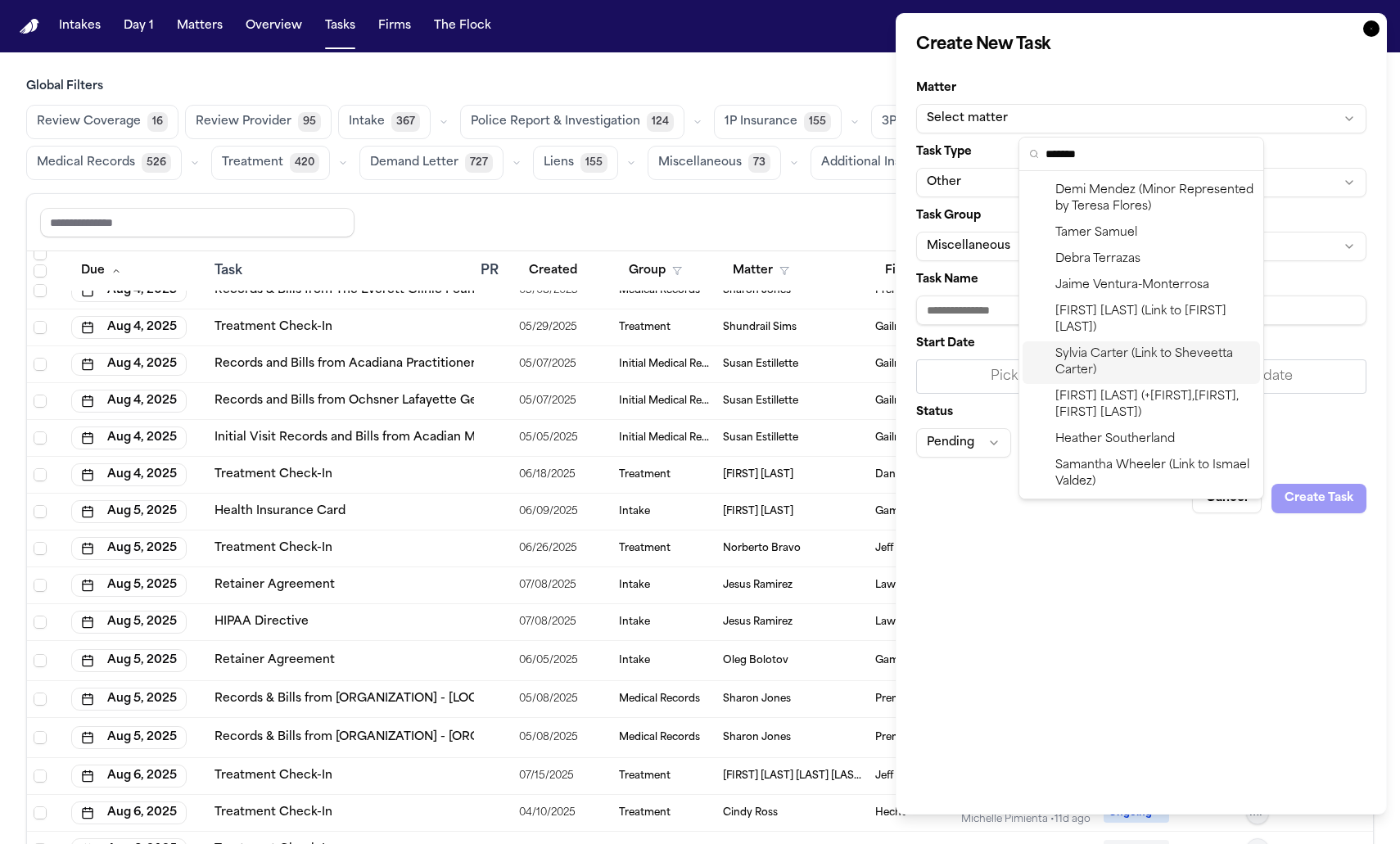 scroll, scrollTop: 29, scrollLeft: 0, axis: vertical 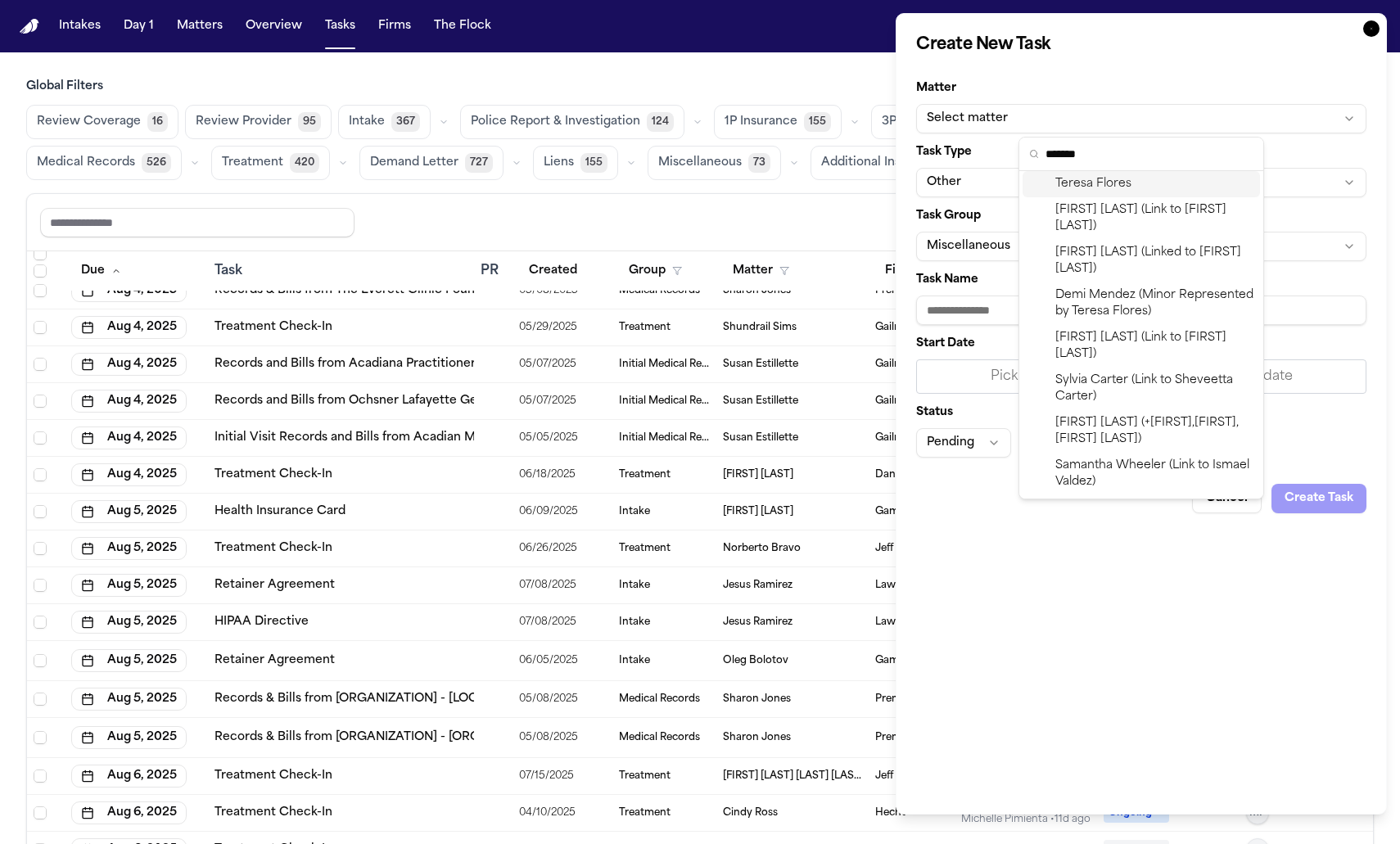 type on "******" 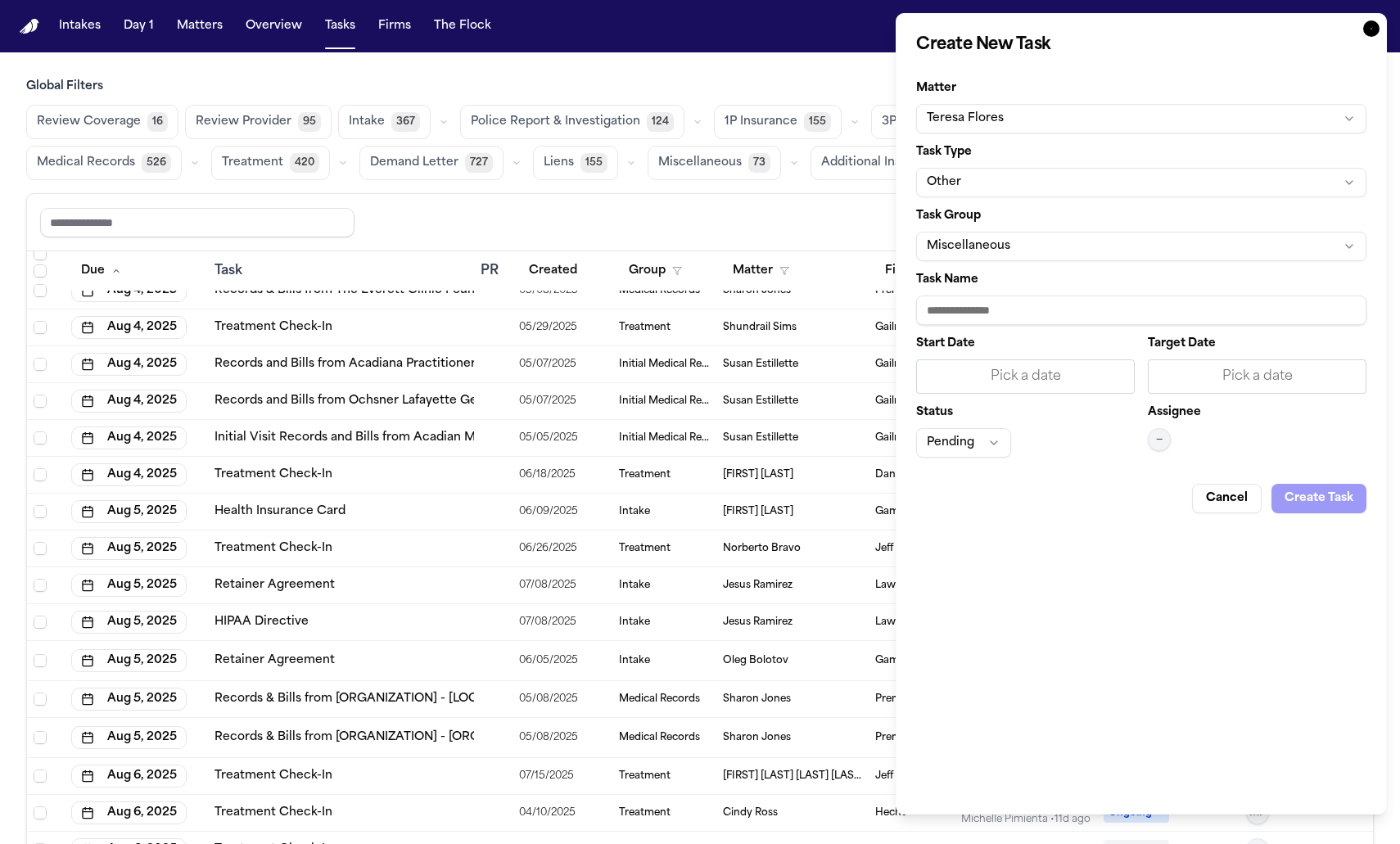 click on "Other" at bounding box center (1141, 183) 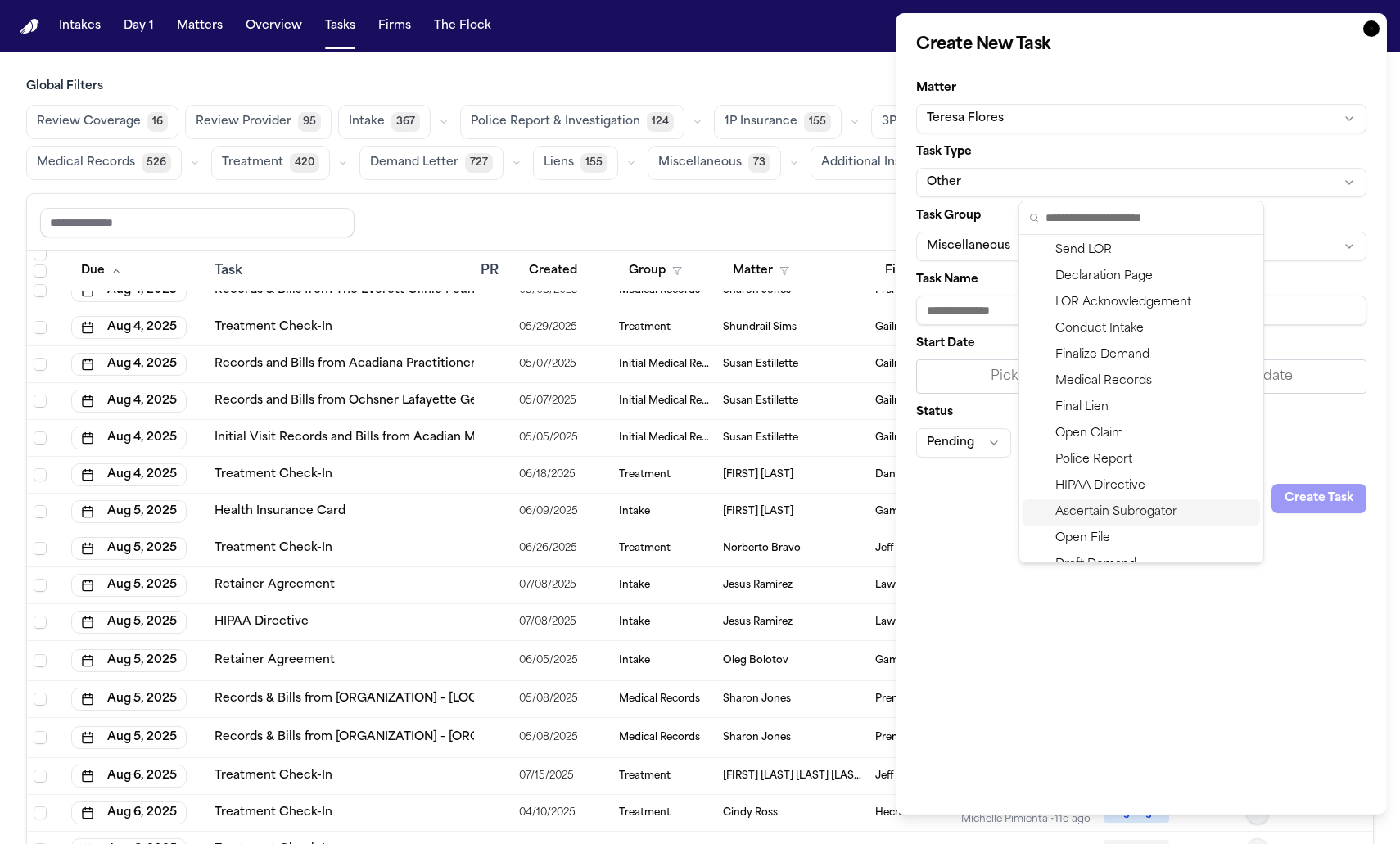 scroll, scrollTop: 79, scrollLeft: 0, axis: vertical 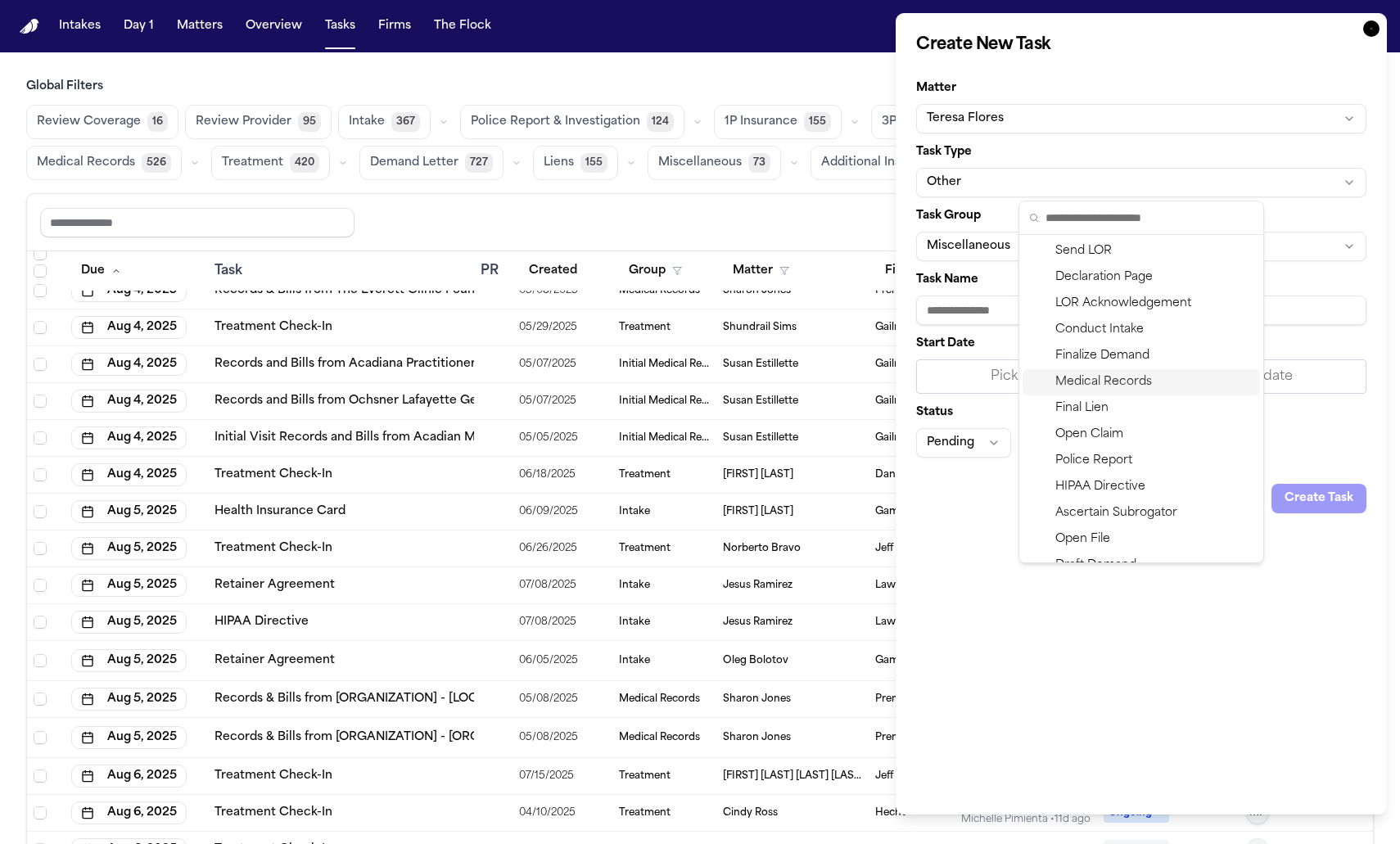 click on "Medical Records" at bounding box center [1141, 382] 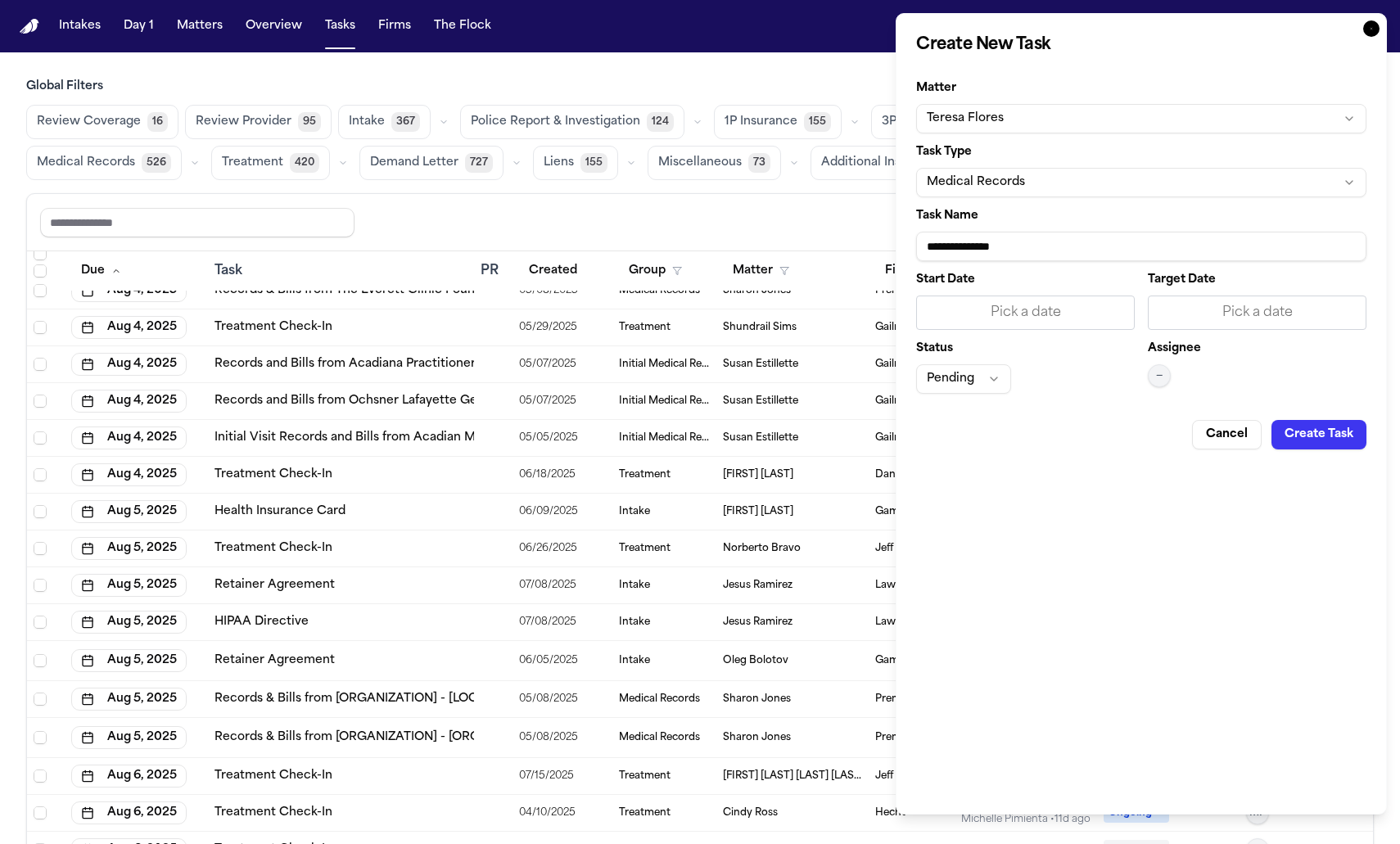 click on "**********" at bounding box center (1141, 246) 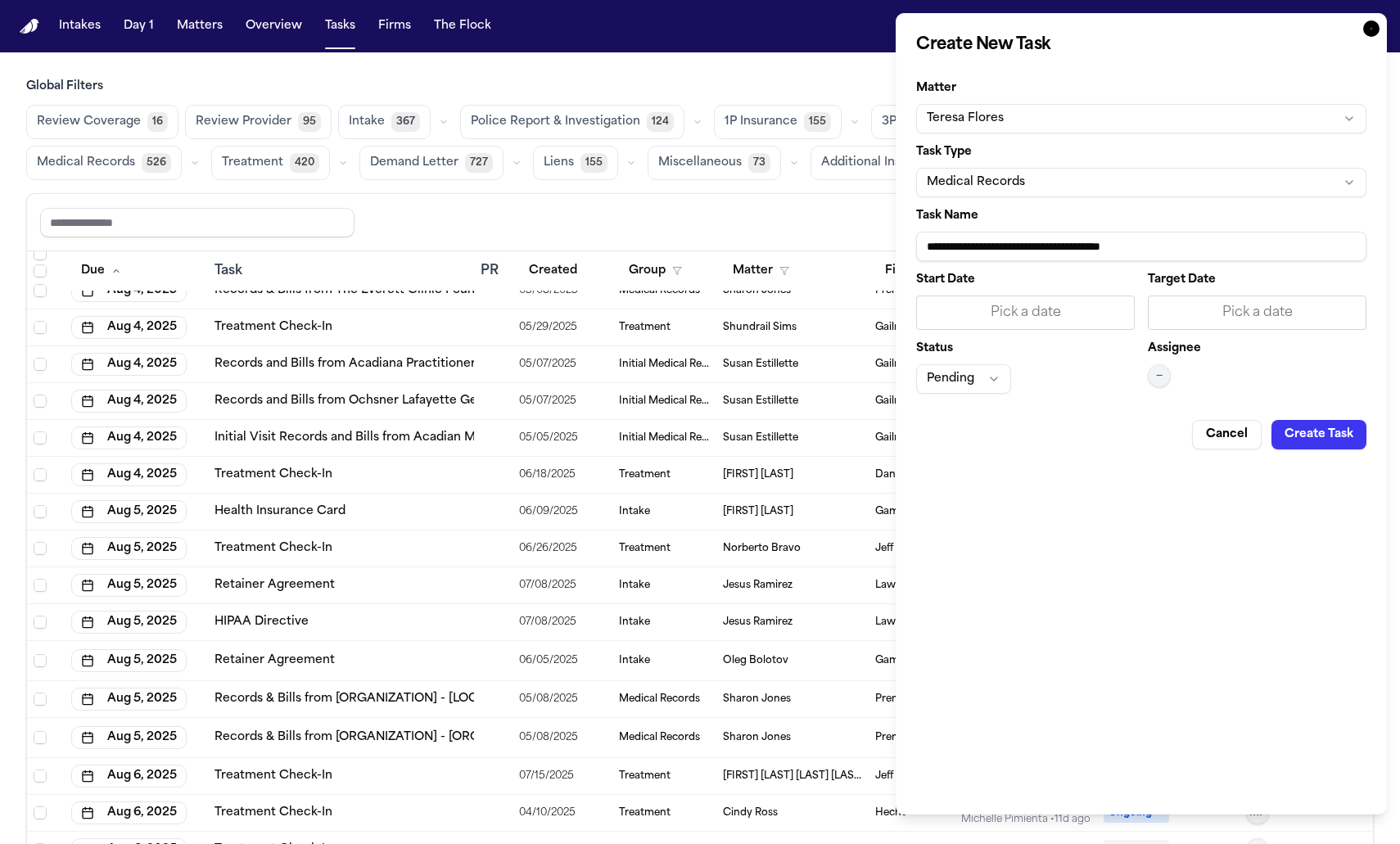 click on "**********" at bounding box center (1141, 246) 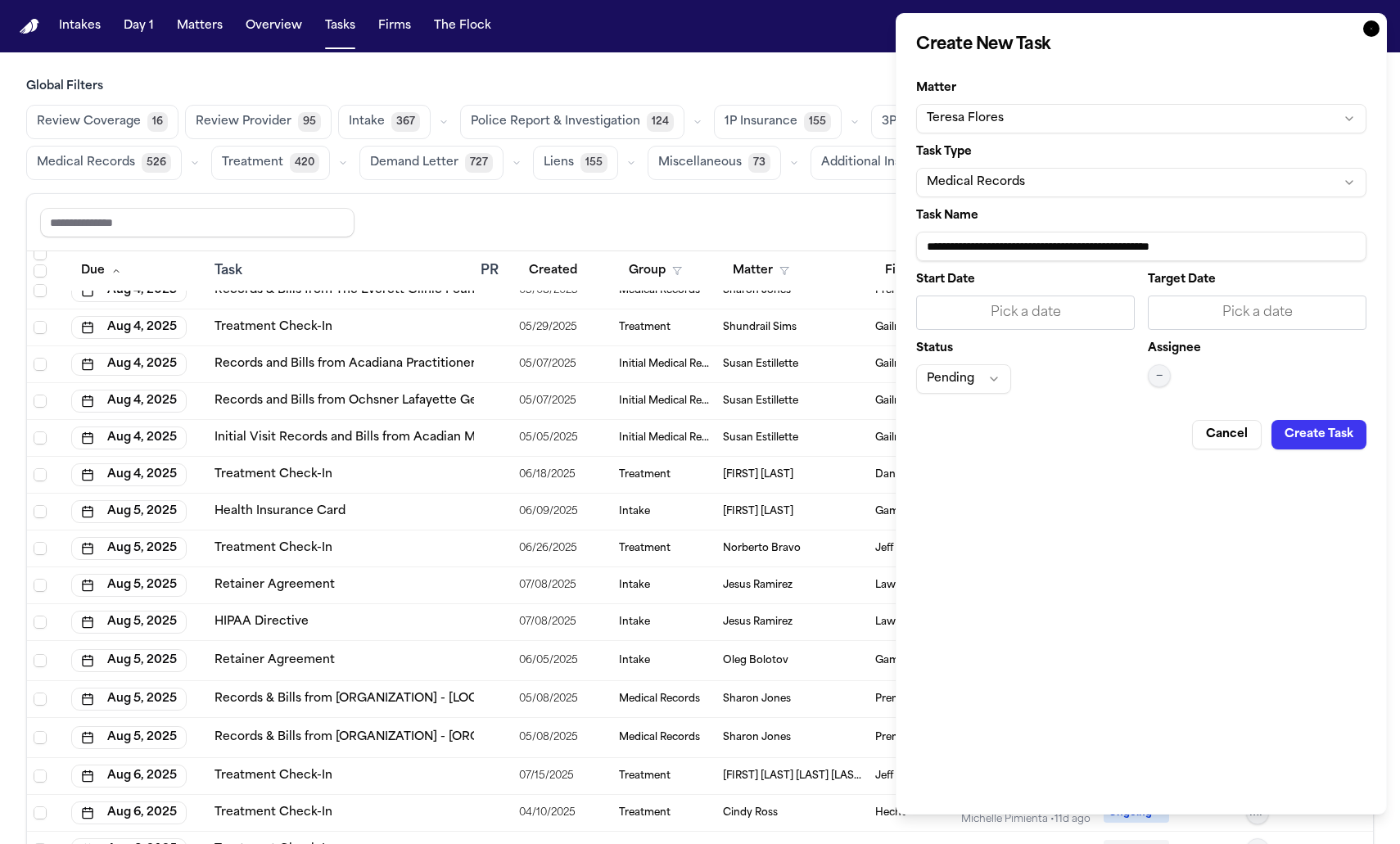 type on "**********" 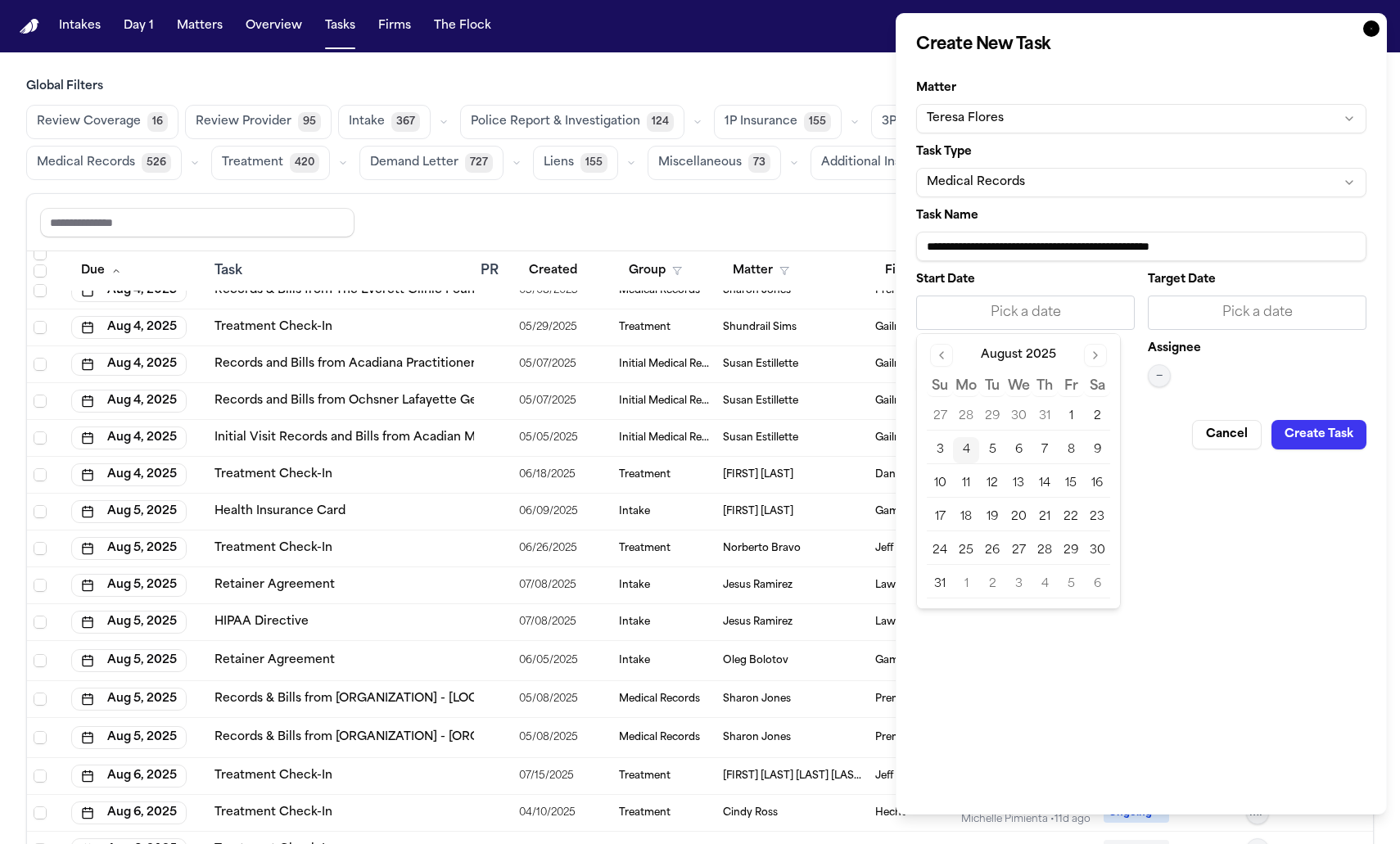 click on "4" at bounding box center (966, 450) 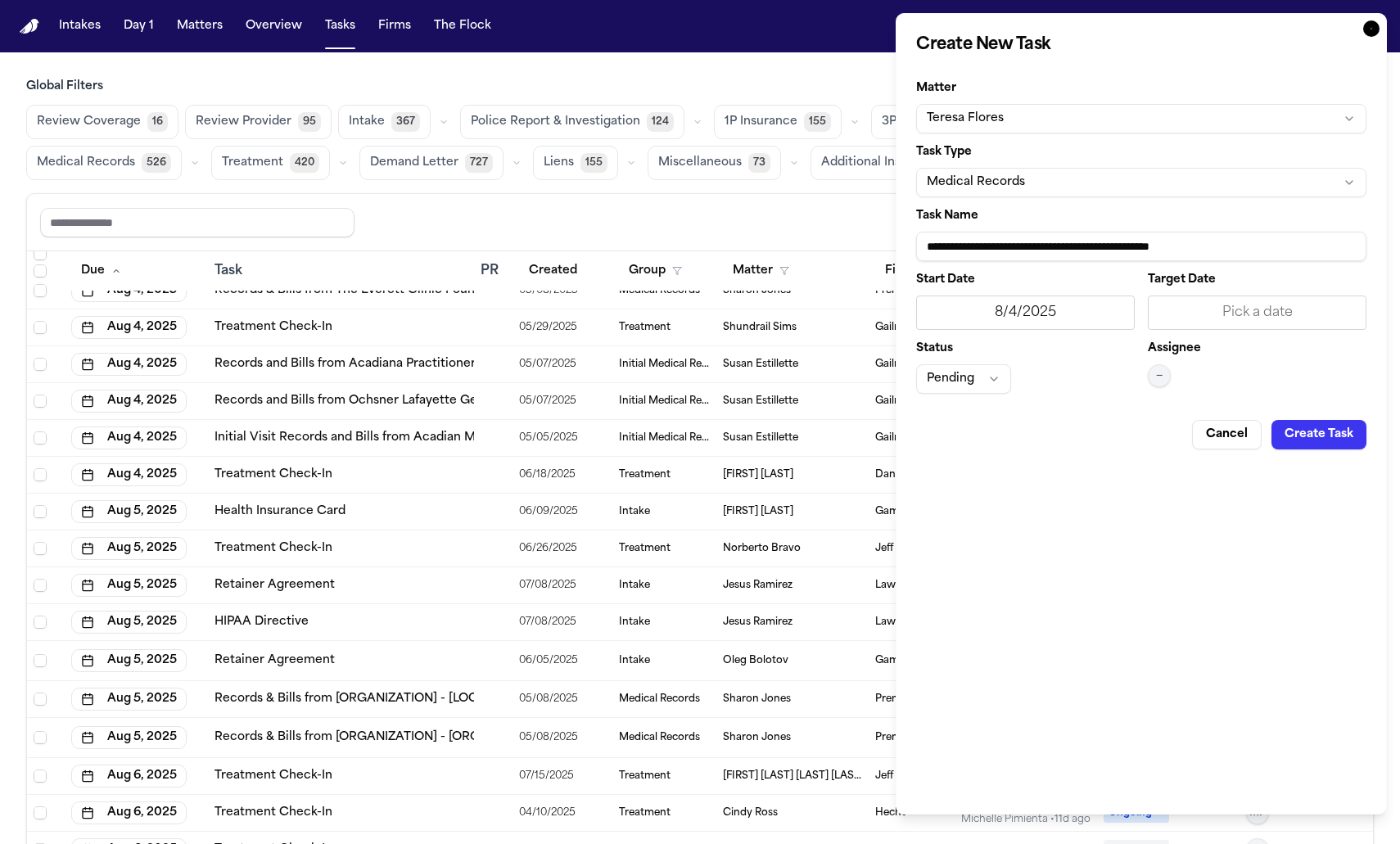 click on "Pick a date" at bounding box center (1257, 313) 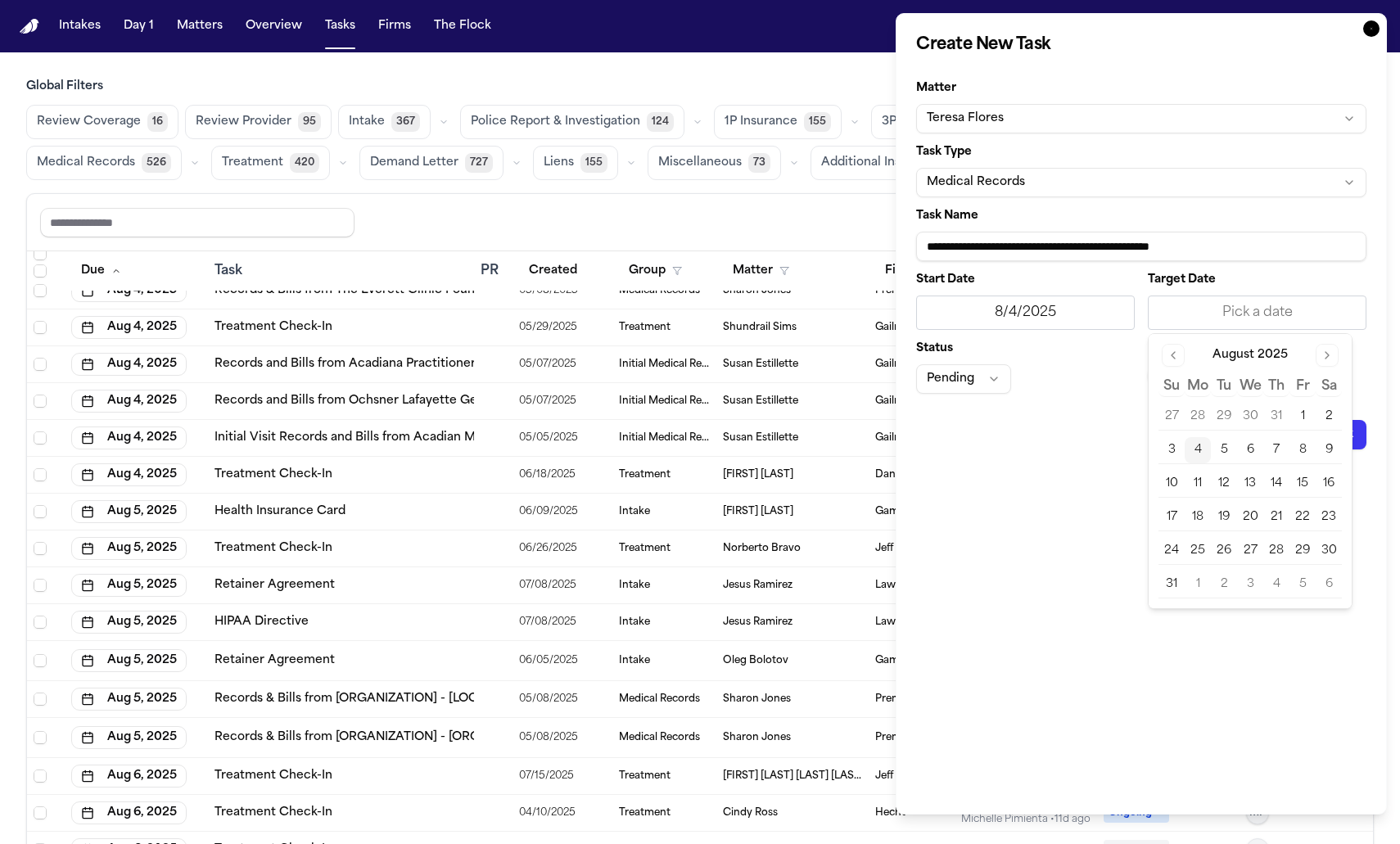 click on "8" at bounding box center (1303, 450) 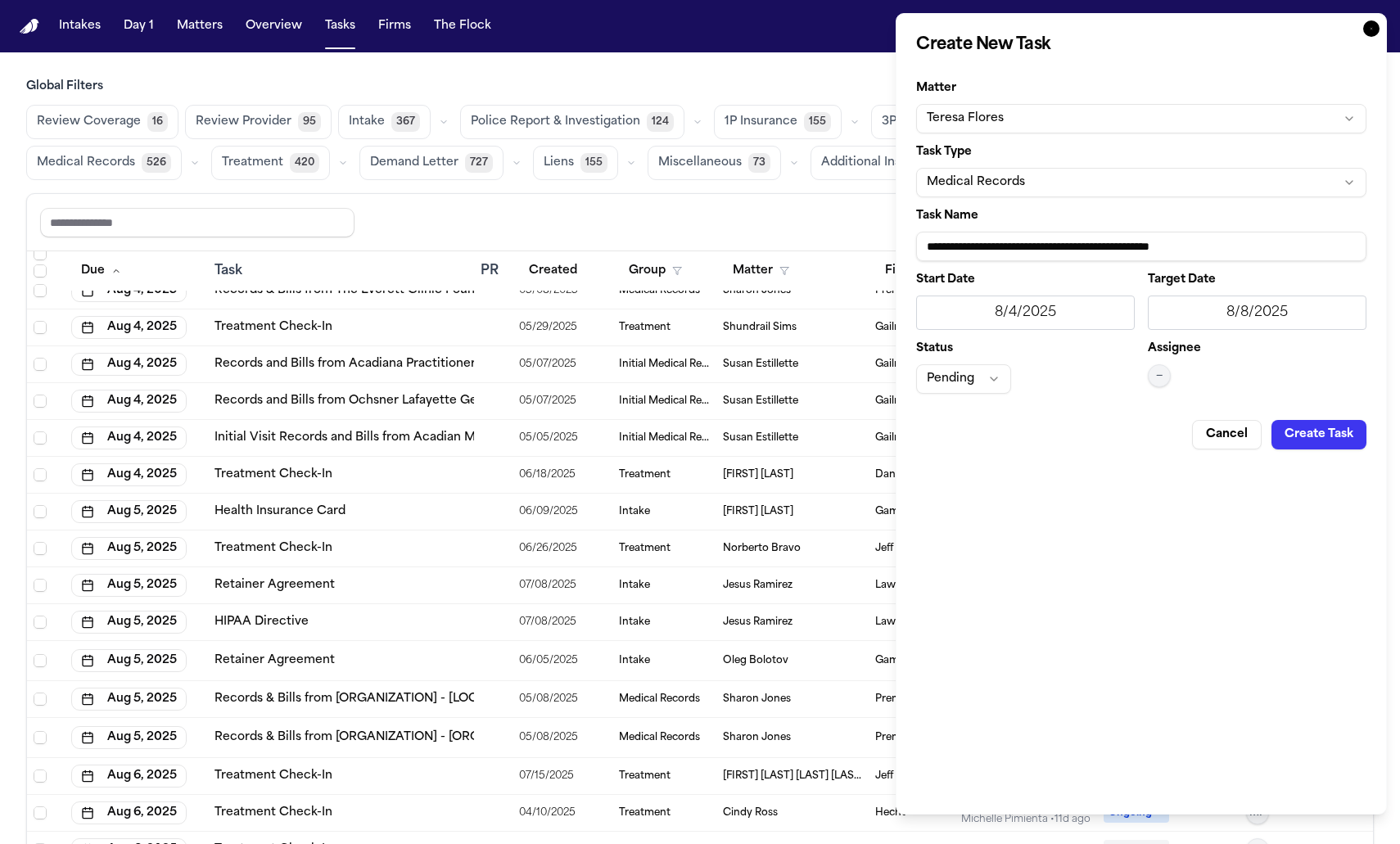 click on "8/8/2025" at bounding box center [1257, 313] 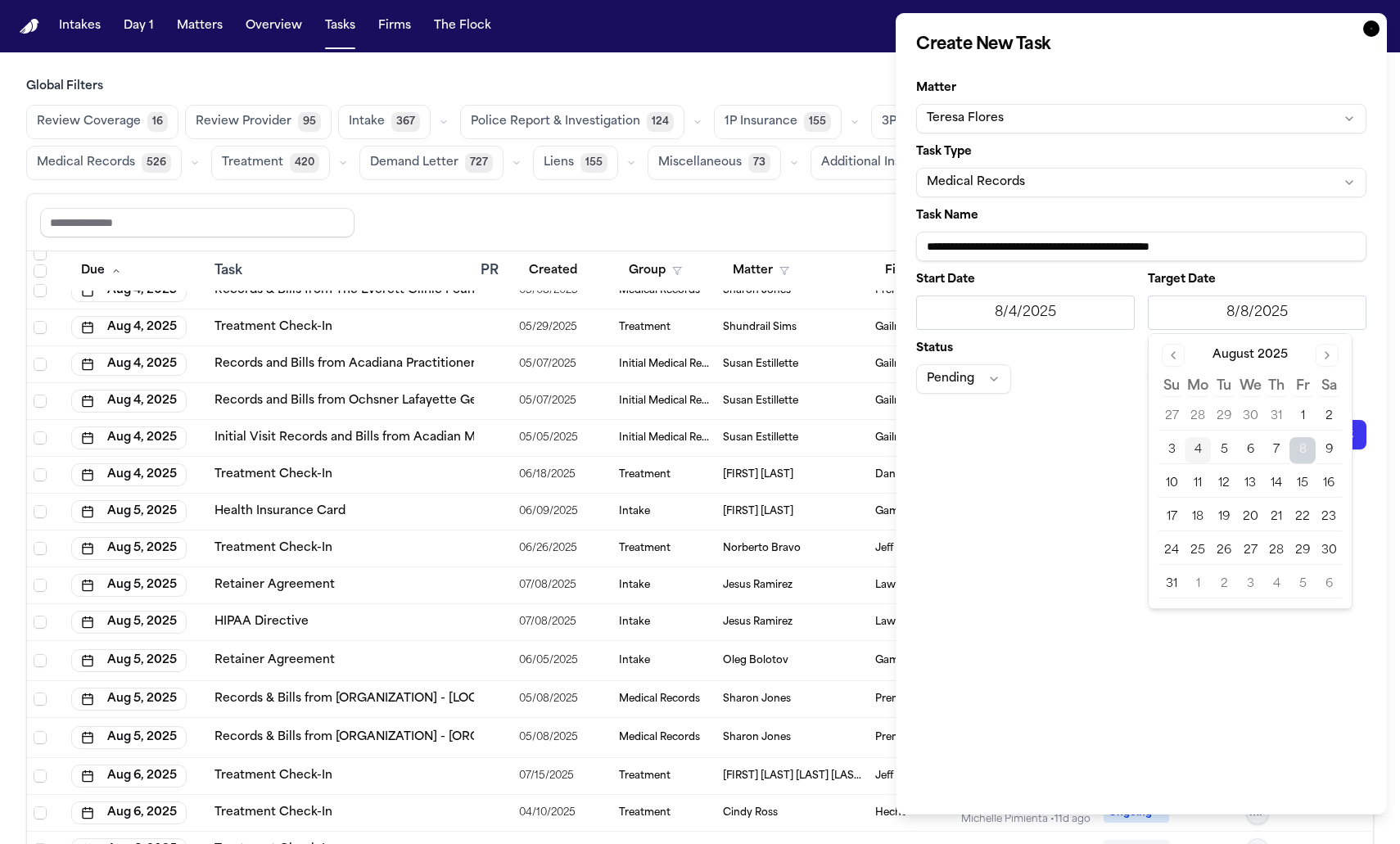 click on "5" at bounding box center [1224, 450] 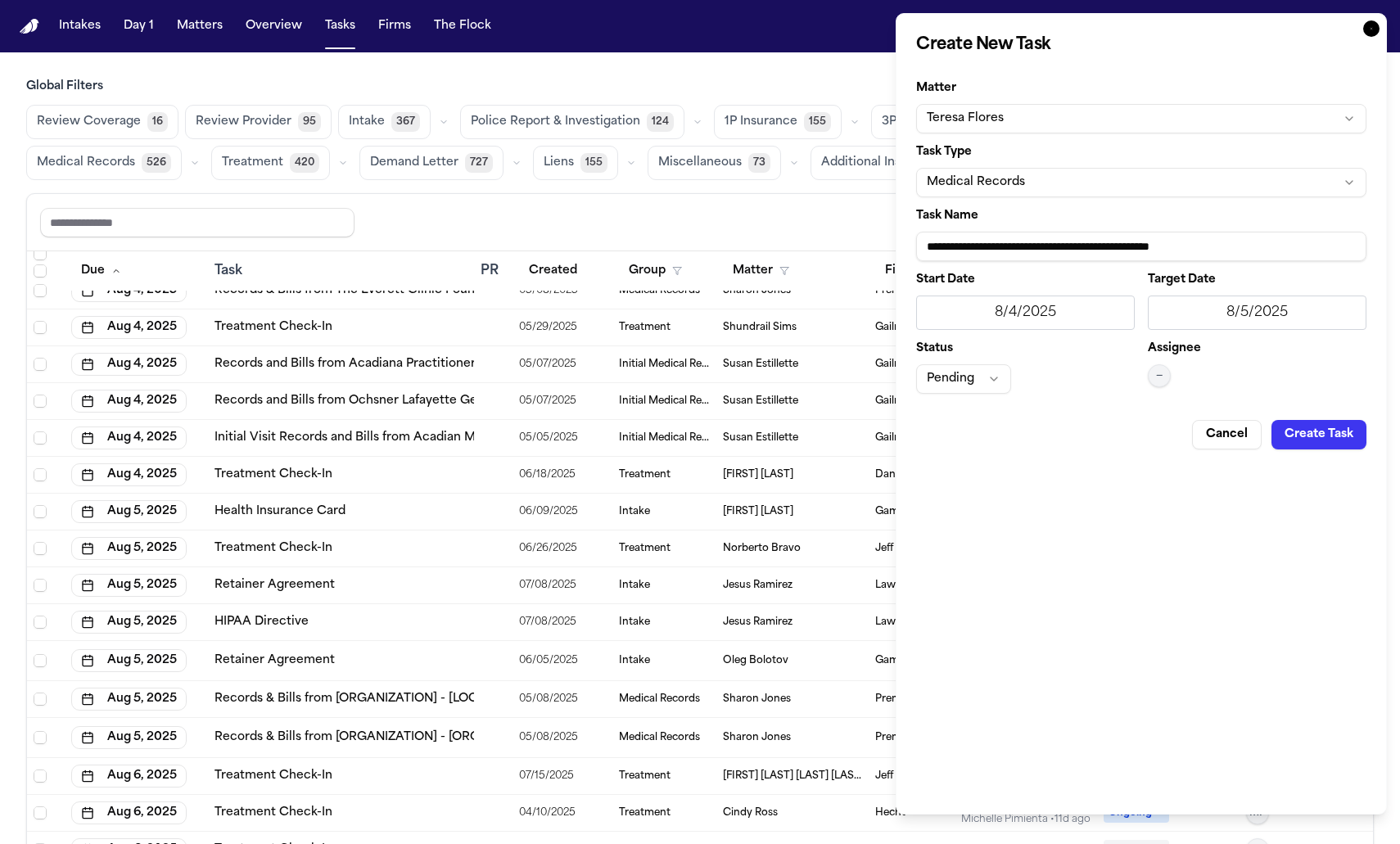 drag, startPoint x: 1303, startPoint y: 431, endPoint x: 1051, endPoint y: 439, distance: 252.127 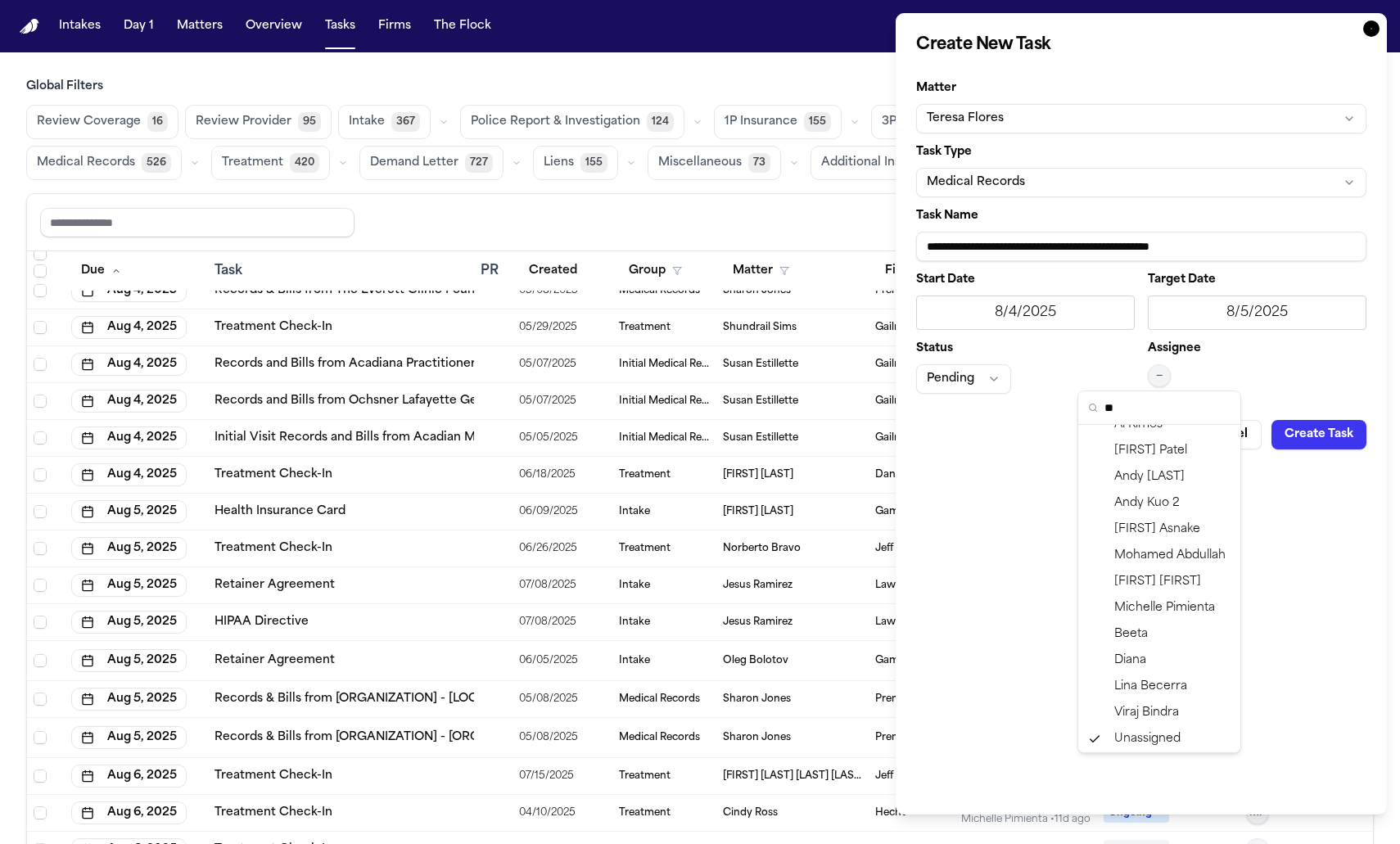 scroll, scrollTop: 0, scrollLeft: 0, axis: both 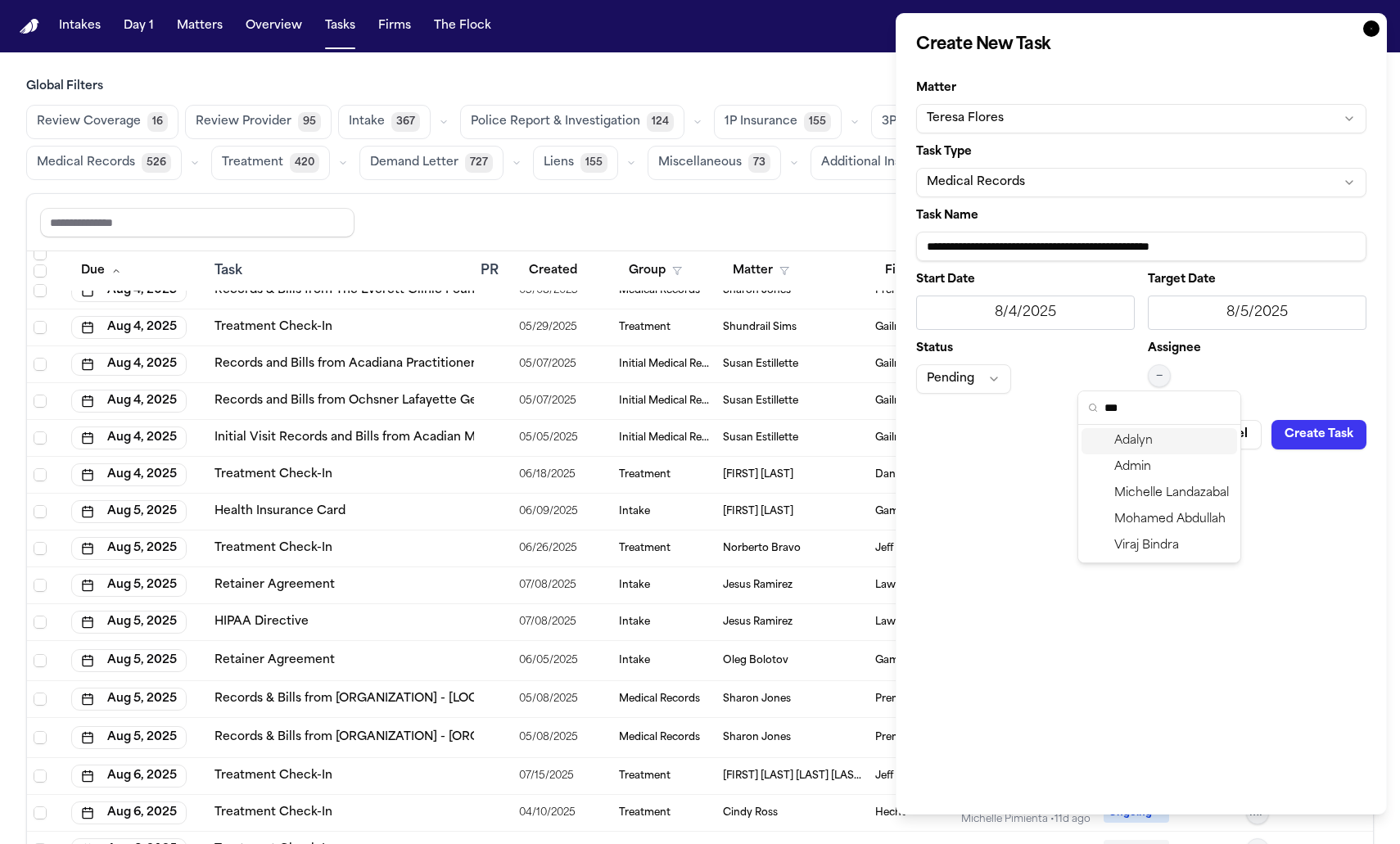 type on "***" 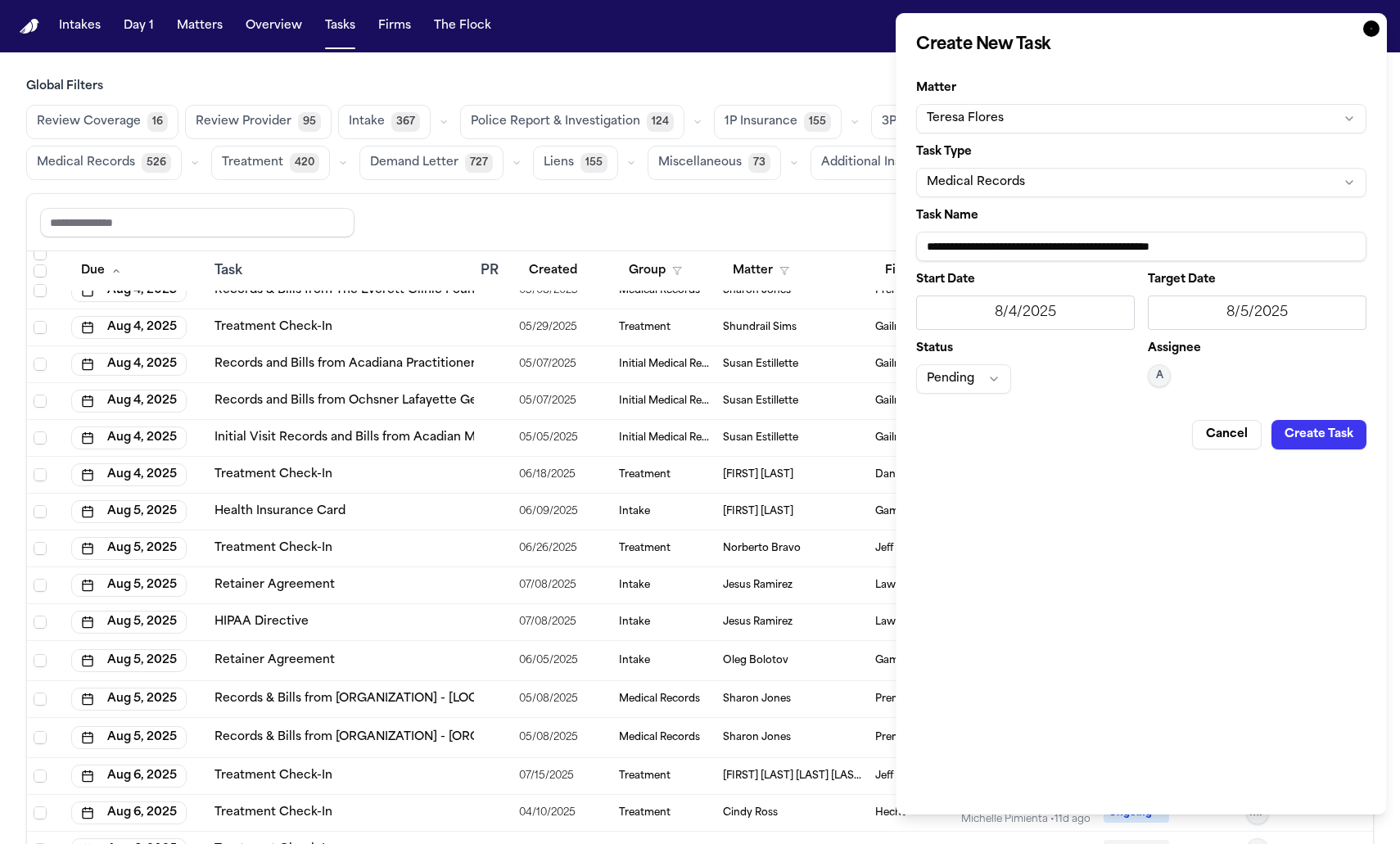 click on "Create Task" at bounding box center [1319, 435] 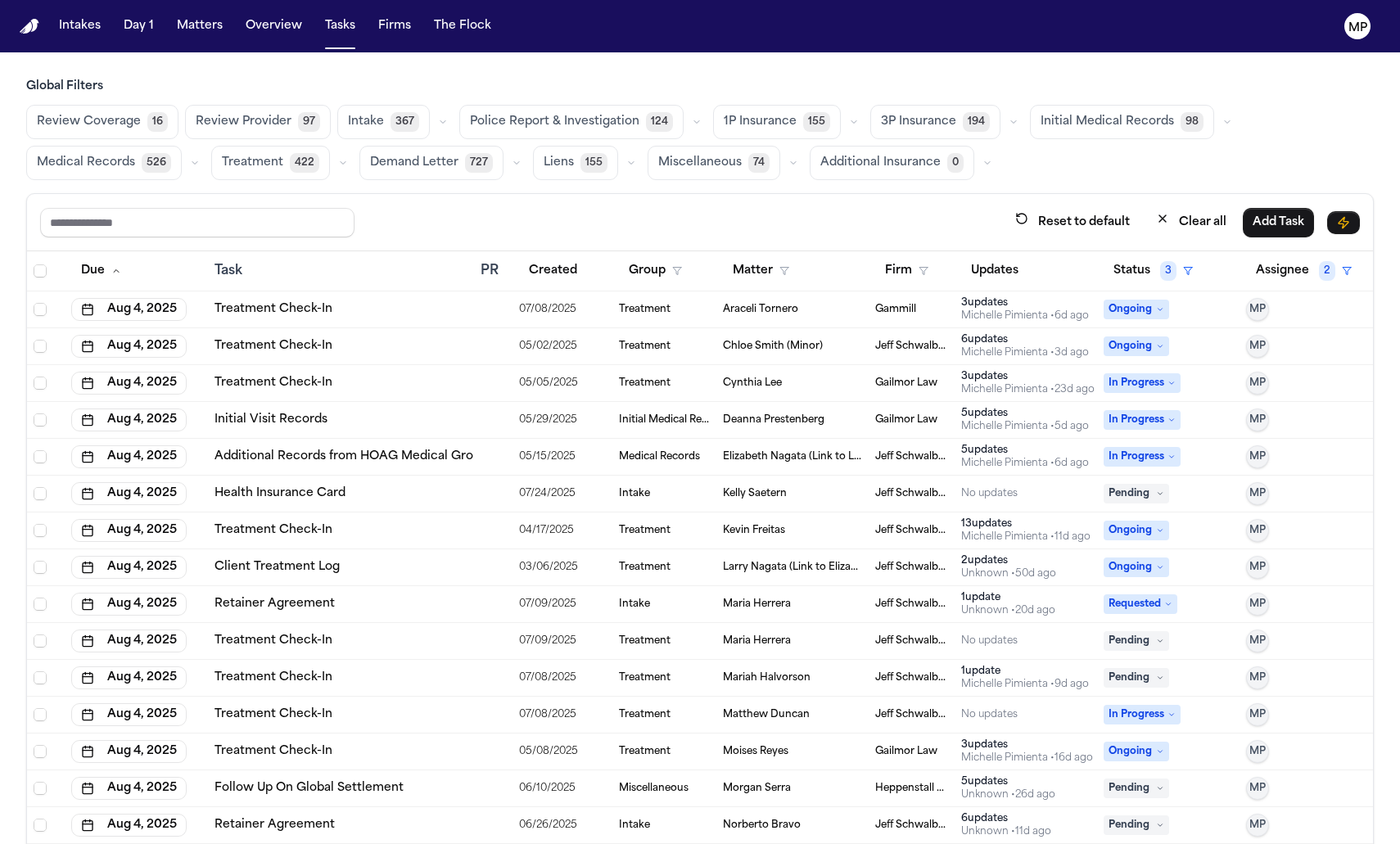 scroll, scrollTop: 0, scrollLeft: 0, axis: both 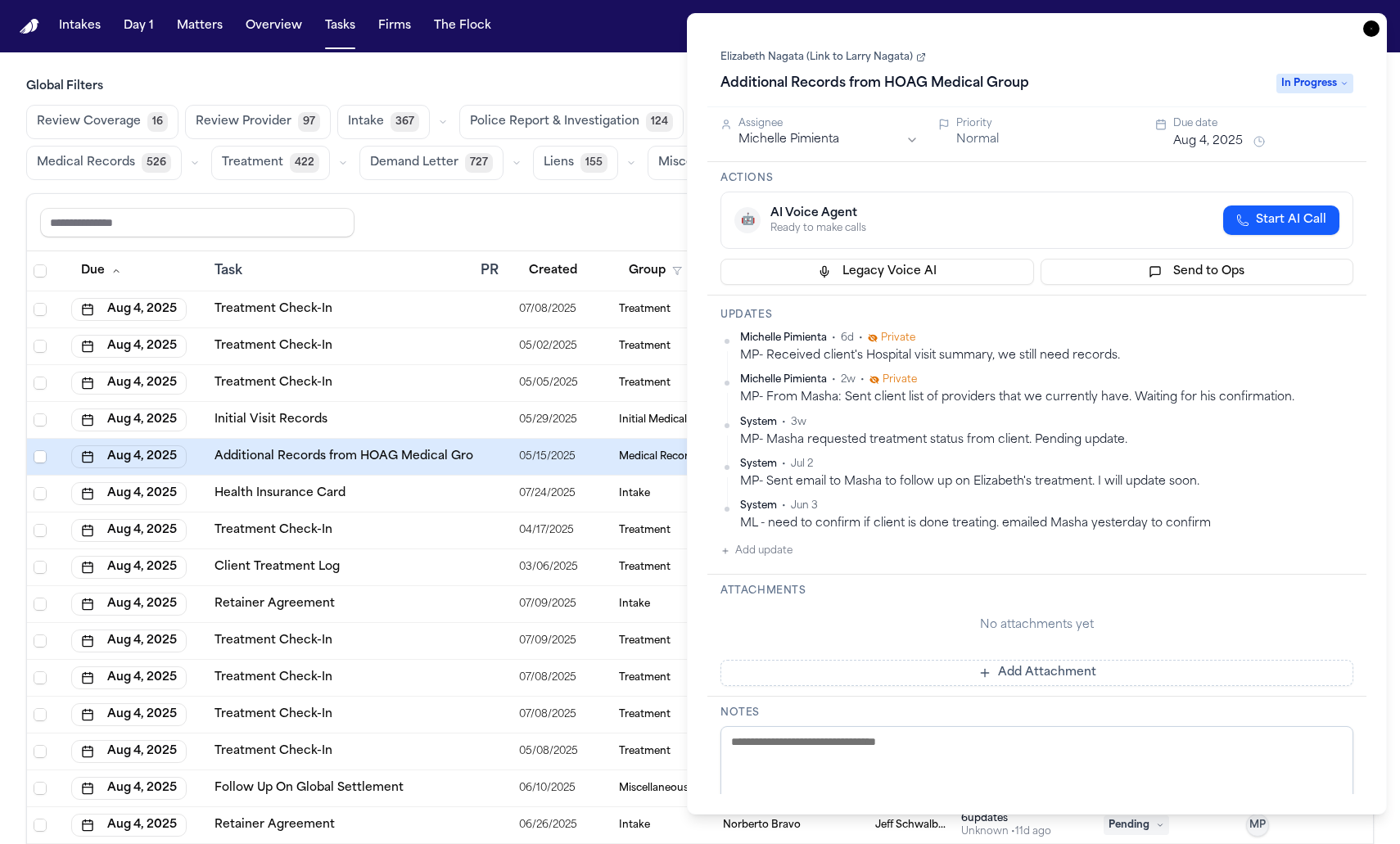 click 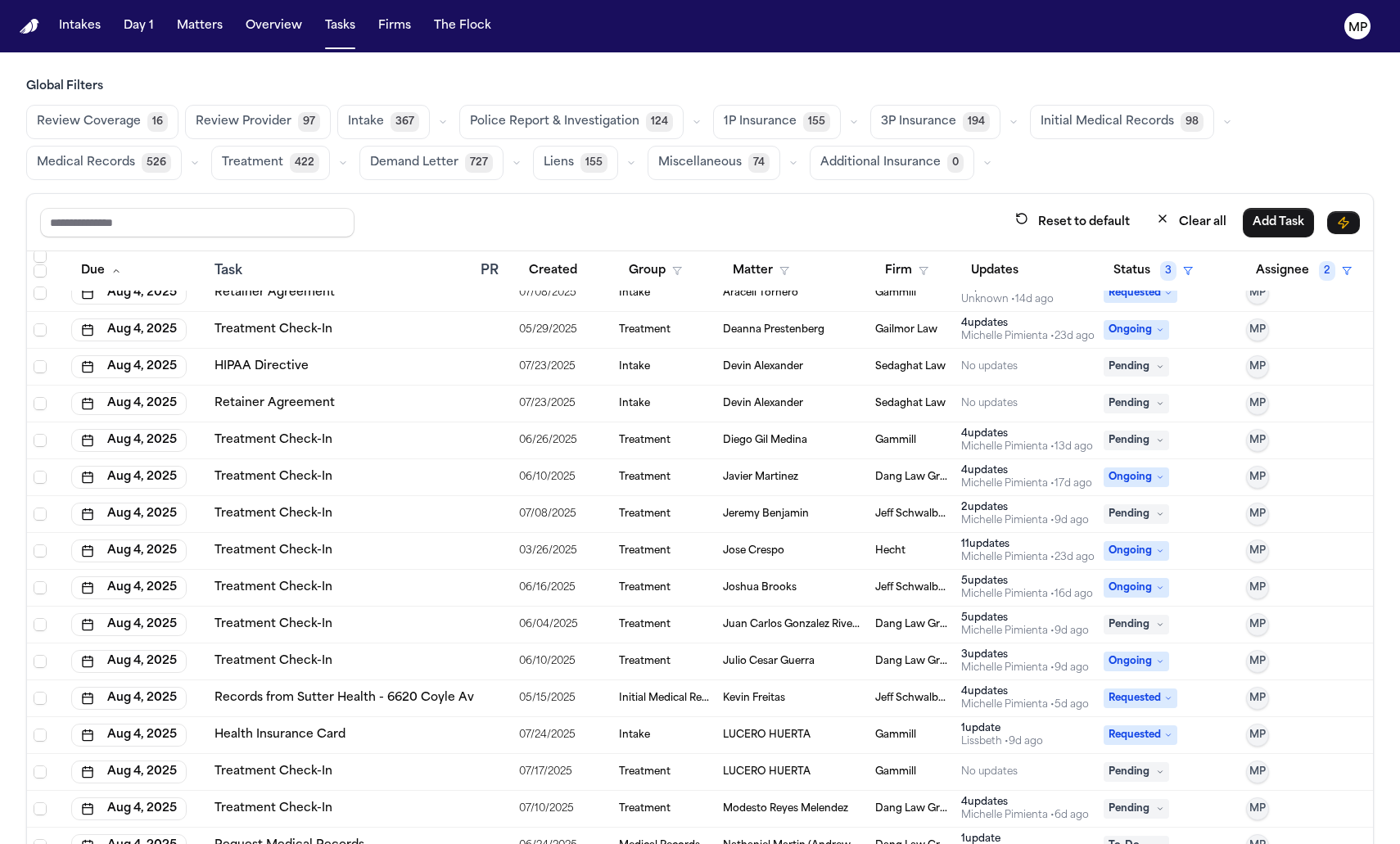 scroll, scrollTop: 795, scrollLeft: 0, axis: vertical 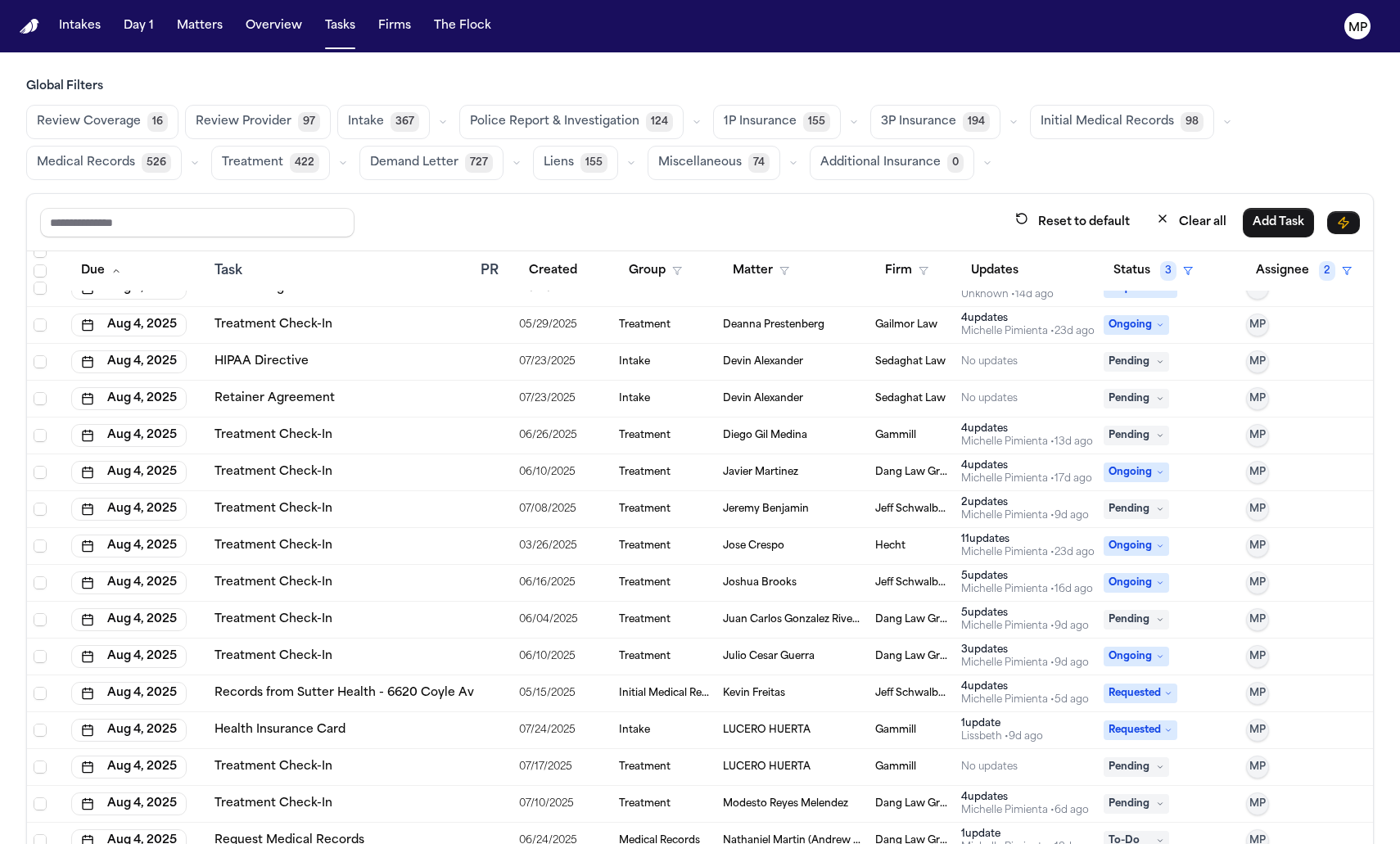 click on "Dang Law Group" at bounding box center (911, 472) 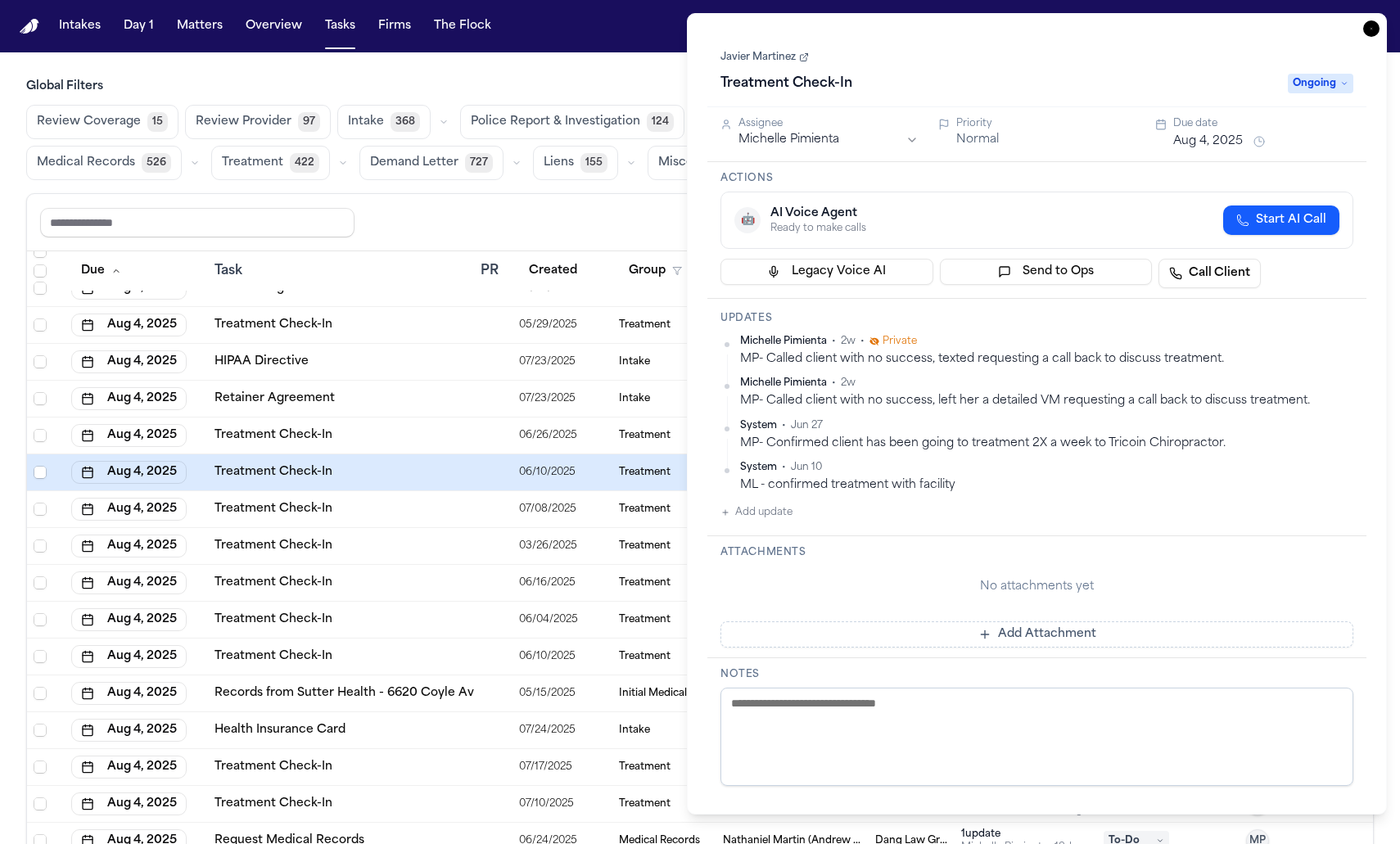 click on "Javier Martinez" at bounding box center (765, 57) 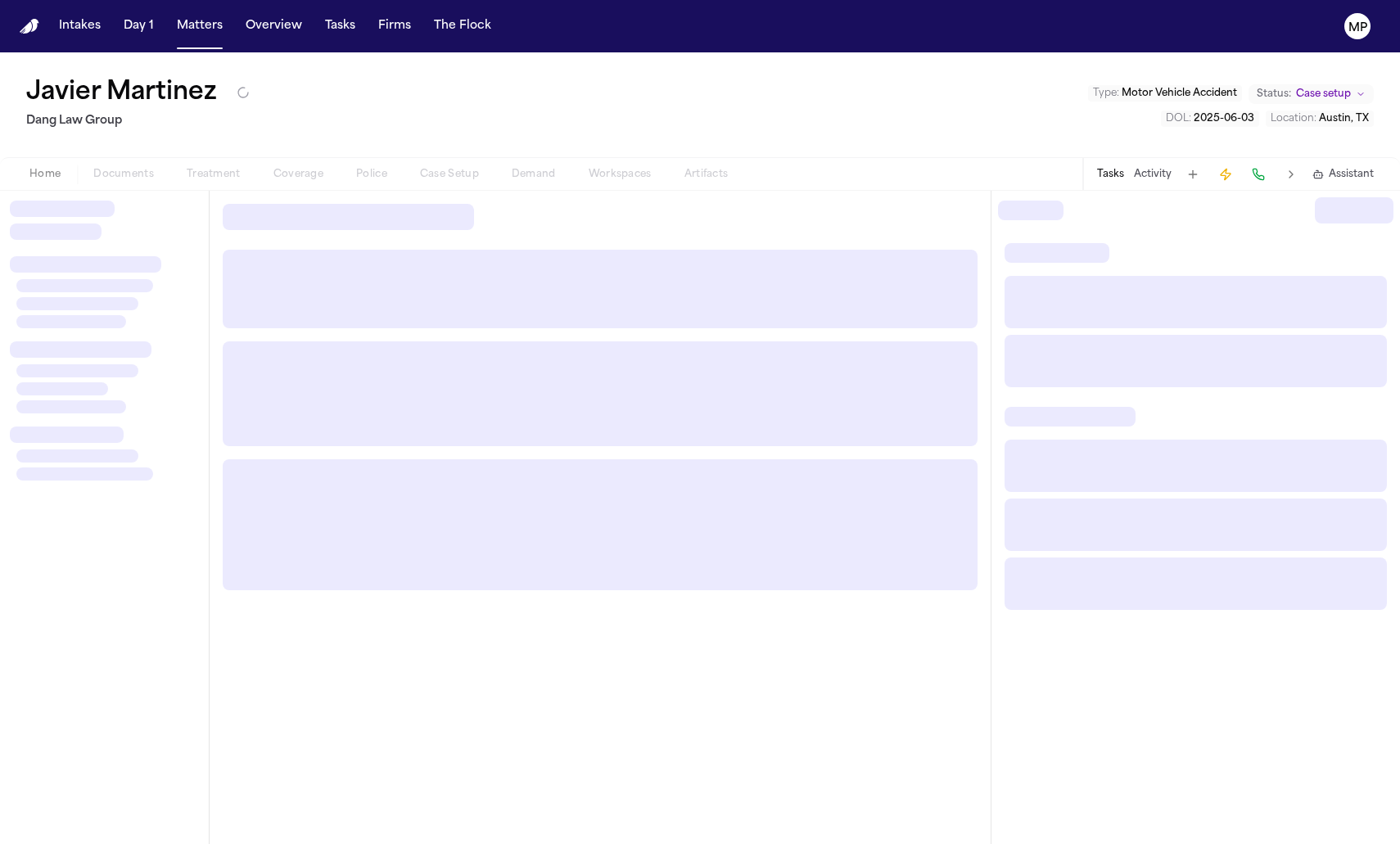 scroll, scrollTop: 0, scrollLeft: 0, axis: both 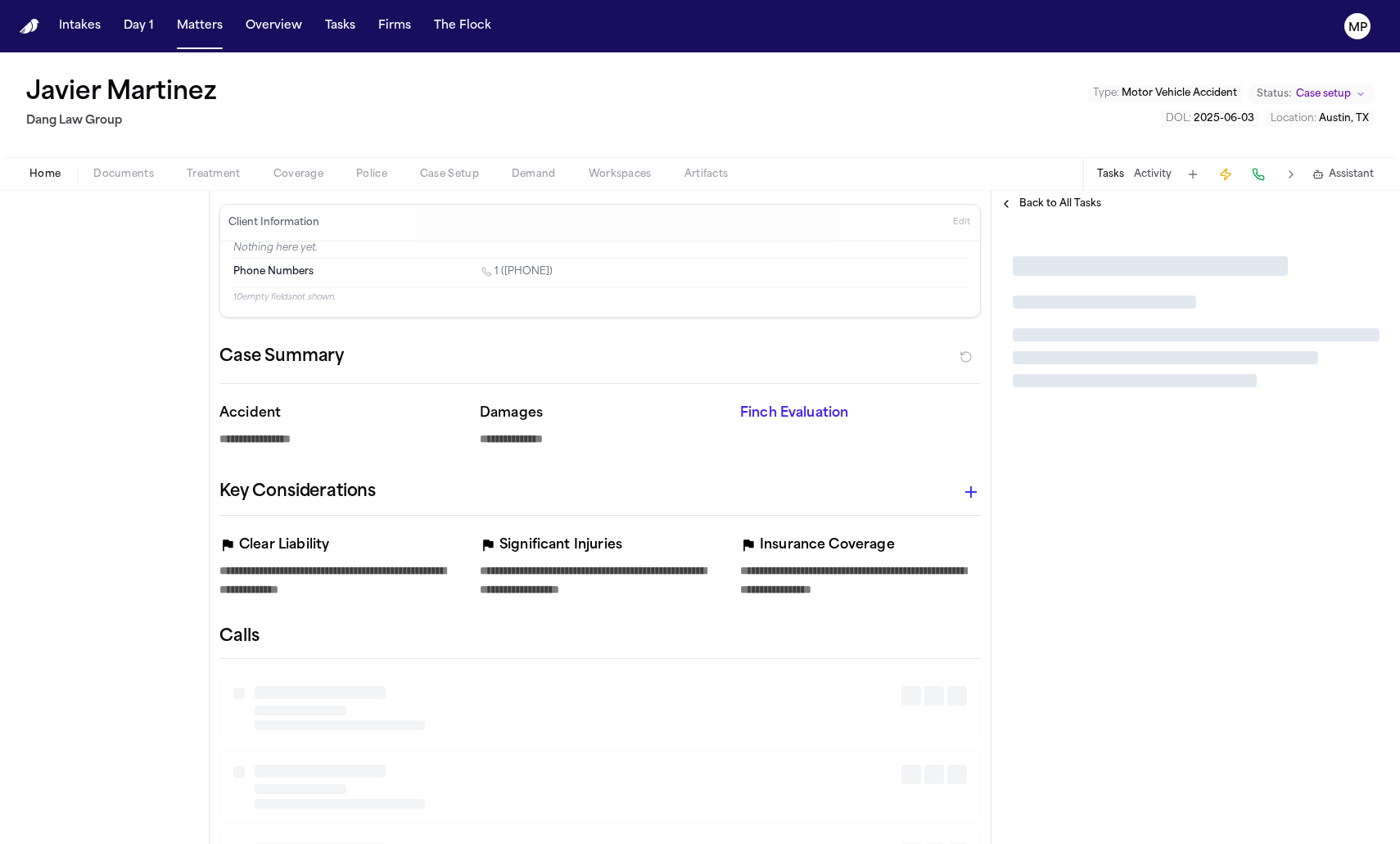 type on "*" 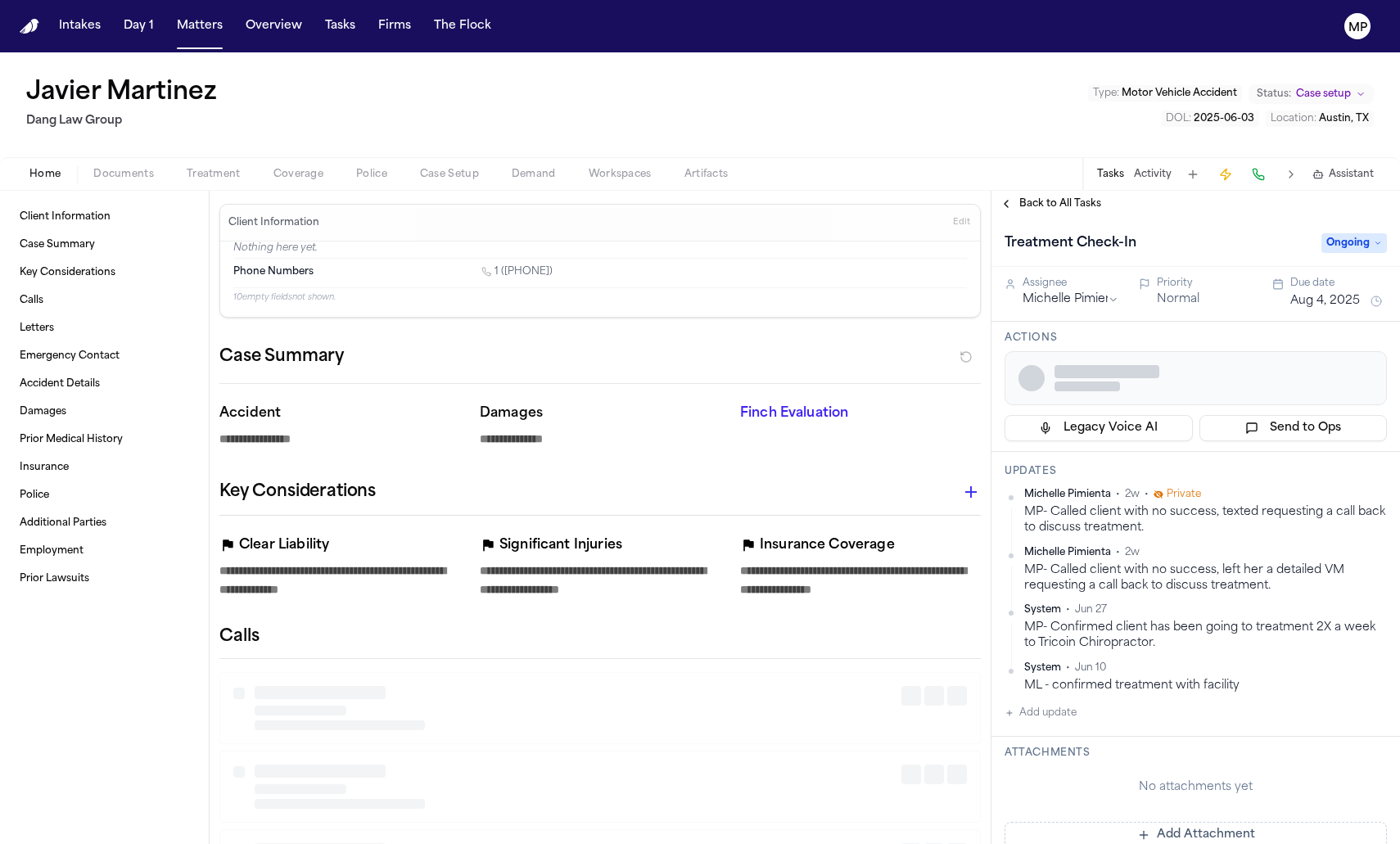 type on "*" 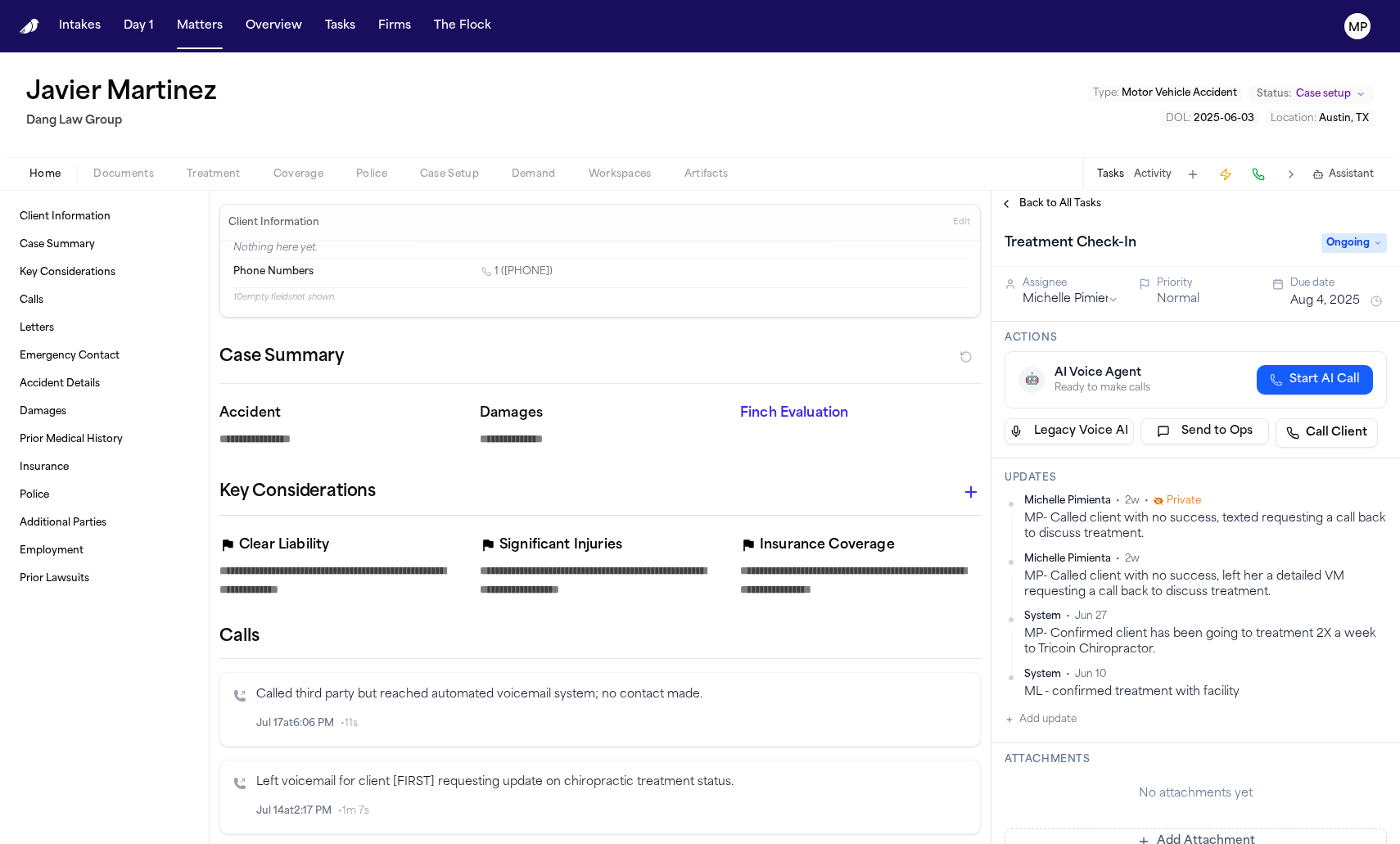 scroll, scrollTop: 0, scrollLeft: 0, axis: both 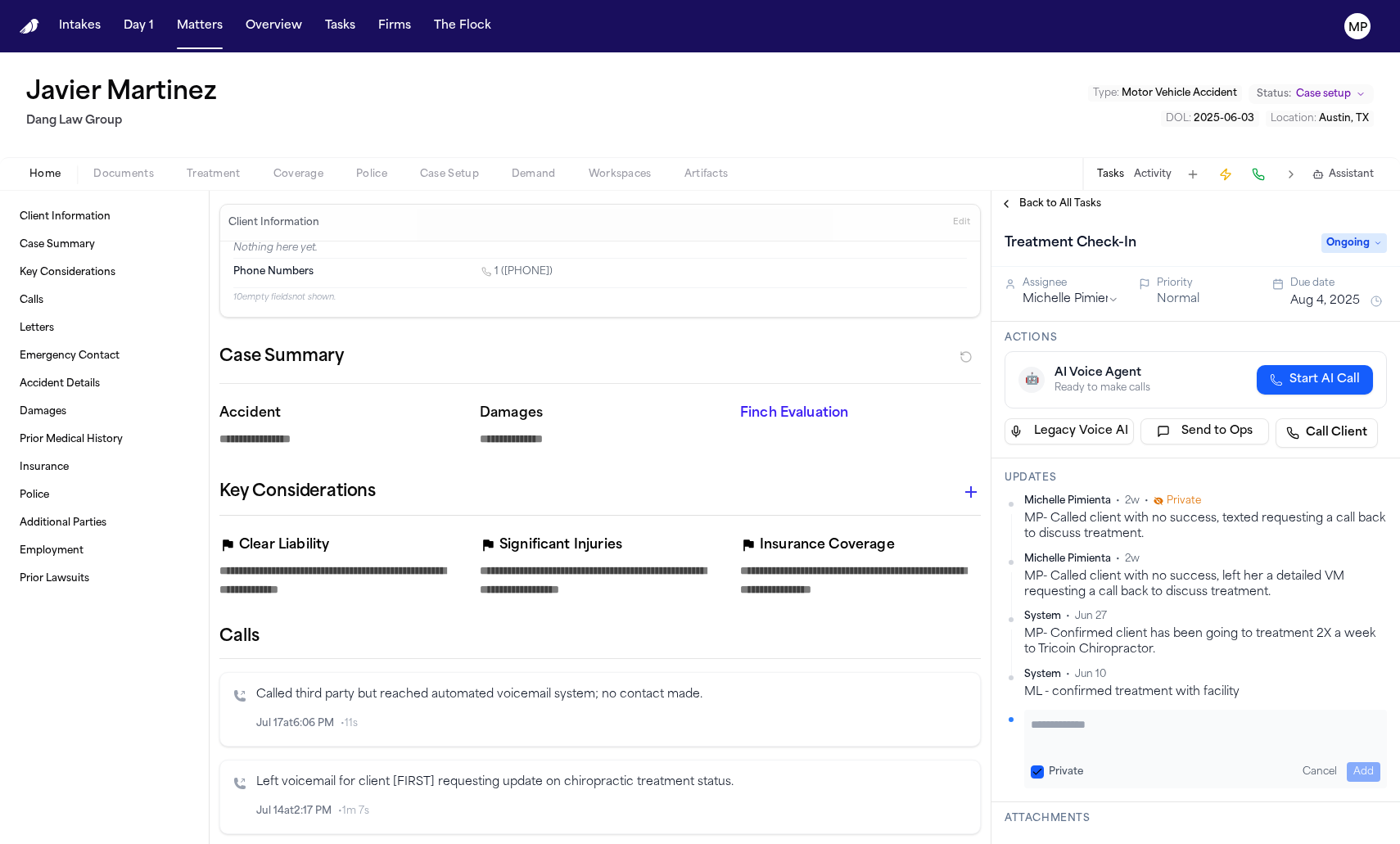 click at bounding box center (1205, 733) 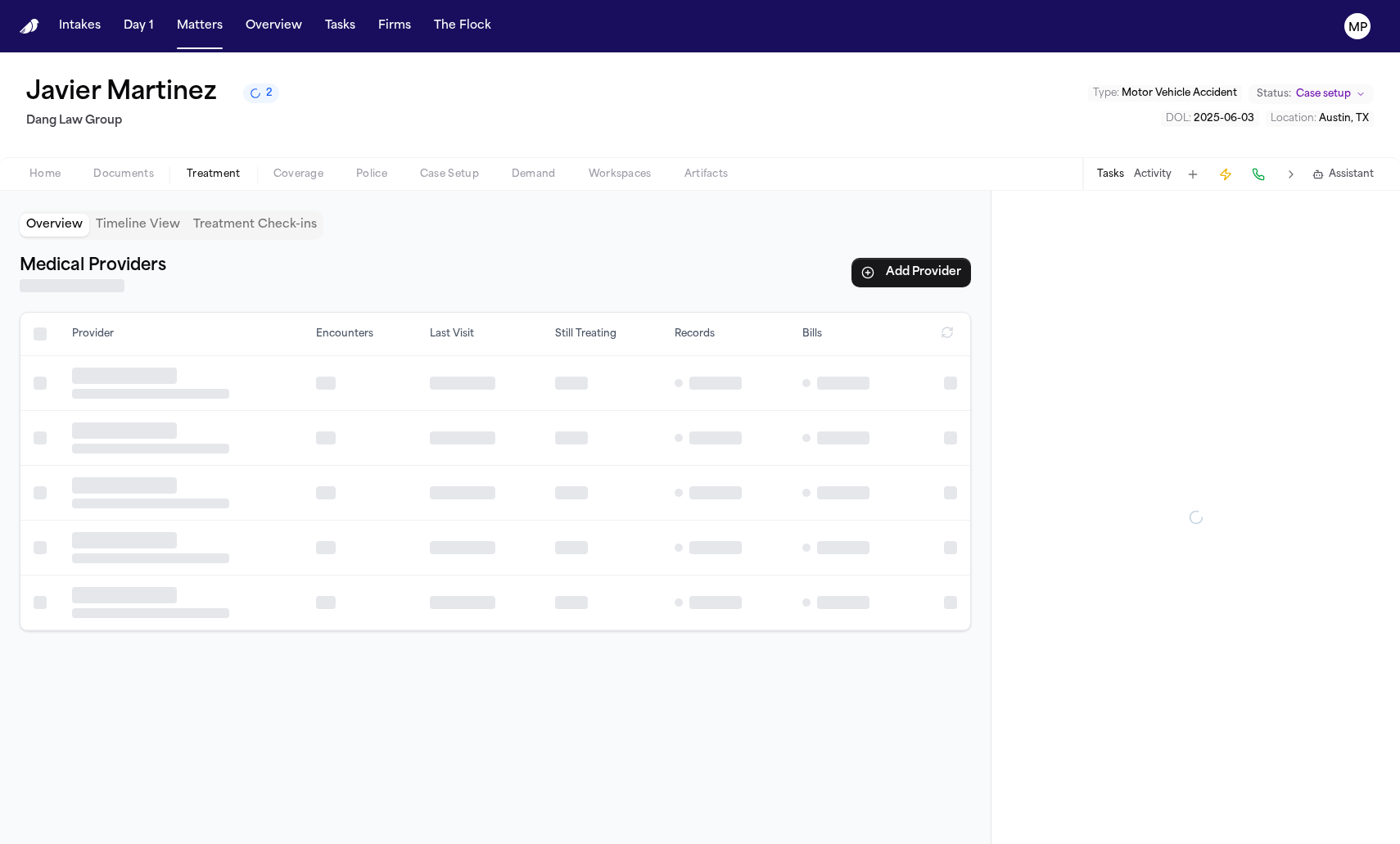 click on "Treatment" at bounding box center (214, 174) 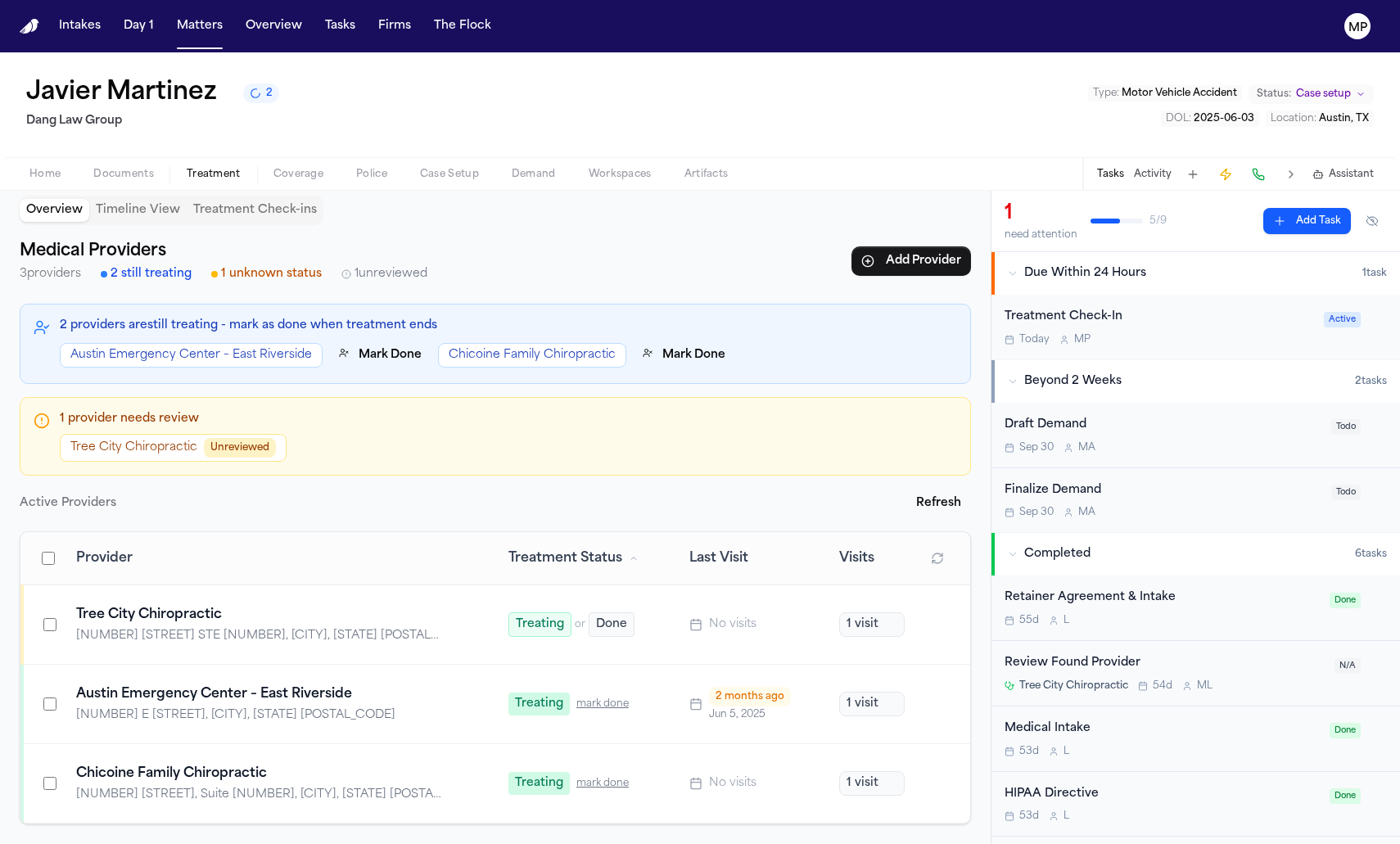 scroll, scrollTop: 16, scrollLeft: 0, axis: vertical 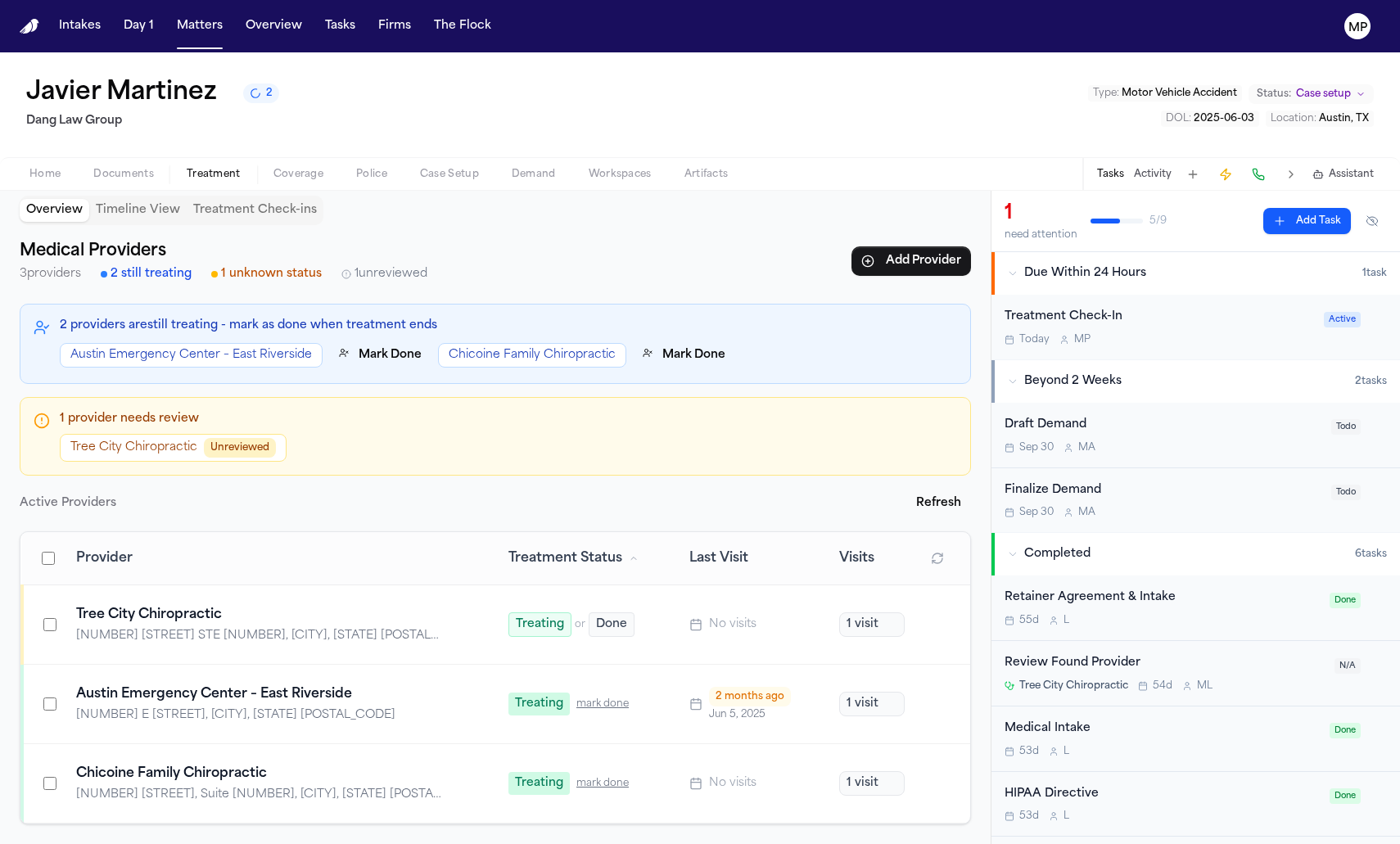 click on "Treatment Check-In" at bounding box center (1159, 317) 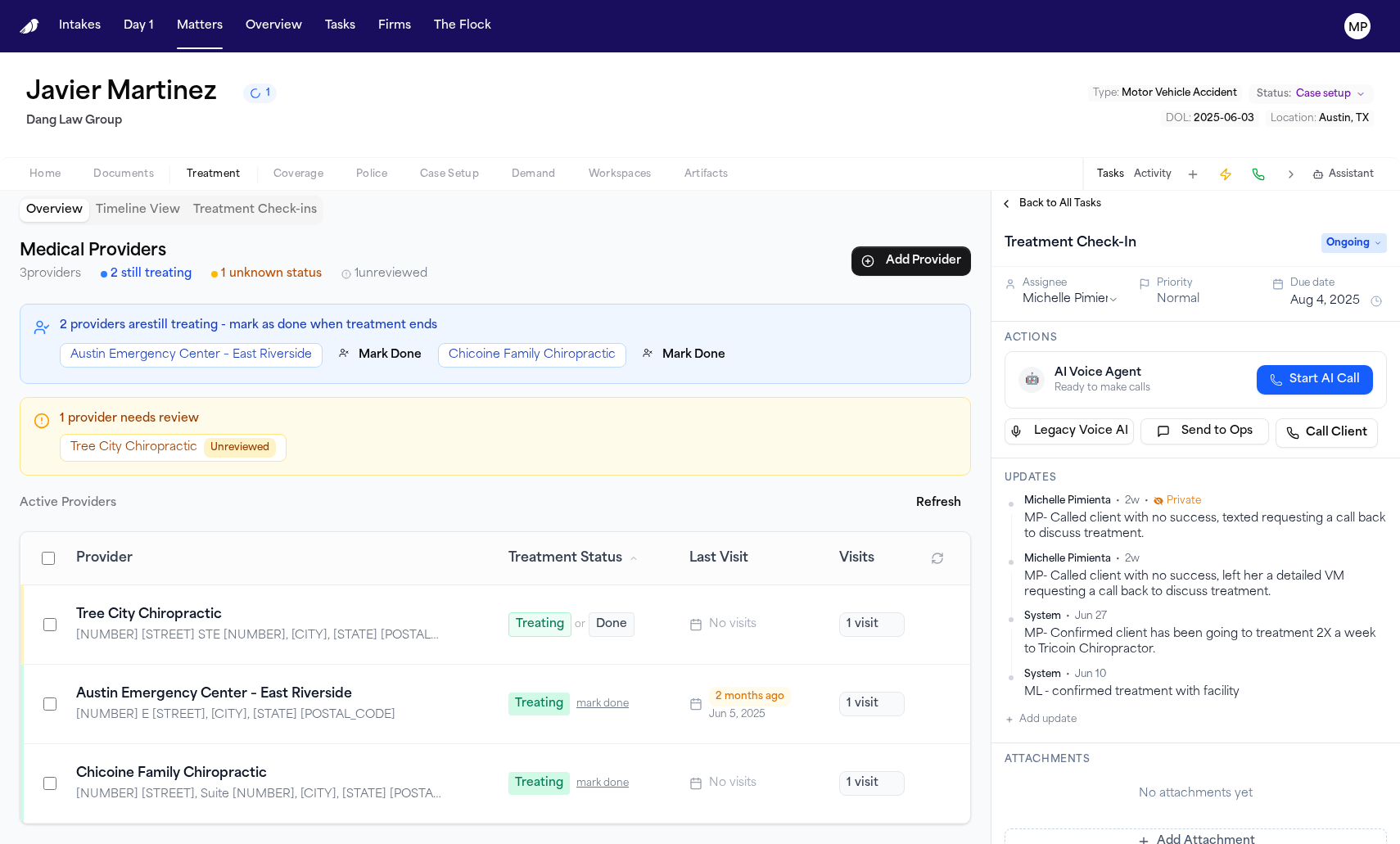 click on "Add update" at bounding box center [1041, 720] 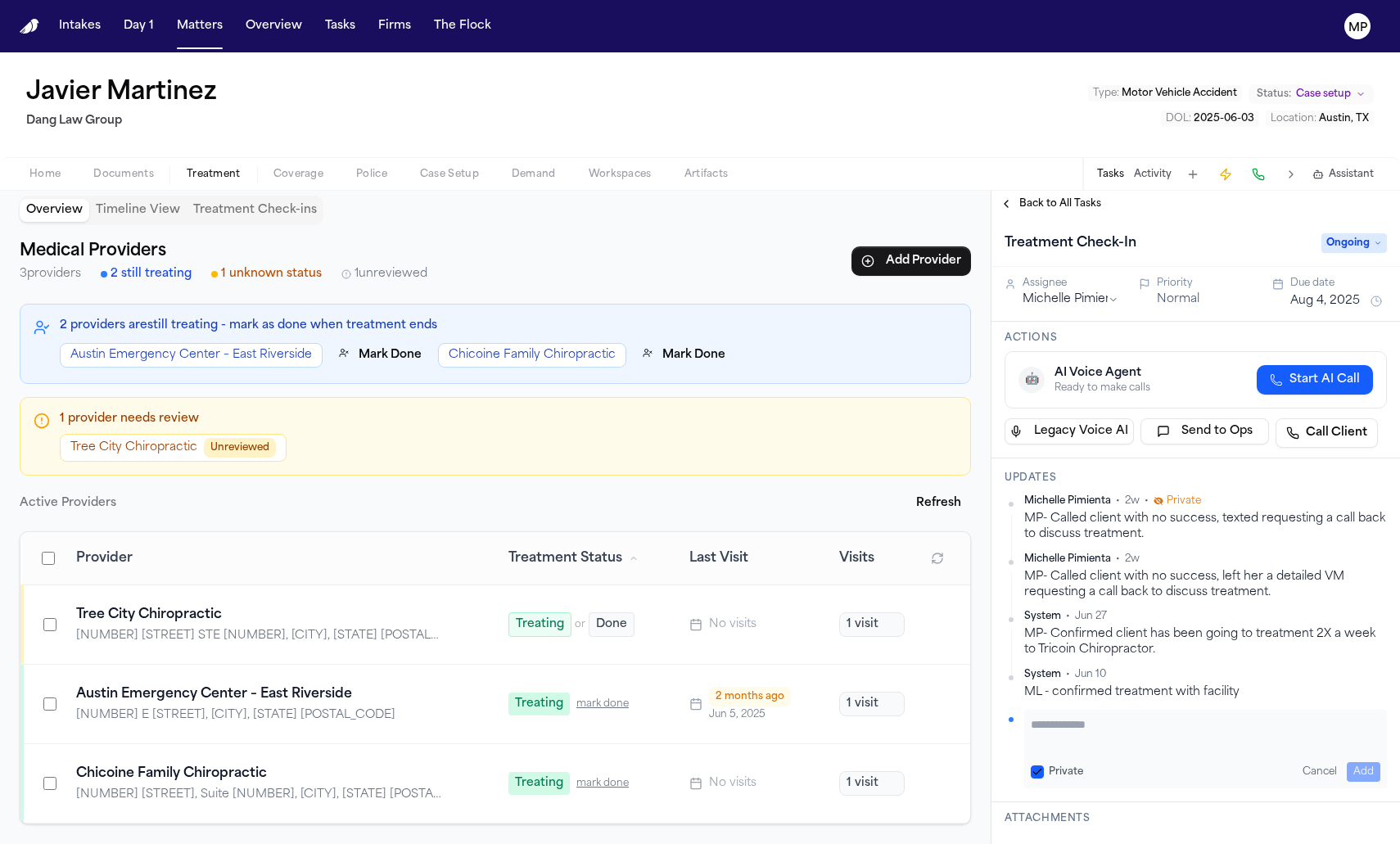 scroll, scrollTop: 15, scrollLeft: 0, axis: vertical 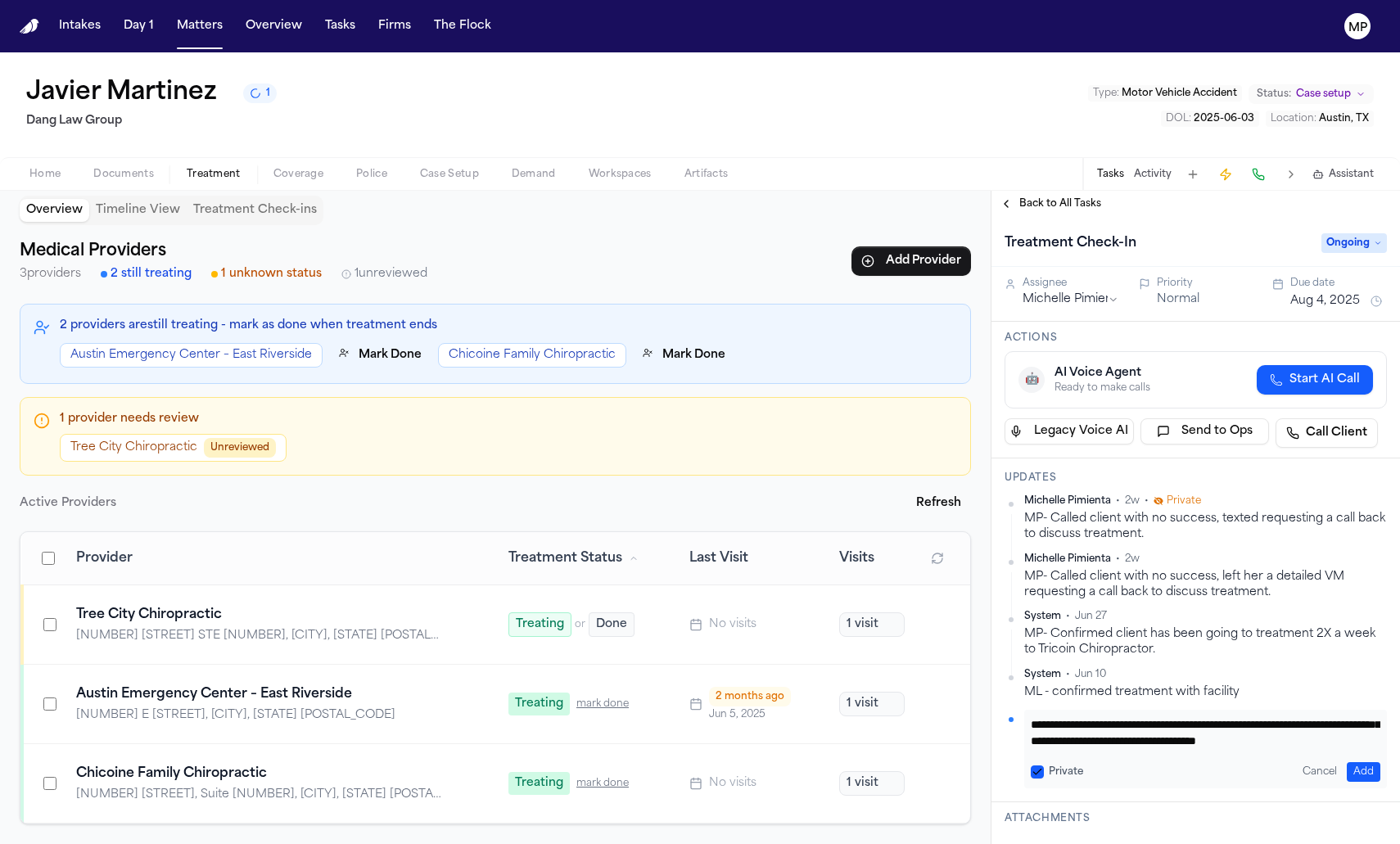 click on "Add" at bounding box center (1363, 772) 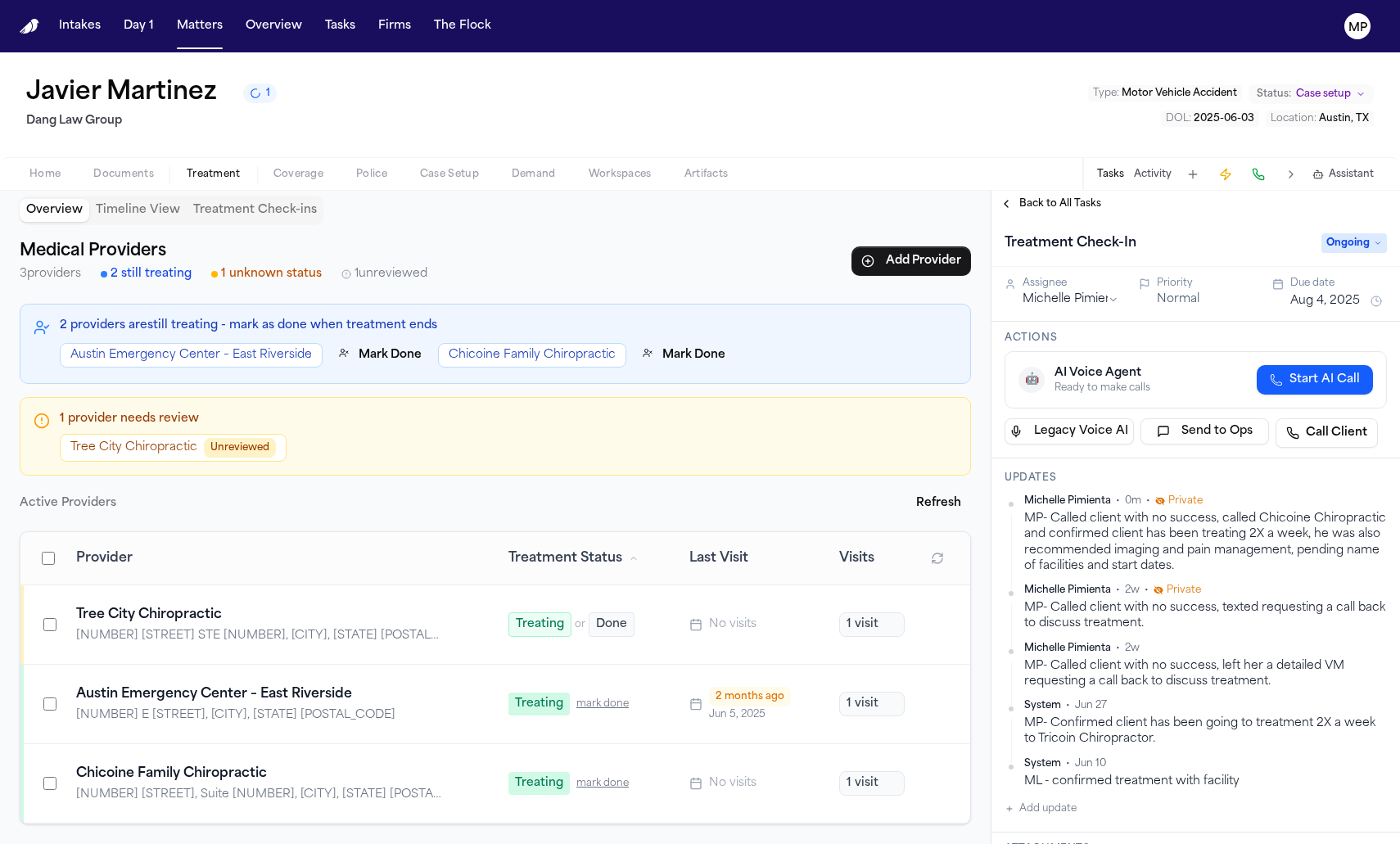 click on "Aug 4, 2025" at bounding box center (1325, 301) 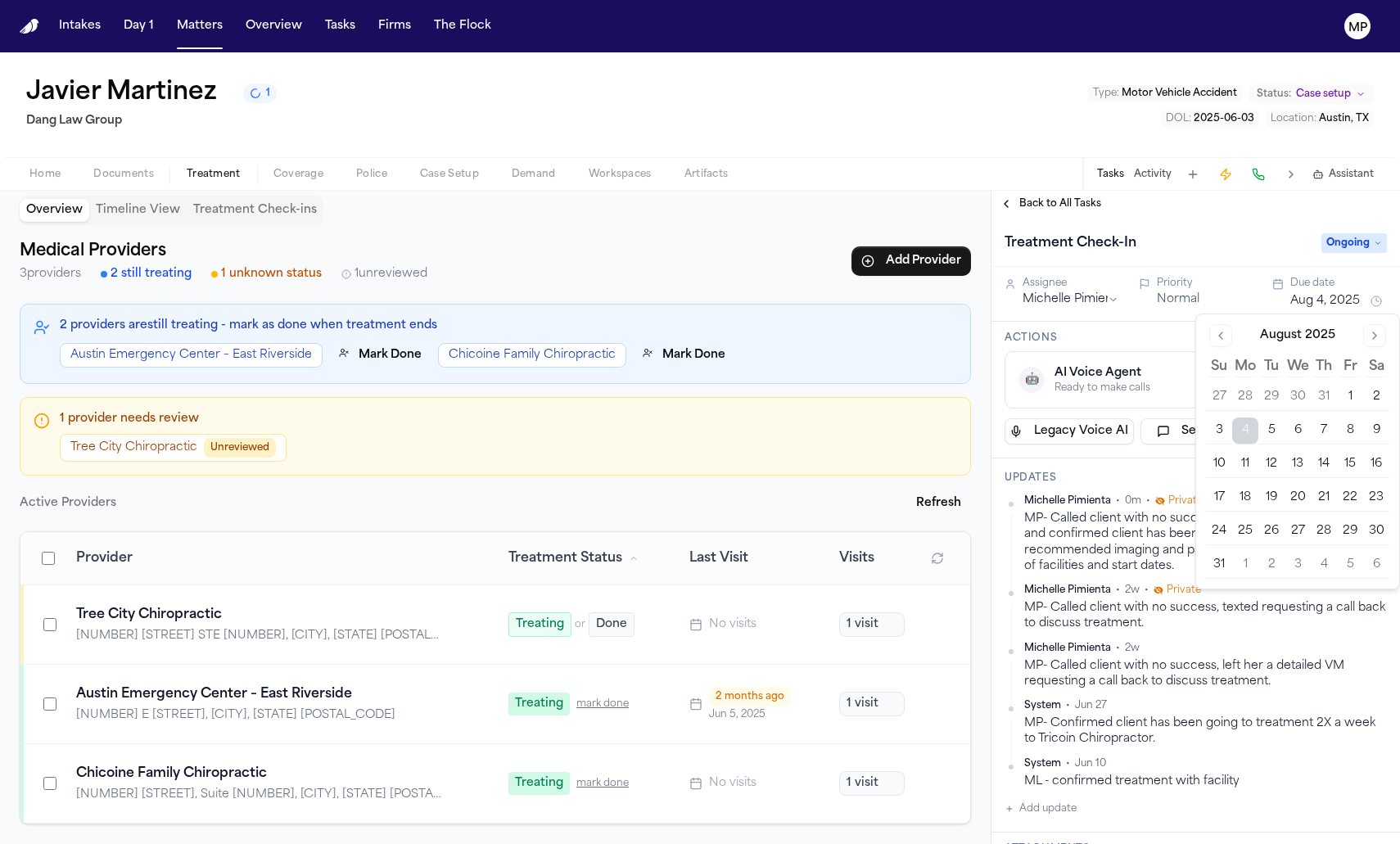 click on "18" at bounding box center [1245, 498] 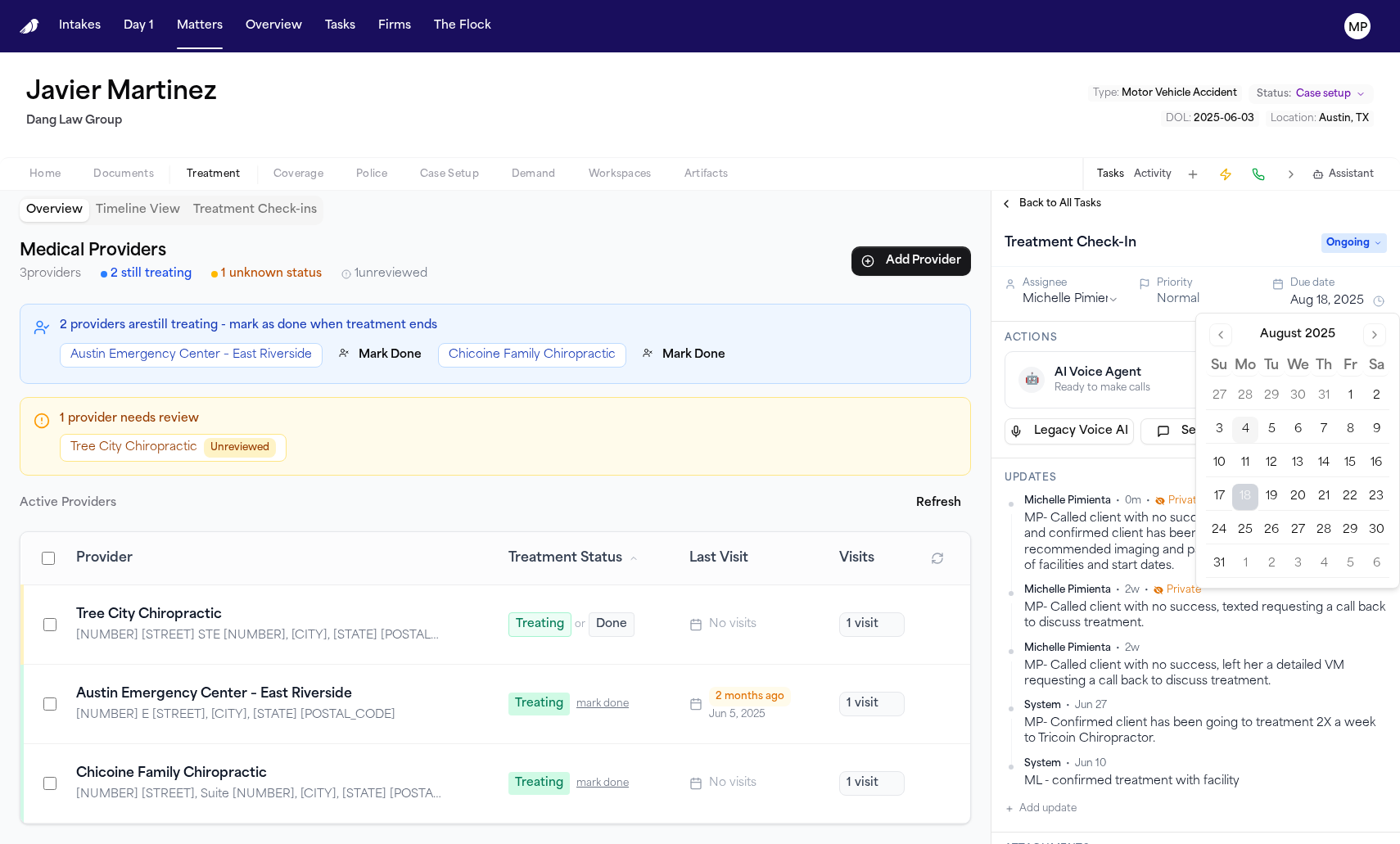 click on "Javier Martinez Dang Law Group Type :   Motor Vehicle Accident Status: Case setup DOL :   2025-06-03 Location :   Austin, TX" at bounding box center [700, 105] 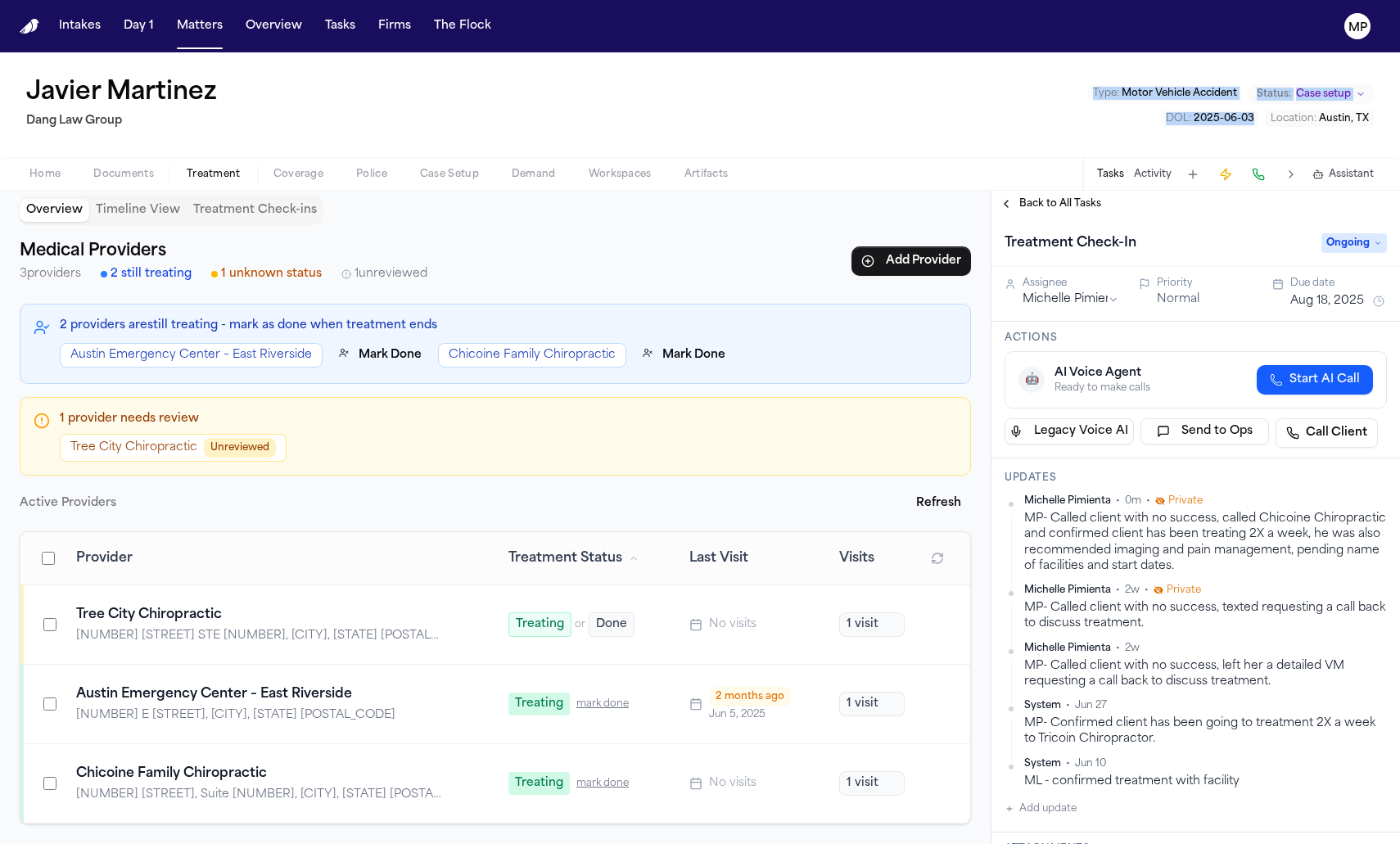 drag, startPoint x: 795, startPoint y: 147, endPoint x: 604, endPoint y: 138, distance: 191.2119 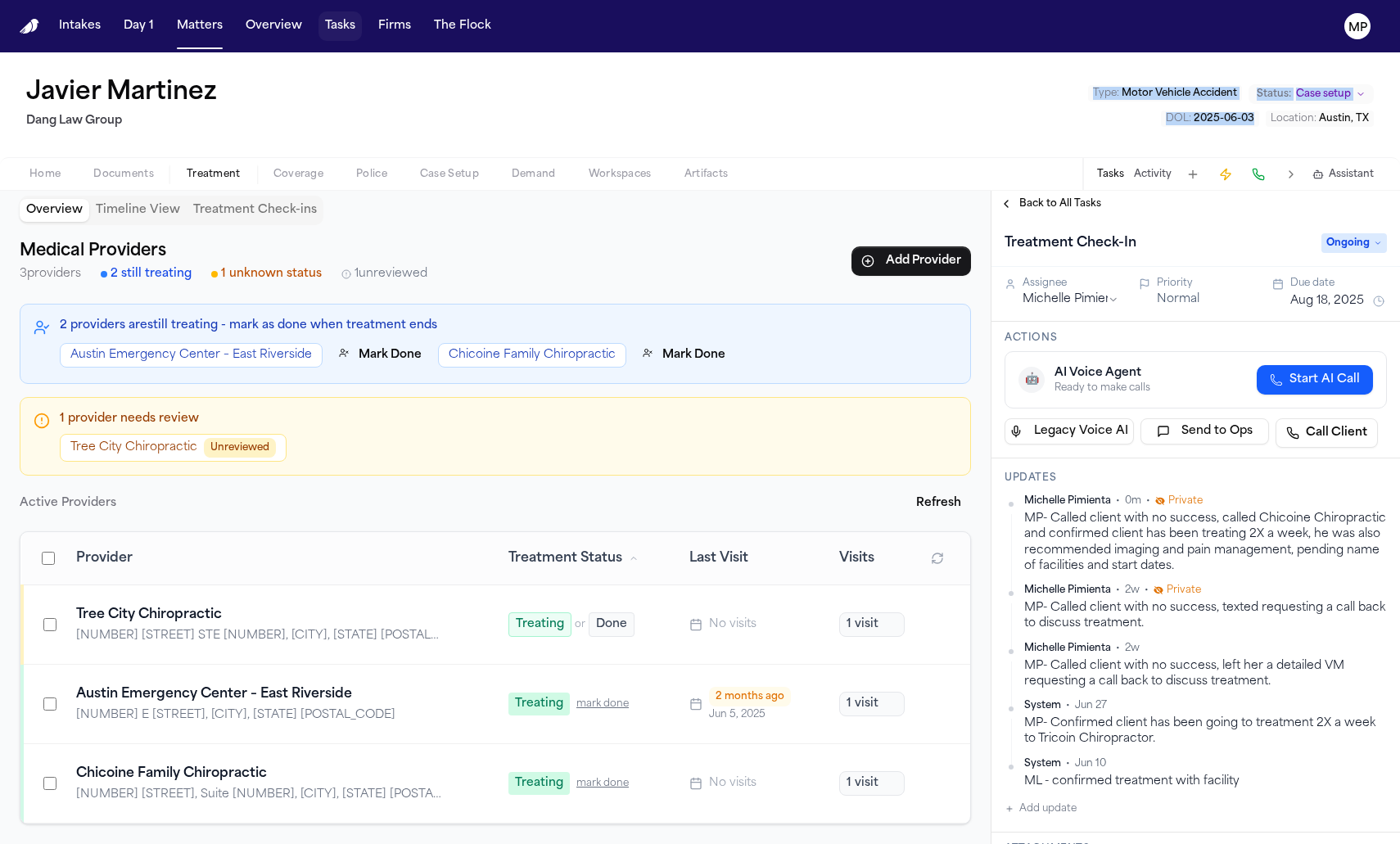 click on "Tasks" at bounding box center [340, 26] 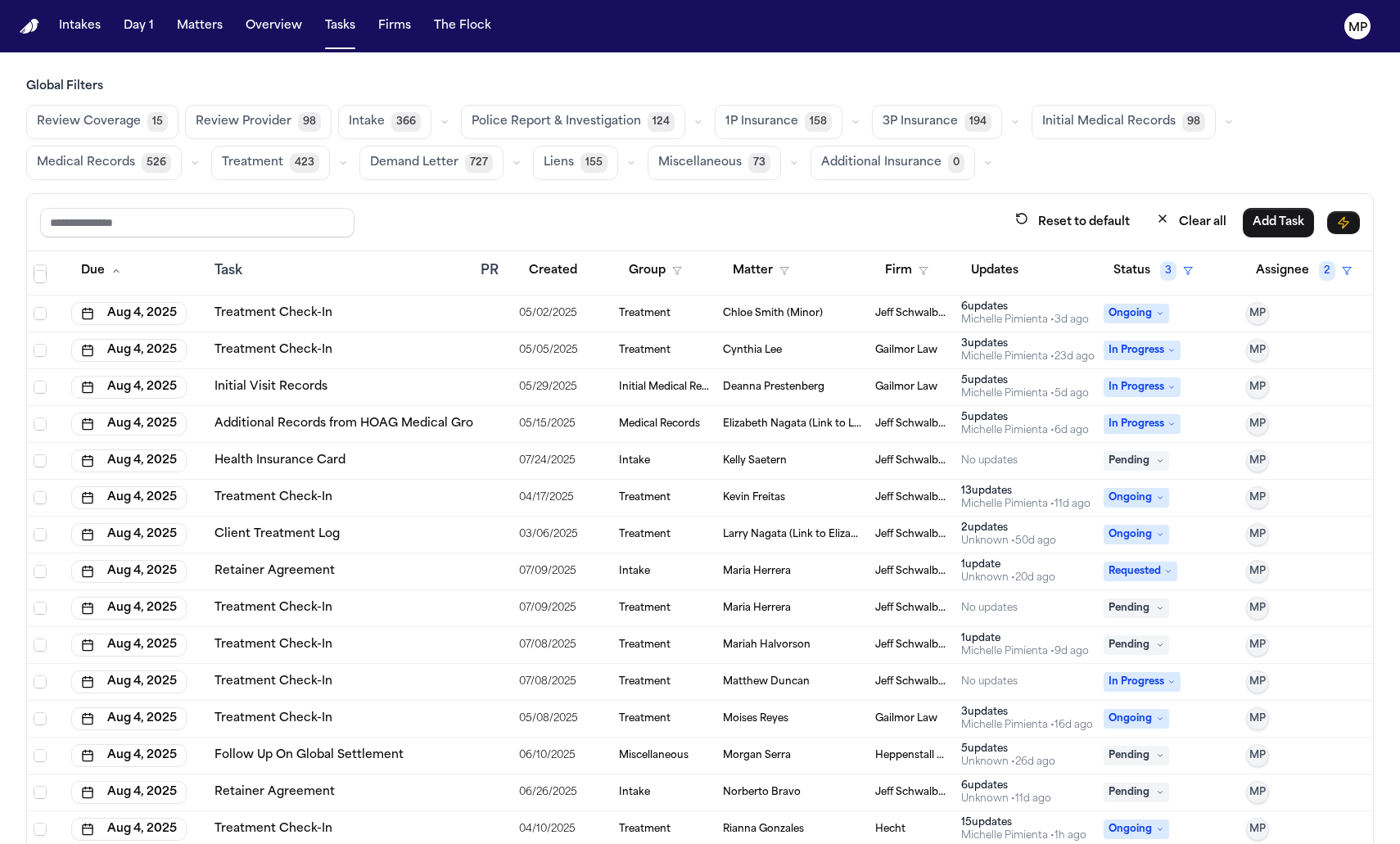 scroll, scrollTop: 26, scrollLeft: 0, axis: vertical 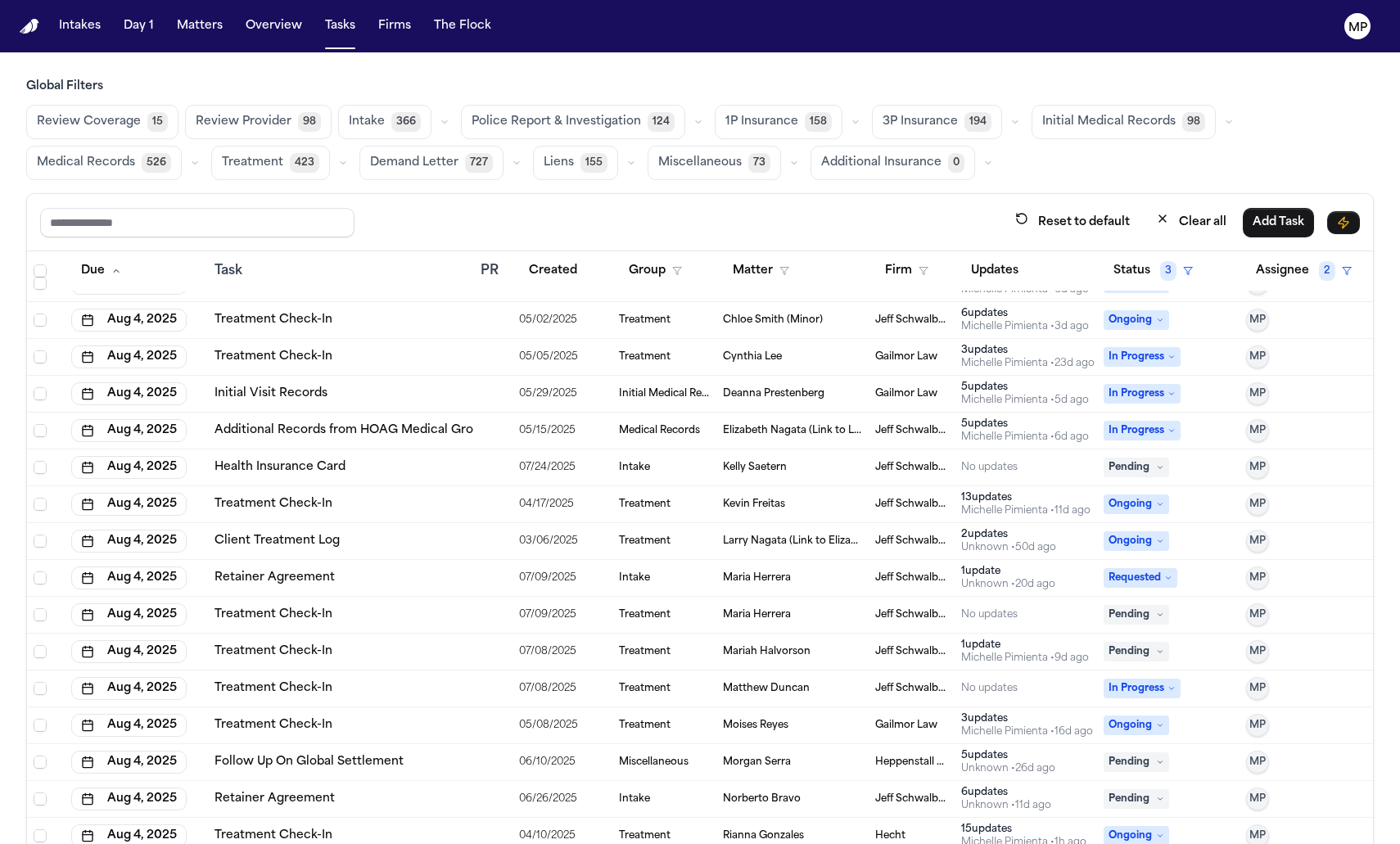 click on "Treatment Check-In" at bounding box center [341, 357] 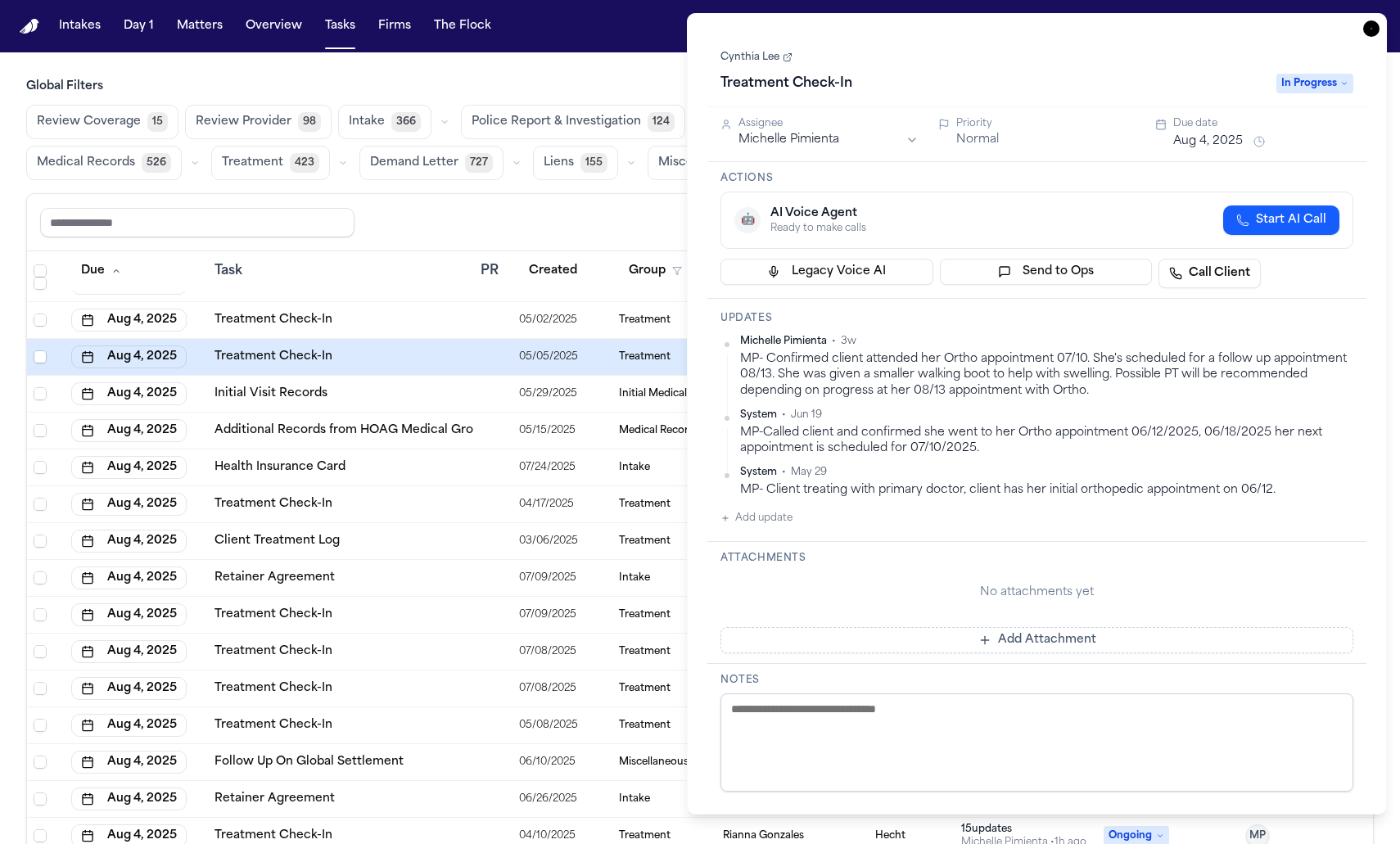 click on "Global Filters" at bounding box center (700, 87) 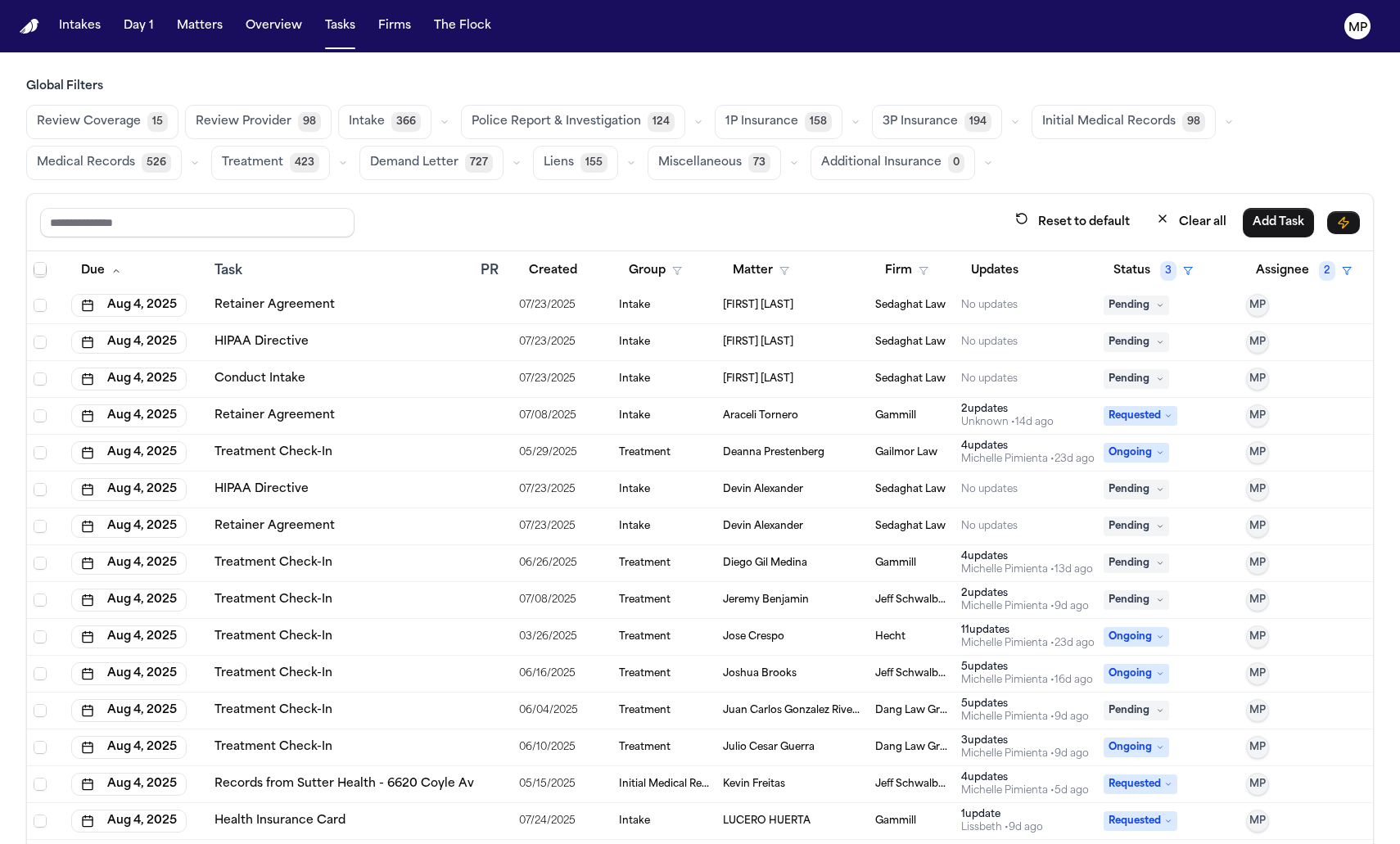 scroll, scrollTop: 669, scrollLeft: 0, axis: vertical 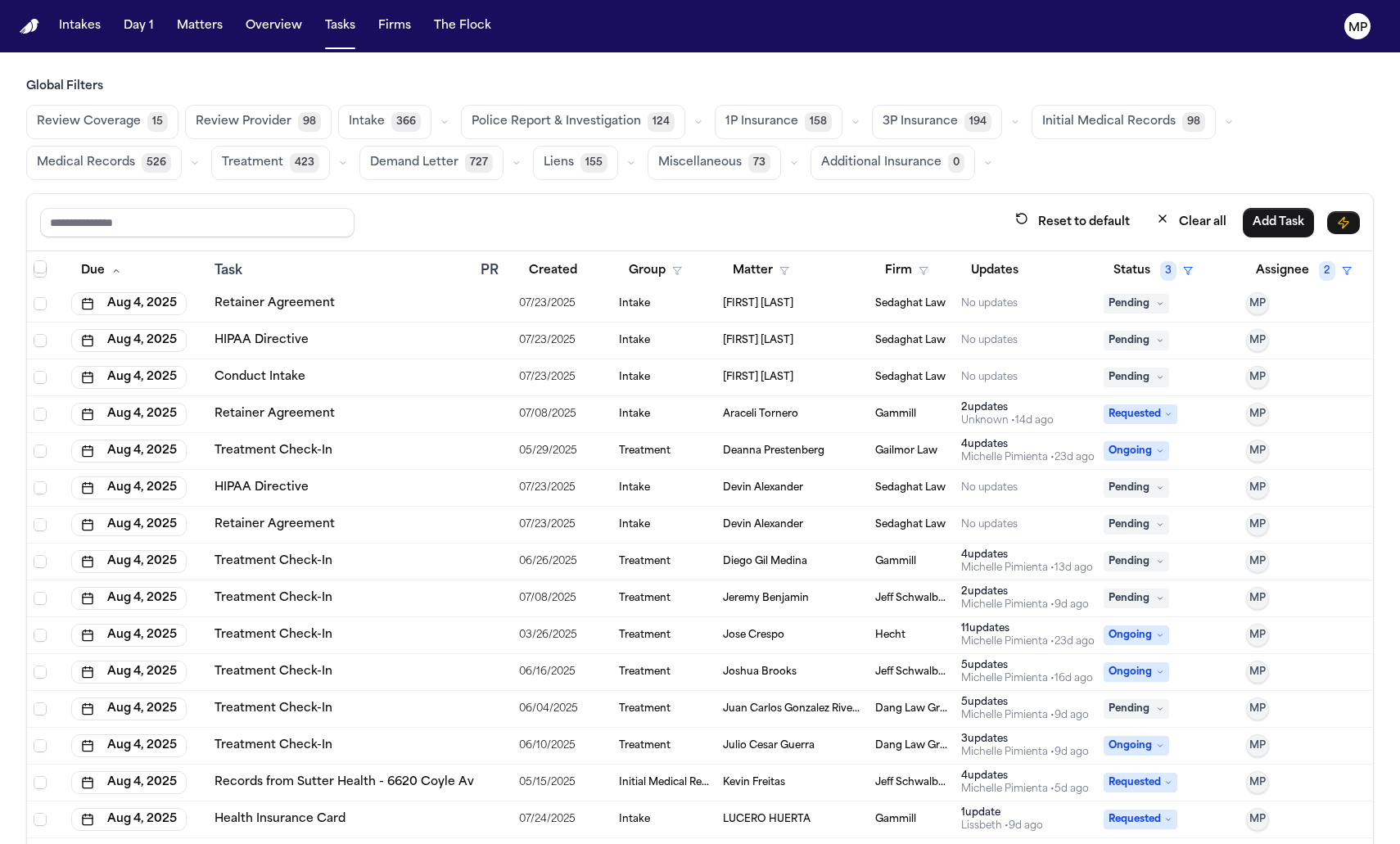 click at bounding box center [493, 562] 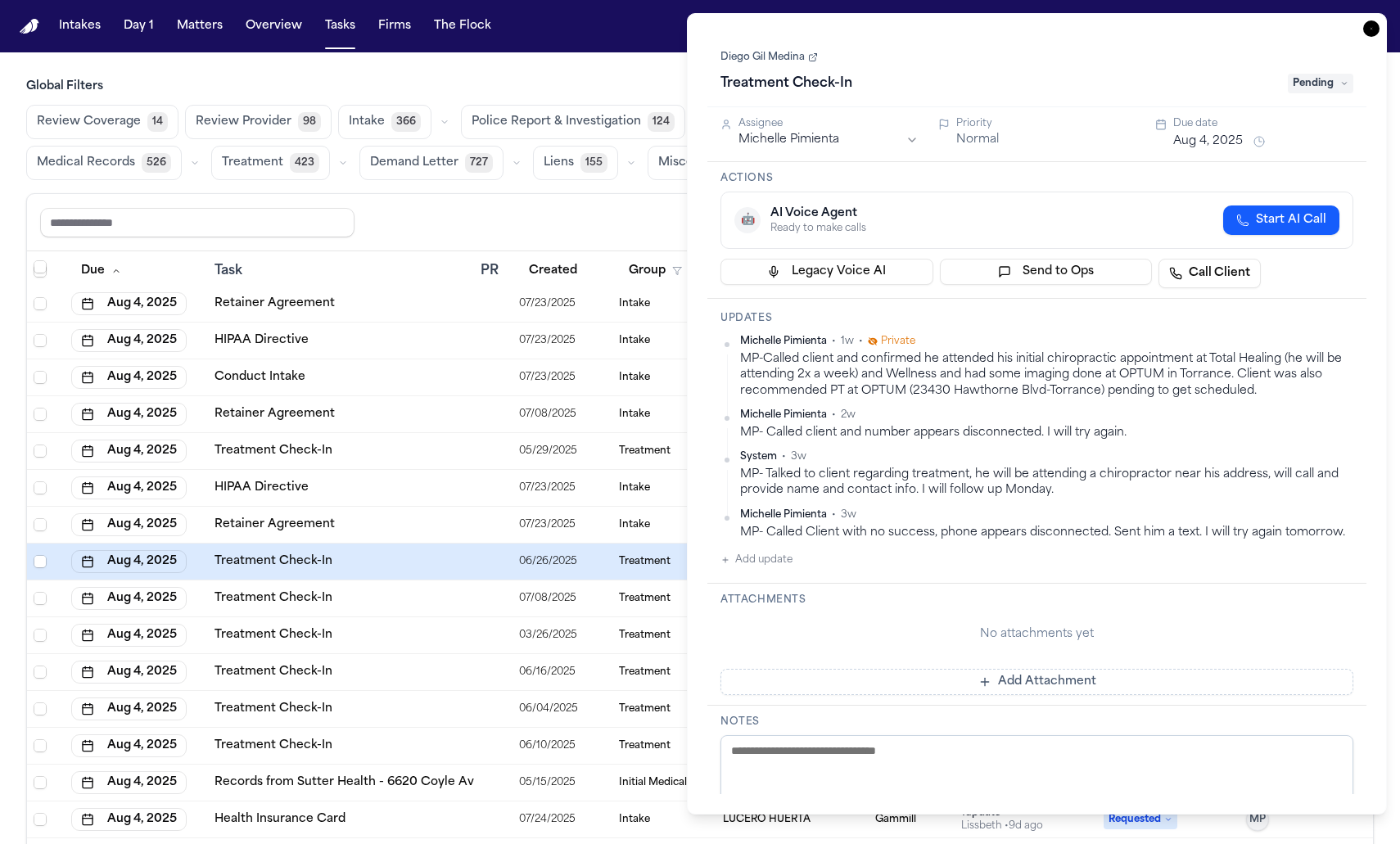 click on "Diego Gil Medina" at bounding box center (769, 57) 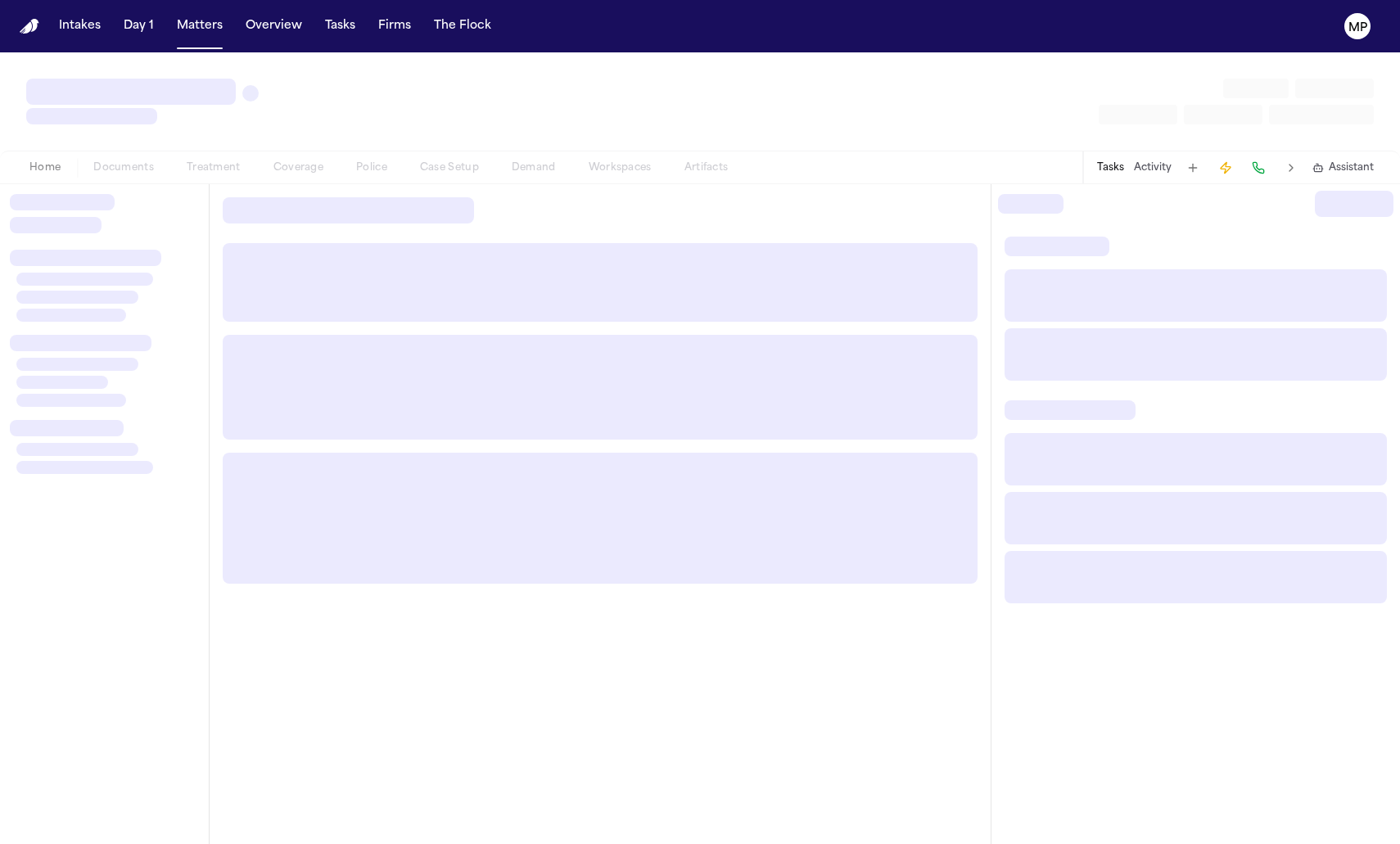 scroll, scrollTop: 0, scrollLeft: 0, axis: both 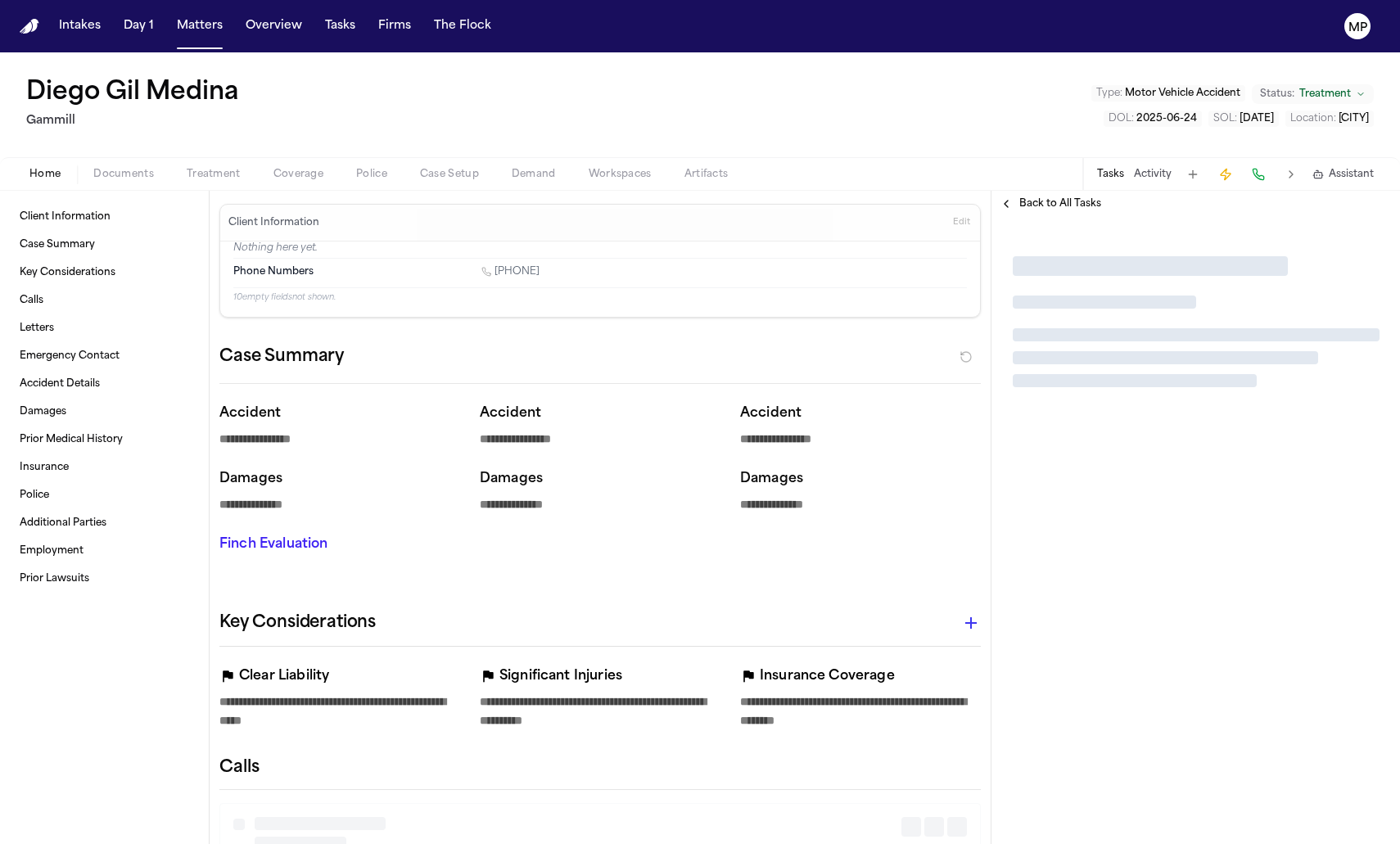 type on "*" 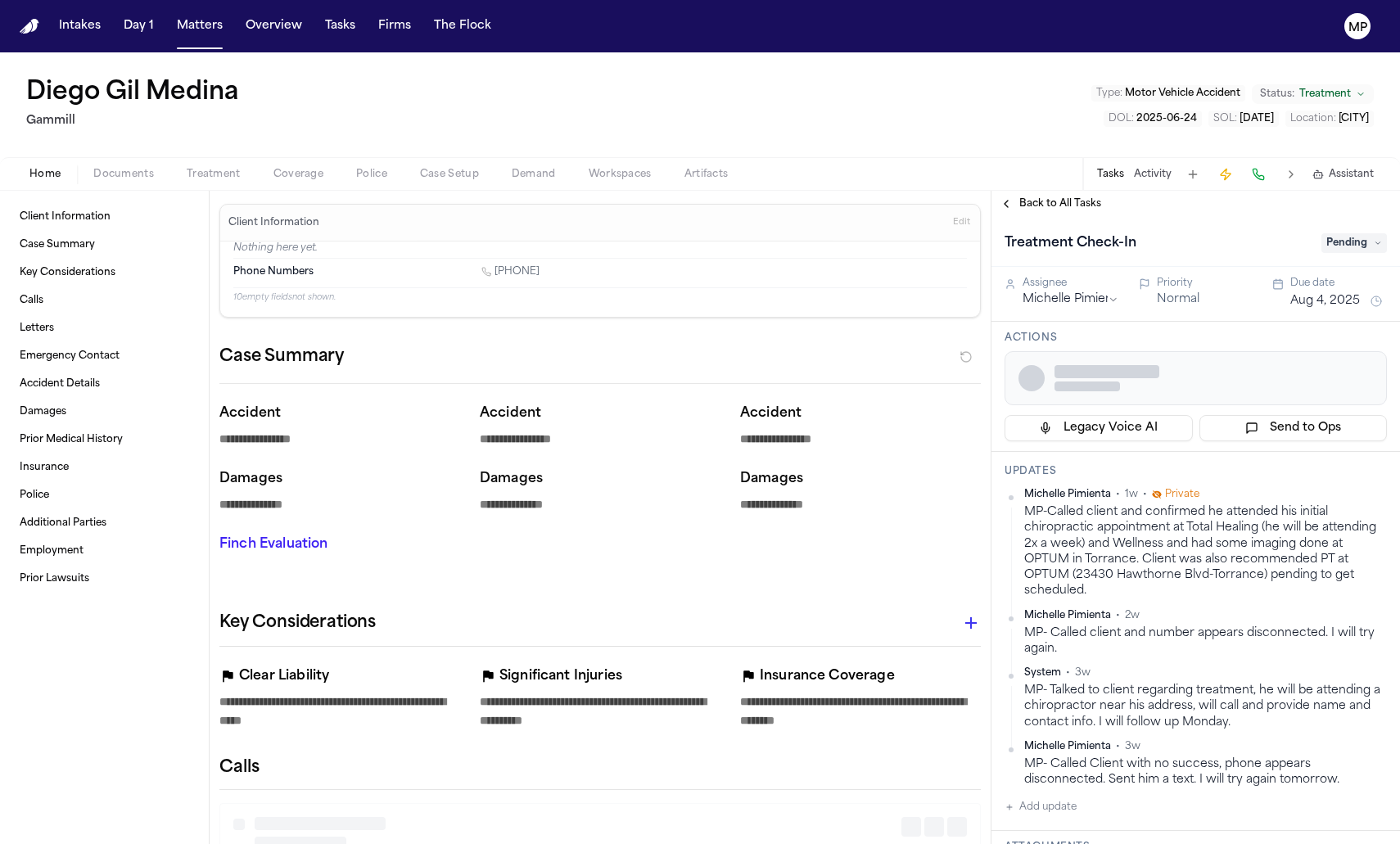 type on "*" 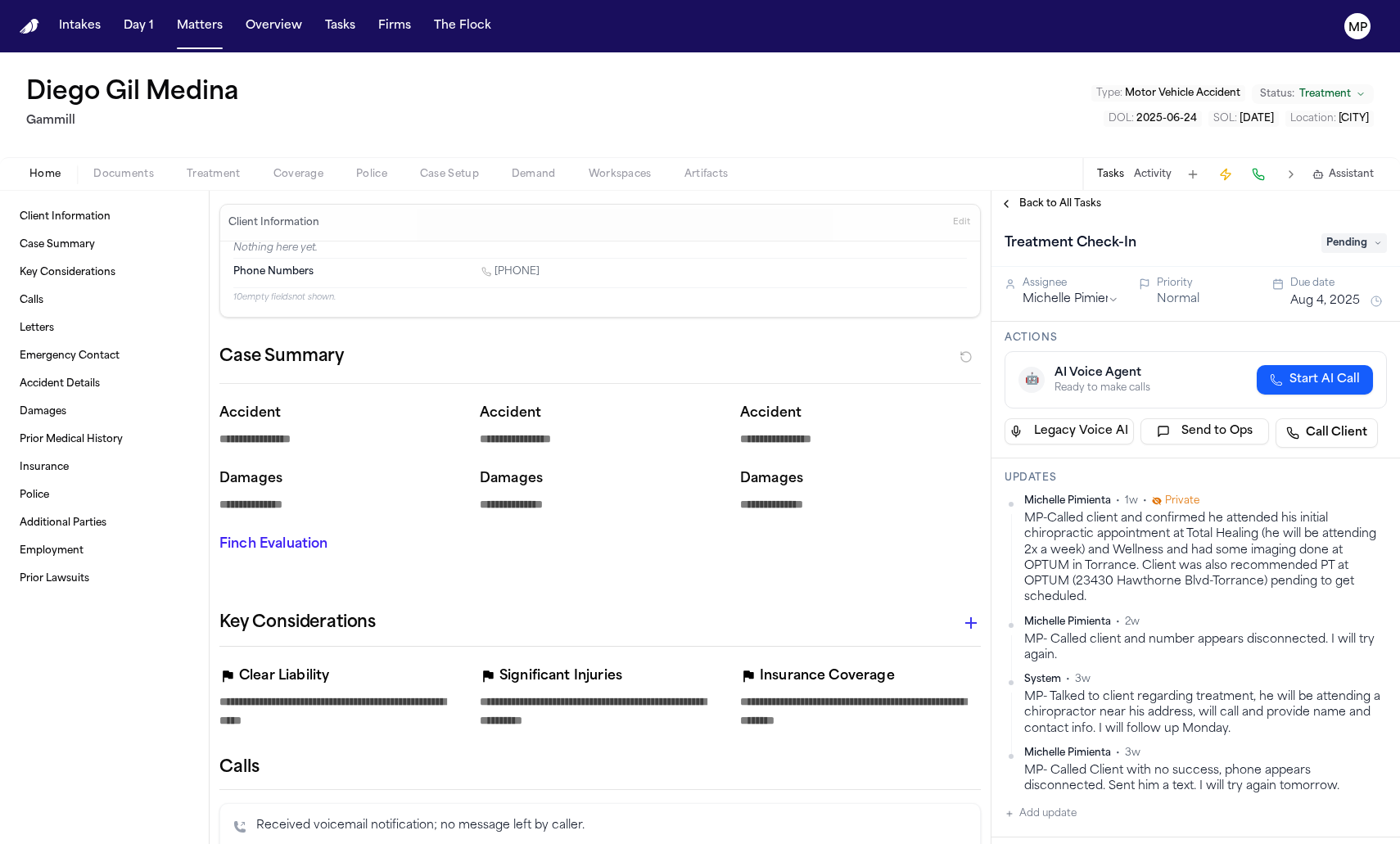 click on "Pending" at bounding box center [1354, 243] 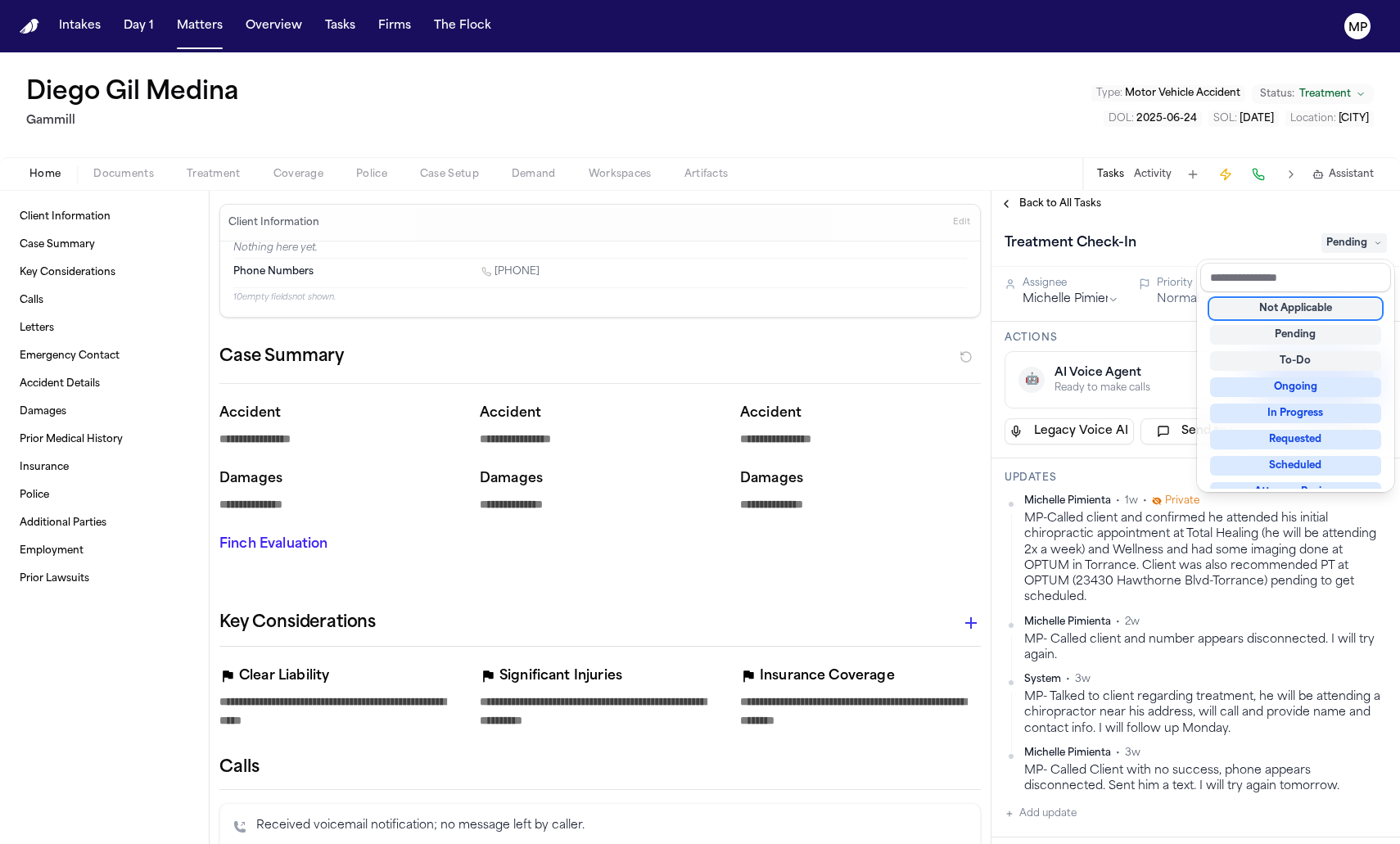 drag, startPoint x: 1325, startPoint y: 353, endPoint x: 1344, endPoint y: 309, distance: 47.92703 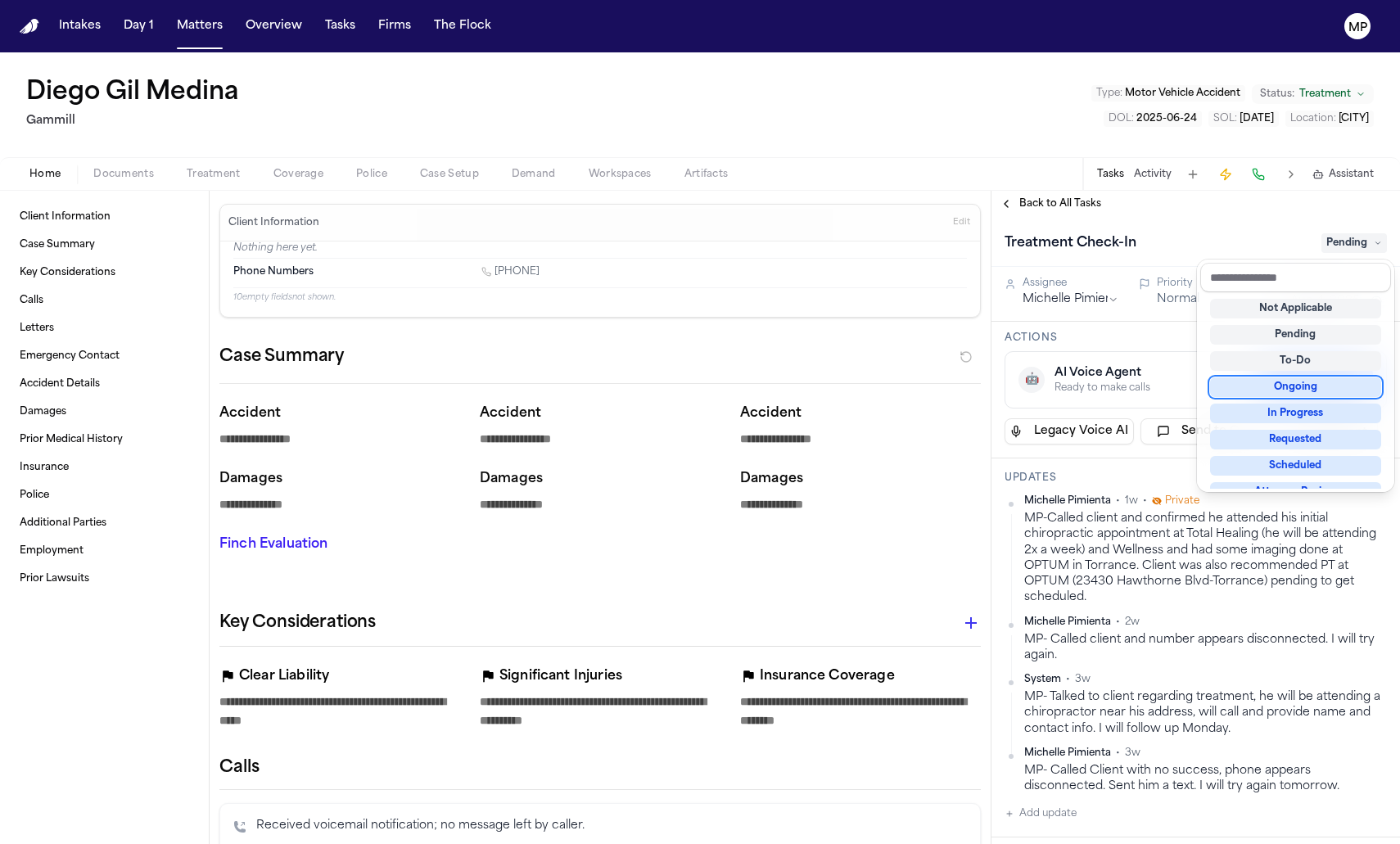 click on "Ongoing" at bounding box center [1295, 387] 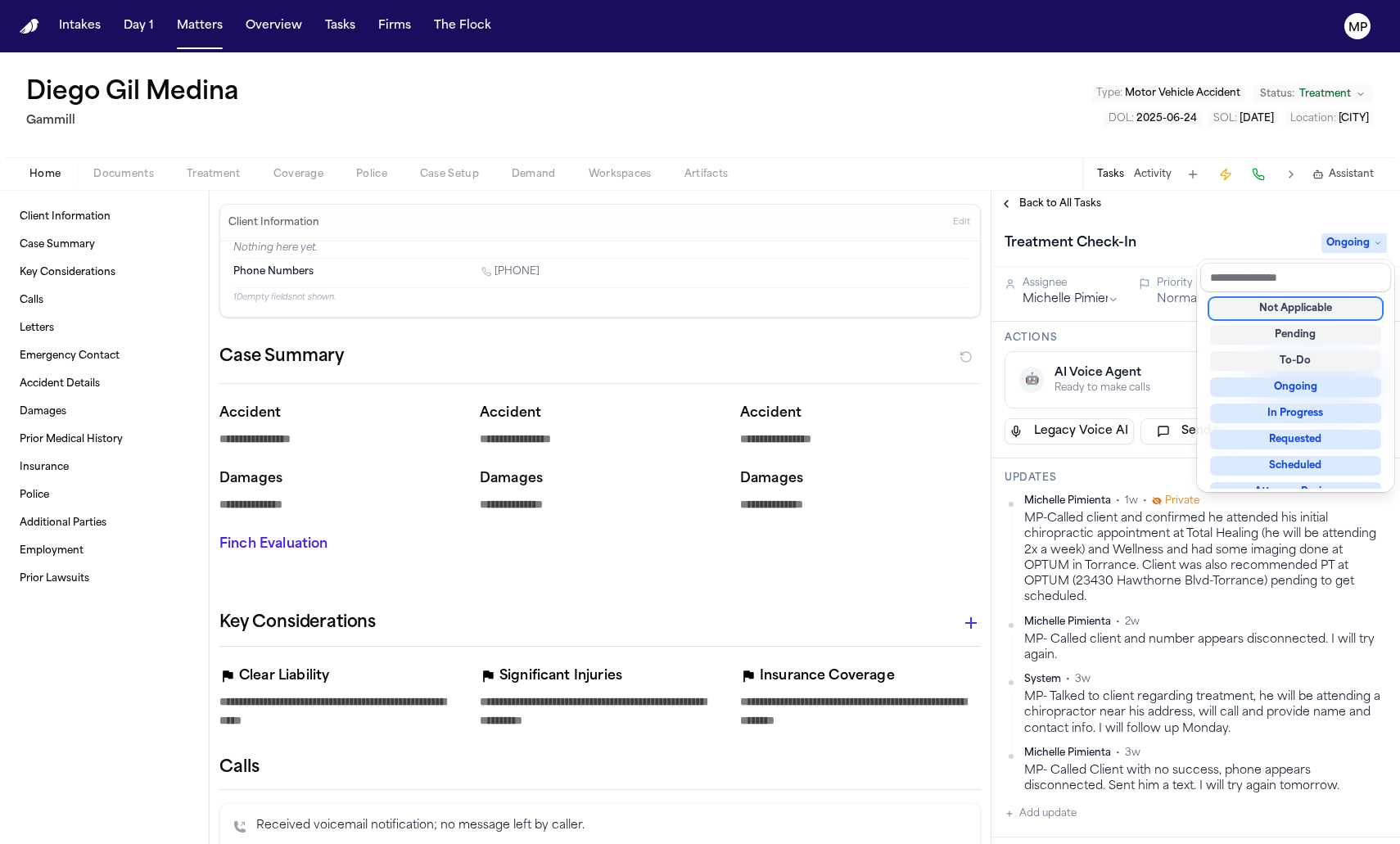 click on "Ongoing" at bounding box center (1295, 387) 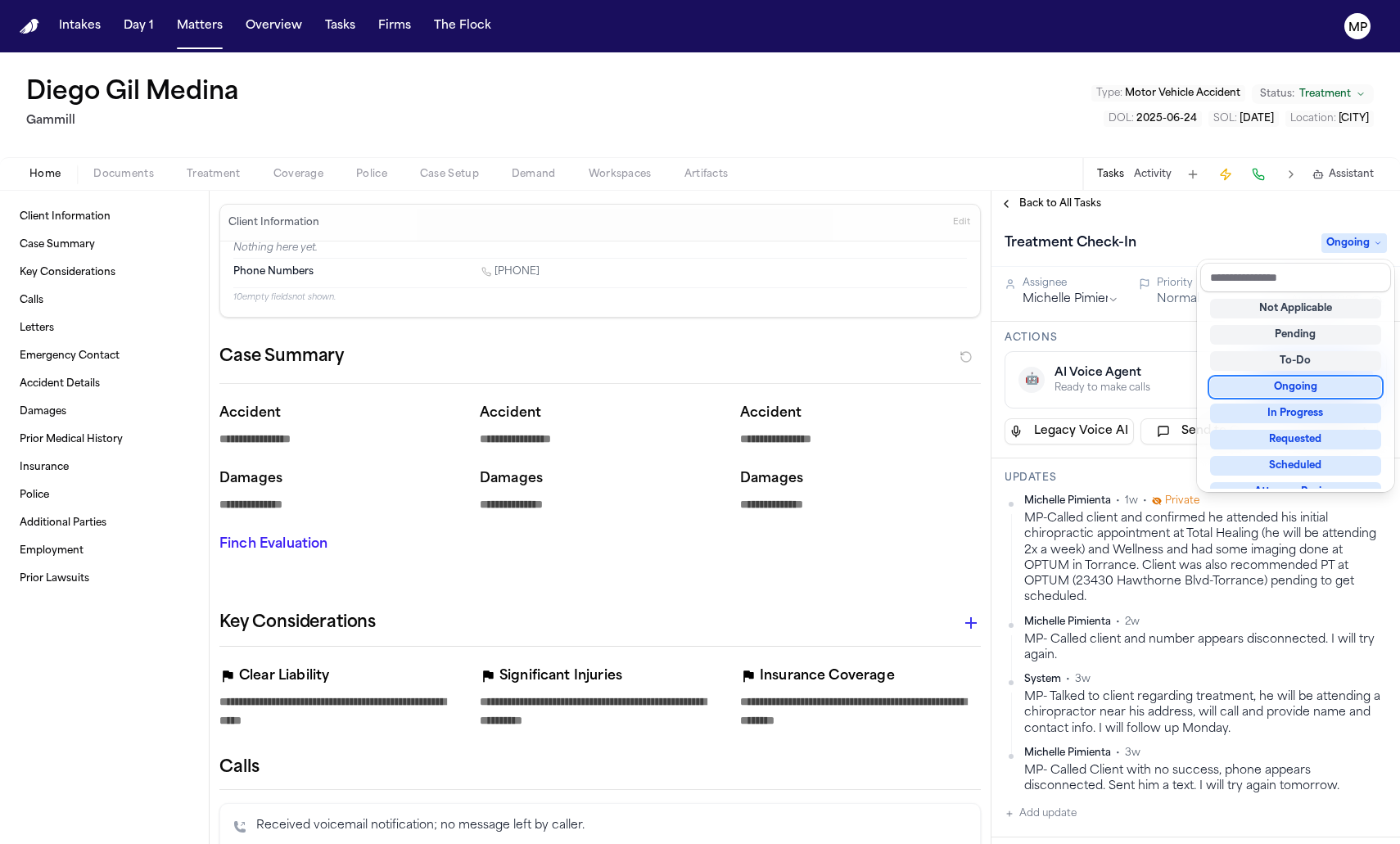click on "Ongoing" at bounding box center [1295, 387] 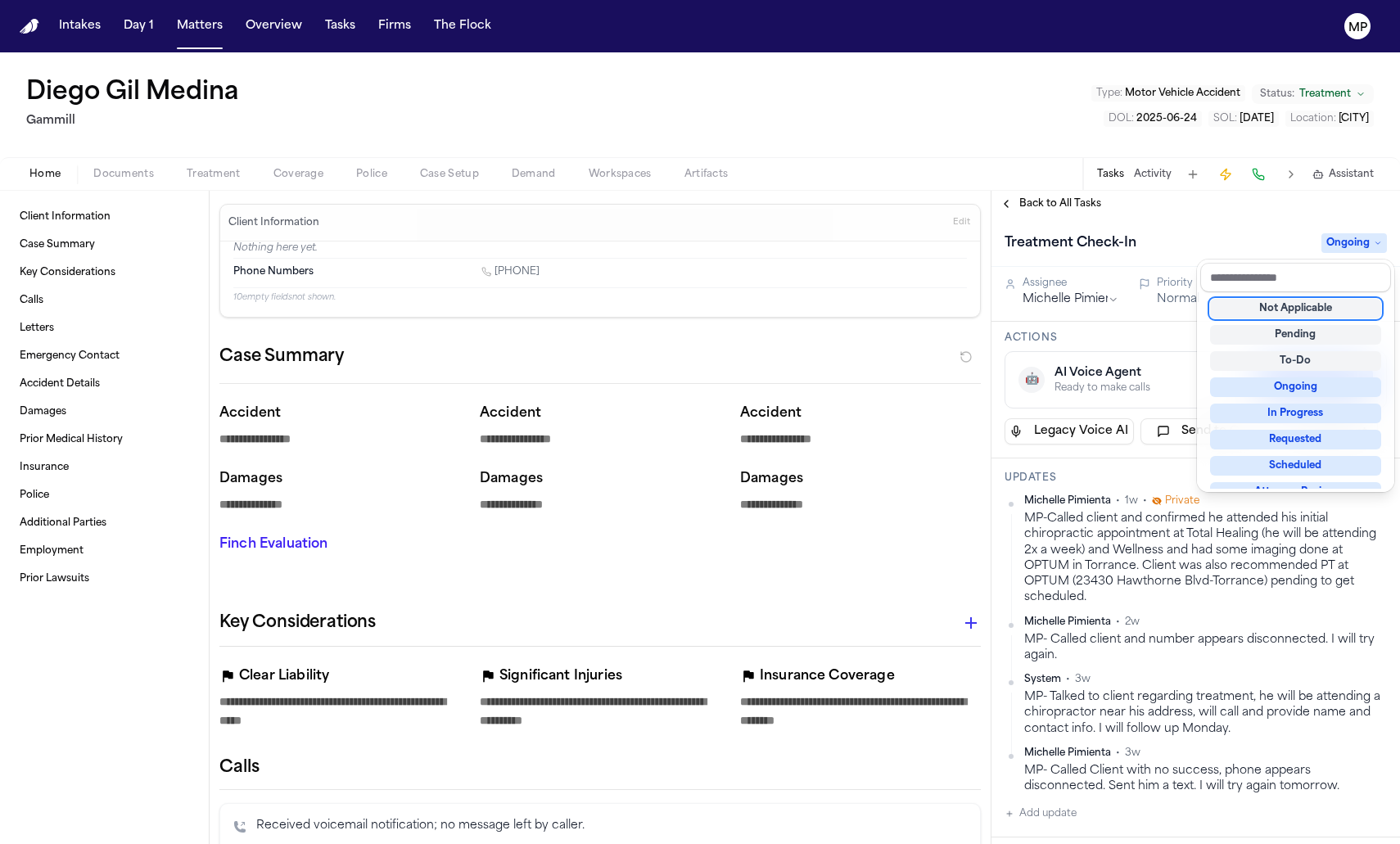 click on "Ongoing" at bounding box center (1295, 387) 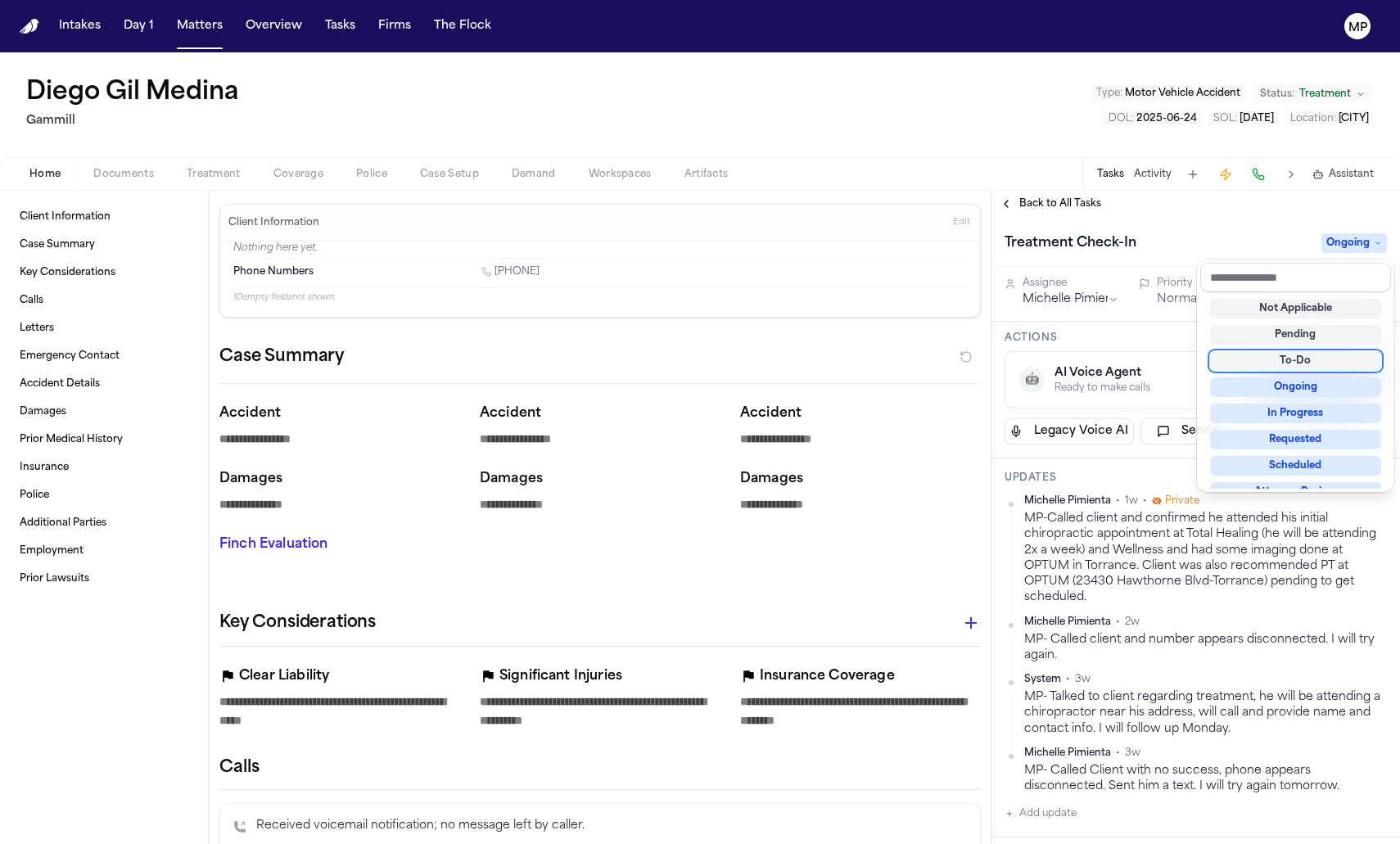 click on "Treatment Check-In Ongoing Assignee Michelle Pimienta Priority Normal Due date Aug 4, 2025 Actions 🤖 AI Voice Agent Ready to make calls Start AI Call Legacy Voice AI Send to Ops Call Client Updates Michelle Pimienta • 1w • Private MP-Called client and confirmed he attended his initial chiropractic appointment at Total Healing  (he will be attending 2x a week) and Wellness and had some imaging done at OPTUM in Torrance. Client was also recommended PT at OPTUM (23430 Hawthorne Blvd-Torrance) pending to get scheduled.  Michelle Pimienta • 2w MP- Called client and number appears disconnected. I will try again.  System • 3w MP- Talked to client regarding treatment, he will be attending a chiropractor near his address, will call and provide name and contact info. I will follow up Monday.  Michelle Pimienta • 3w MP- Called Client with no success, phone appears disconnected. Sent him a text. I will try again tomorrow.  Add update Attachments No attachments yet Add Attachment Notes Schedules Delete Task" at bounding box center [1195, 530] 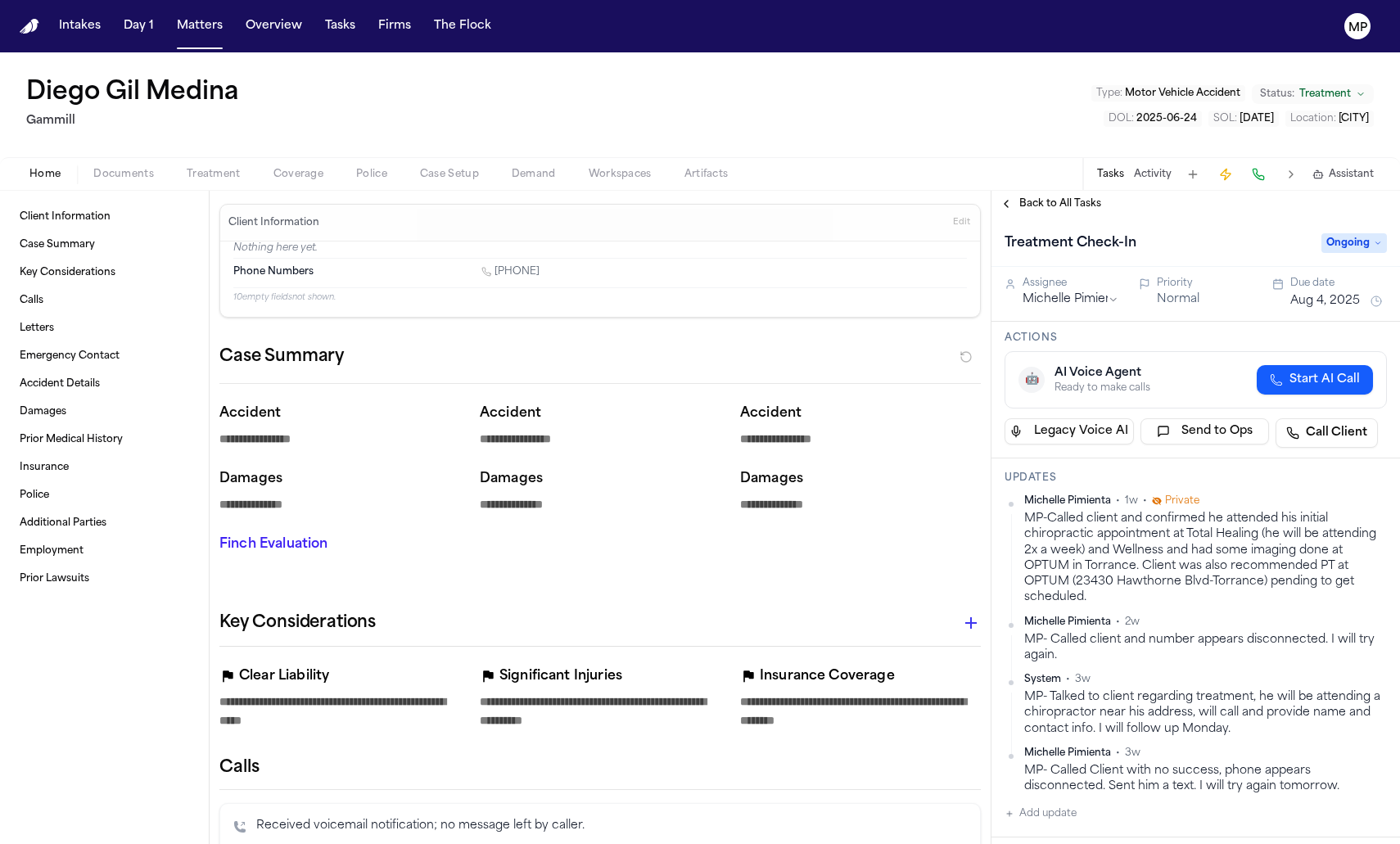 click on "Aug 4, 2025" at bounding box center [1325, 301] 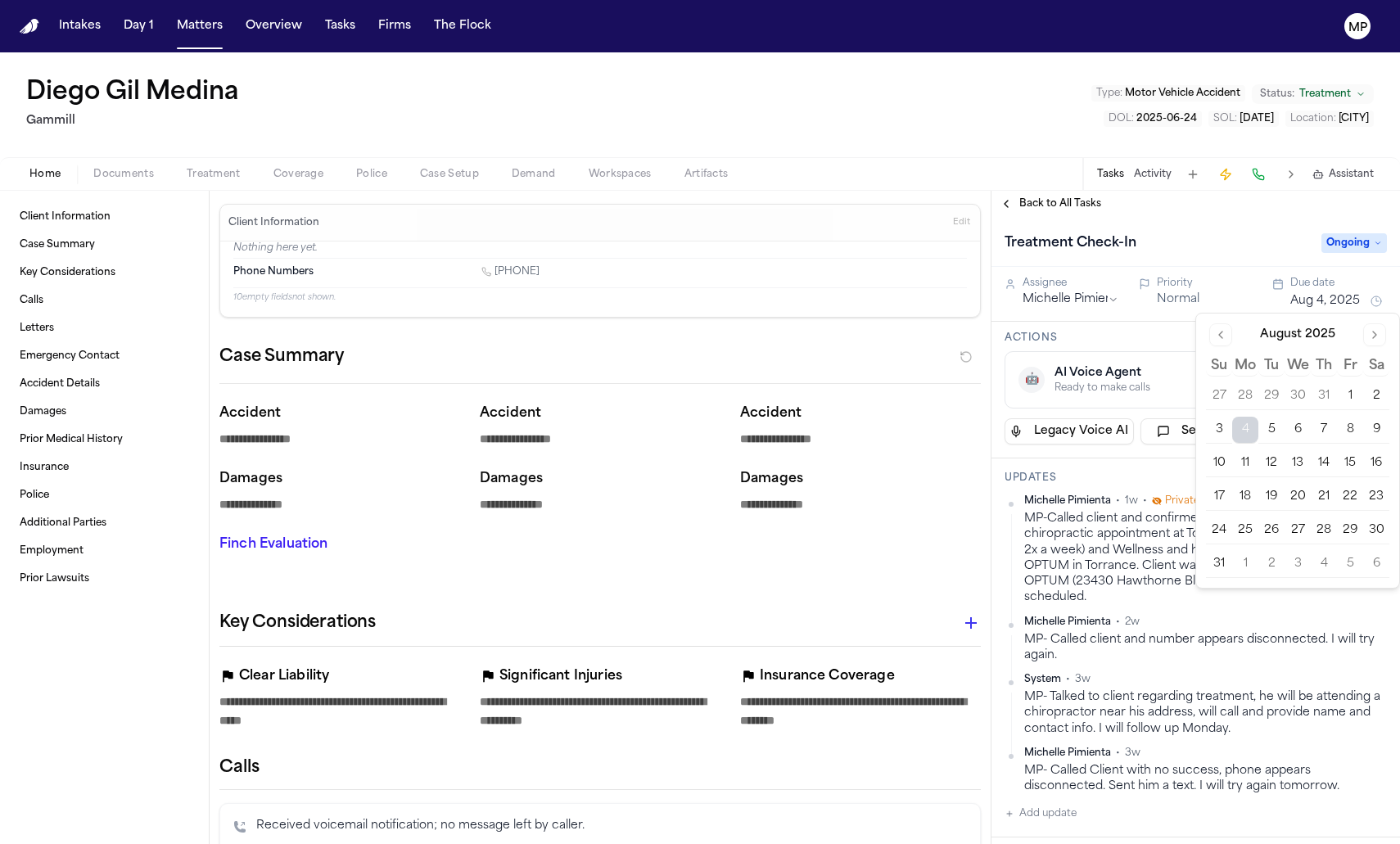 click on "11" at bounding box center [1245, 463] 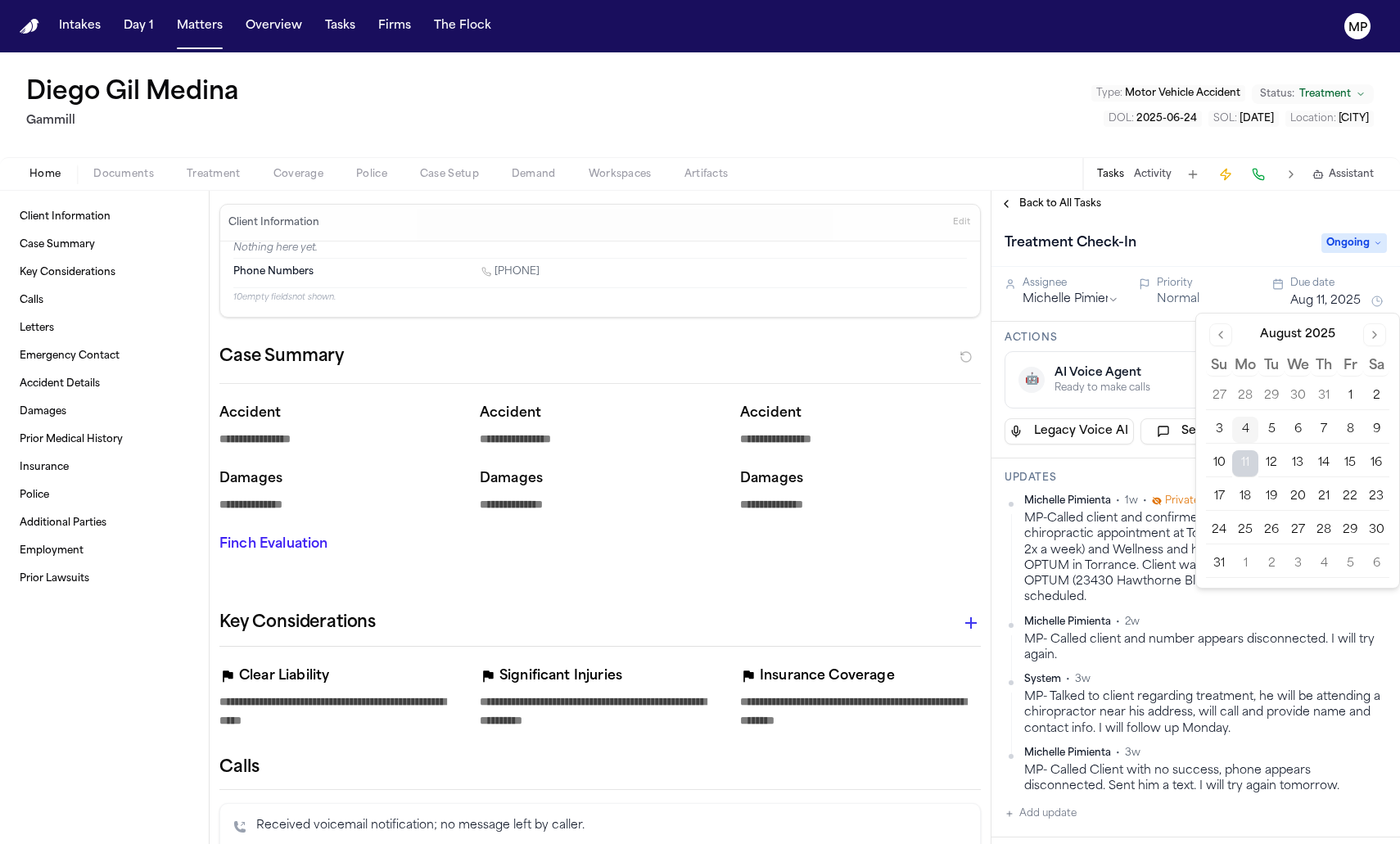 click on "Updates Michelle Pimienta • 1w • Private MP-Called client and confirmed he attended his initial chiropractic appointment at Total Healing  (he will be attending 2x a week) and Wellness and had some imaging done at OPTUM in Torrance. Client was also recommended PT at OPTUM (23430 Hawthorne Blvd-Torrance) pending to get scheduled.  Michelle Pimienta • 2w MP- Called client and number appears disconnected. I will try again.  System • 3w MP- Talked to client regarding treatment, he will be attending a chiropractor near his address, will call and provide name and contact info. I will follow up Monday.  Michelle Pimienta • 3w MP- Called Client with no success, phone appears disconnected. Sent him a text. I will try again tomorrow.  Add update" at bounding box center [1195, 648] 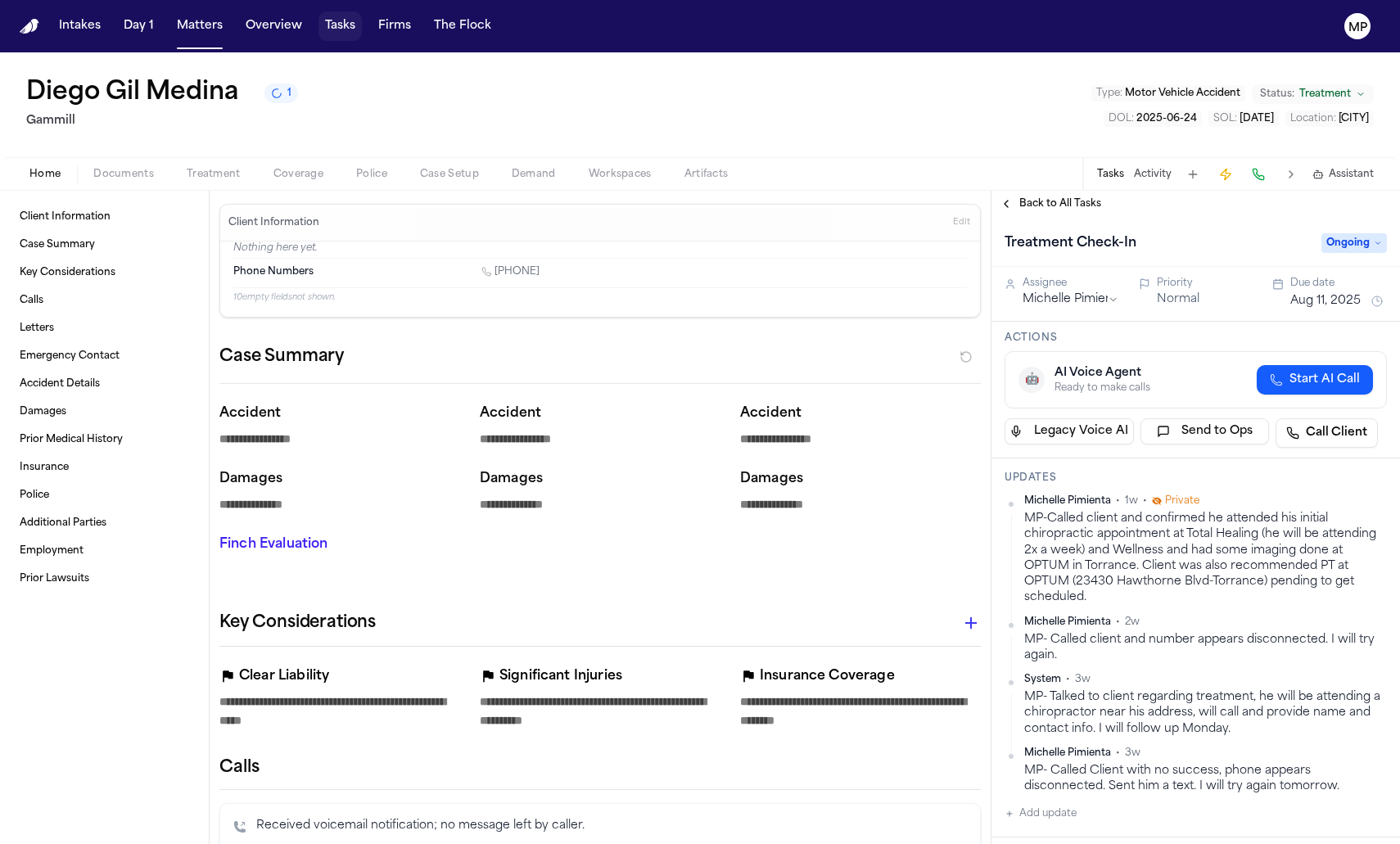 click on "Tasks" at bounding box center [340, 26] 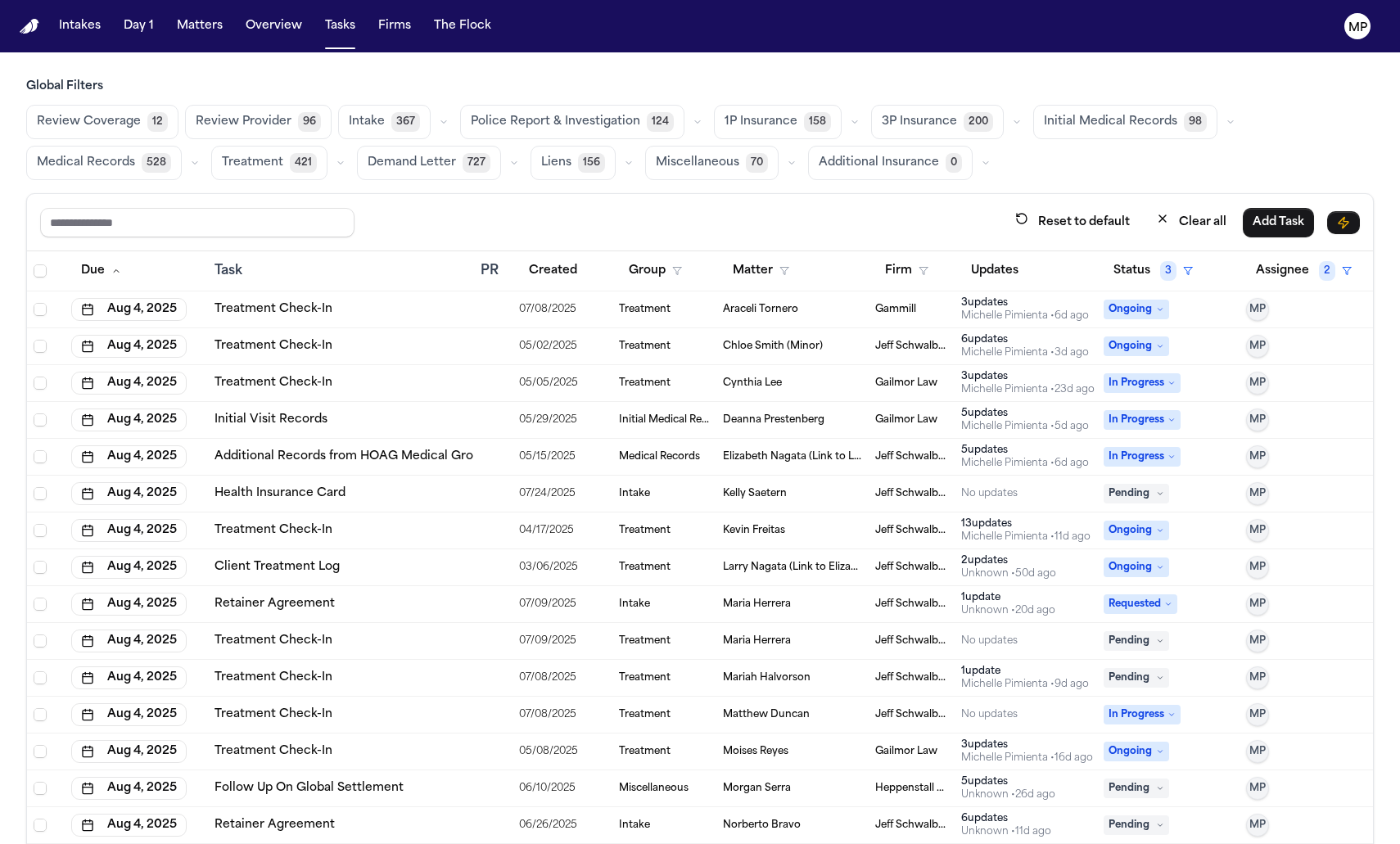 click on "Treatment Check-In" at bounding box center (341, 383) 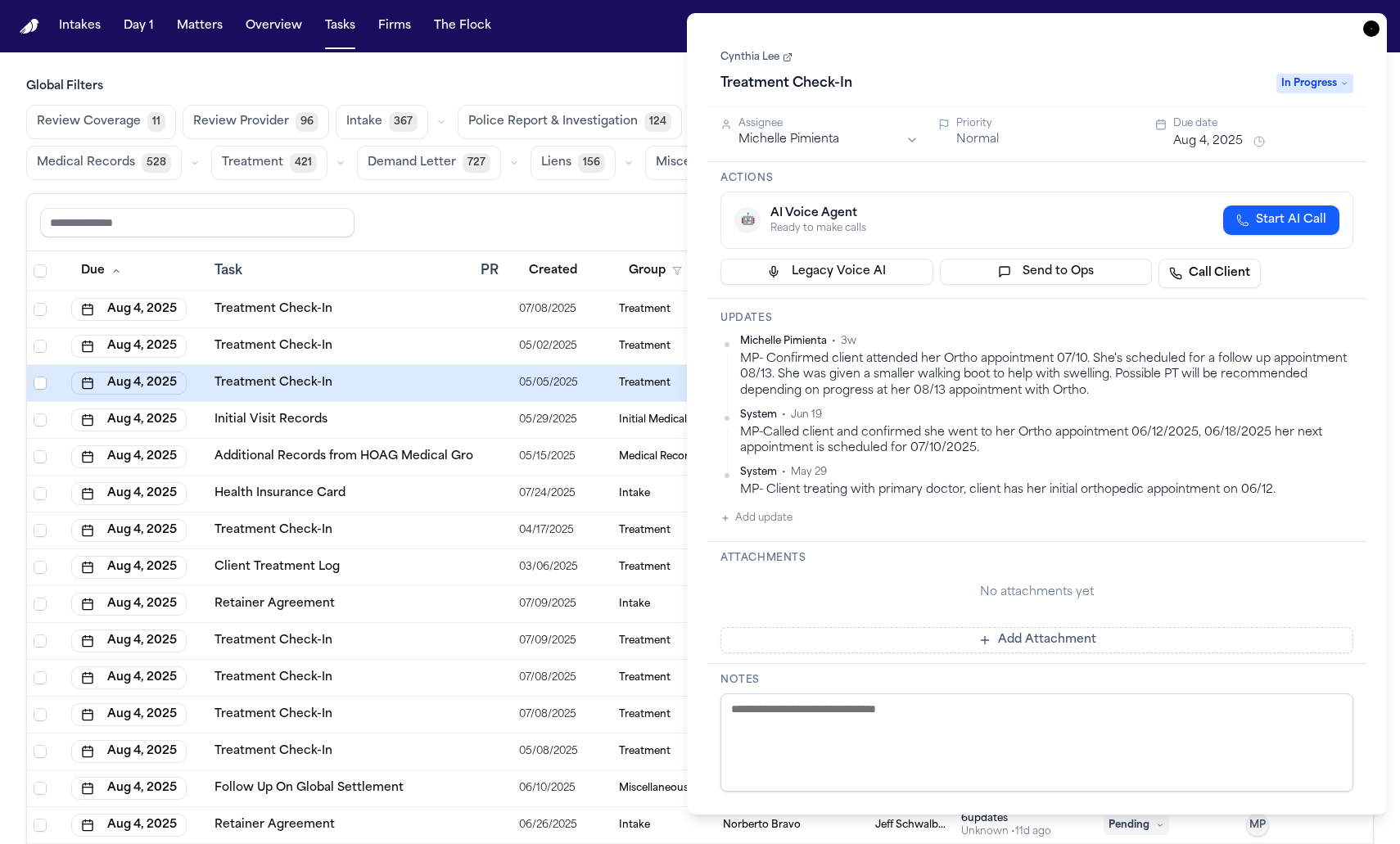 click on "Cynthia Lee" at bounding box center (756, 57) 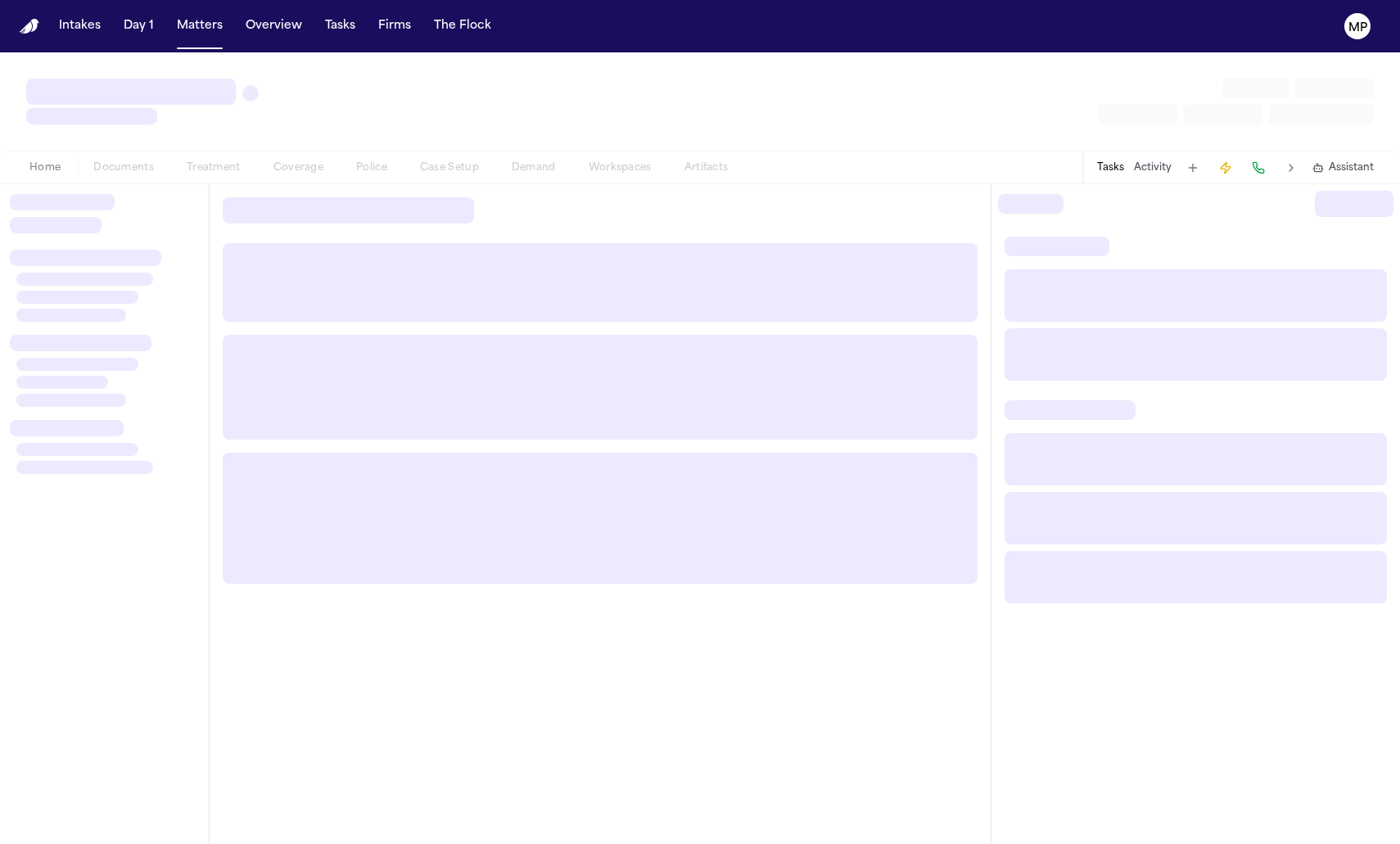 scroll, scrollTop: 0, scrollLeft: 0, axis: both 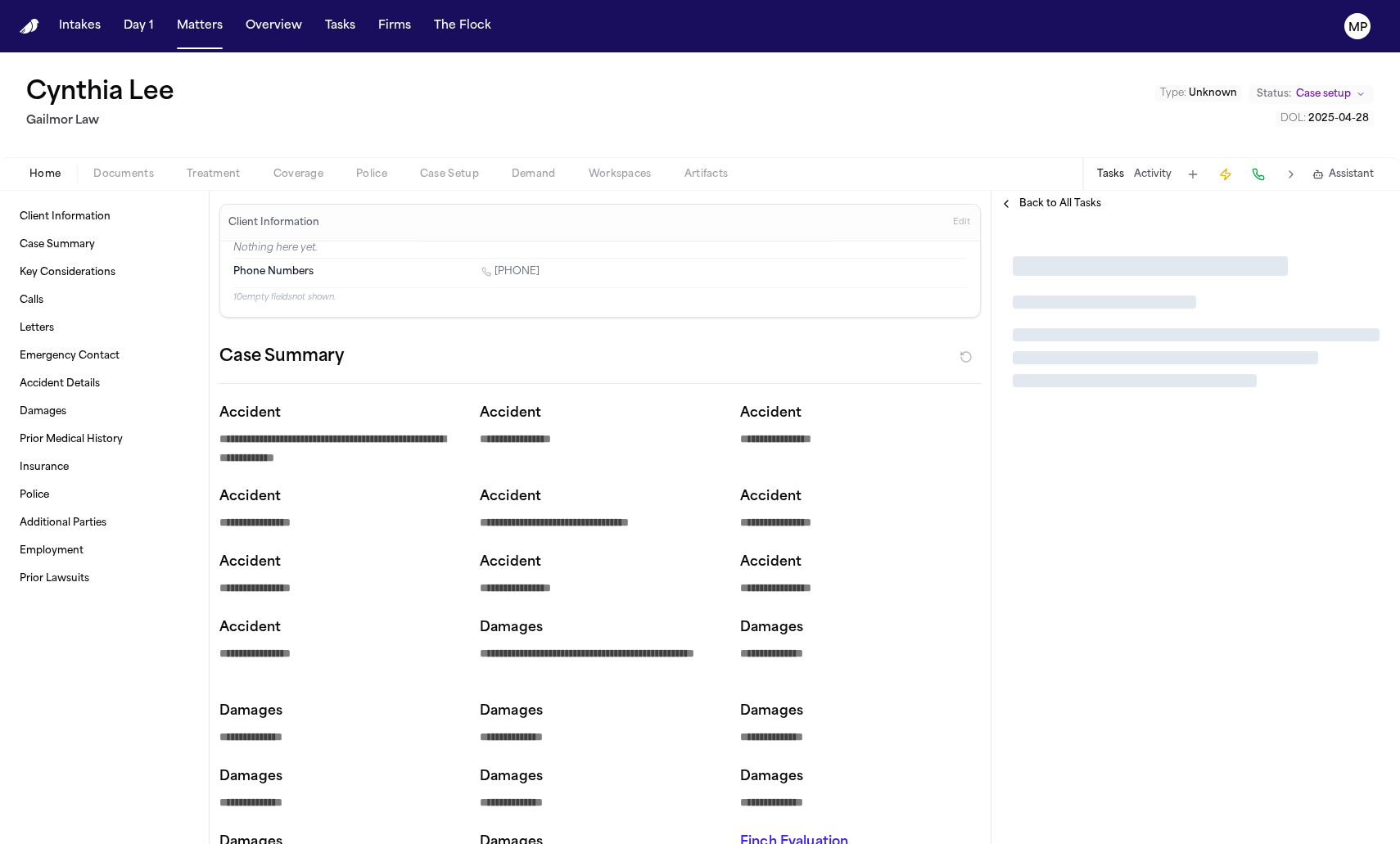 type on "*" 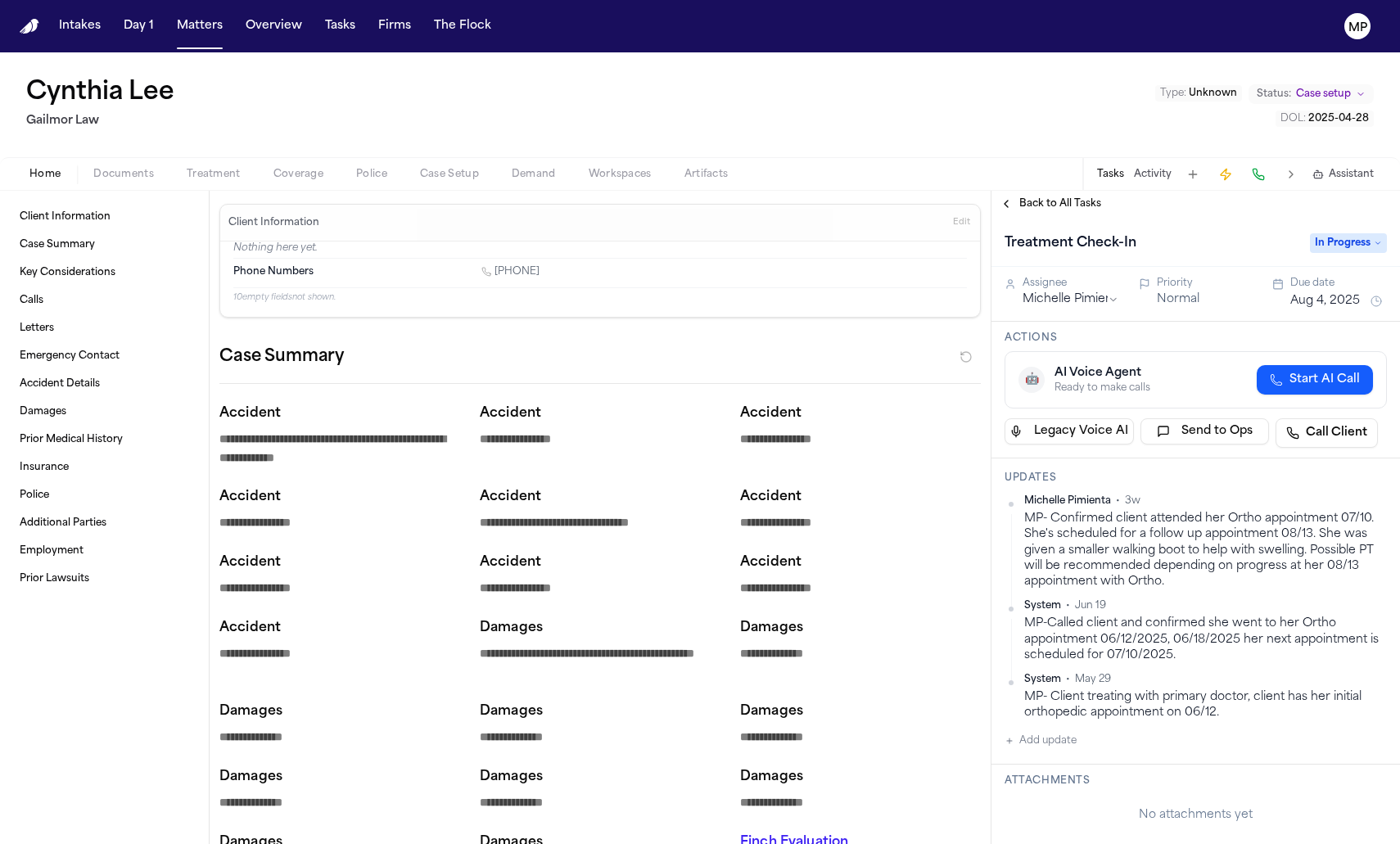 click on "Add update" at bounding box center (1041, 741) 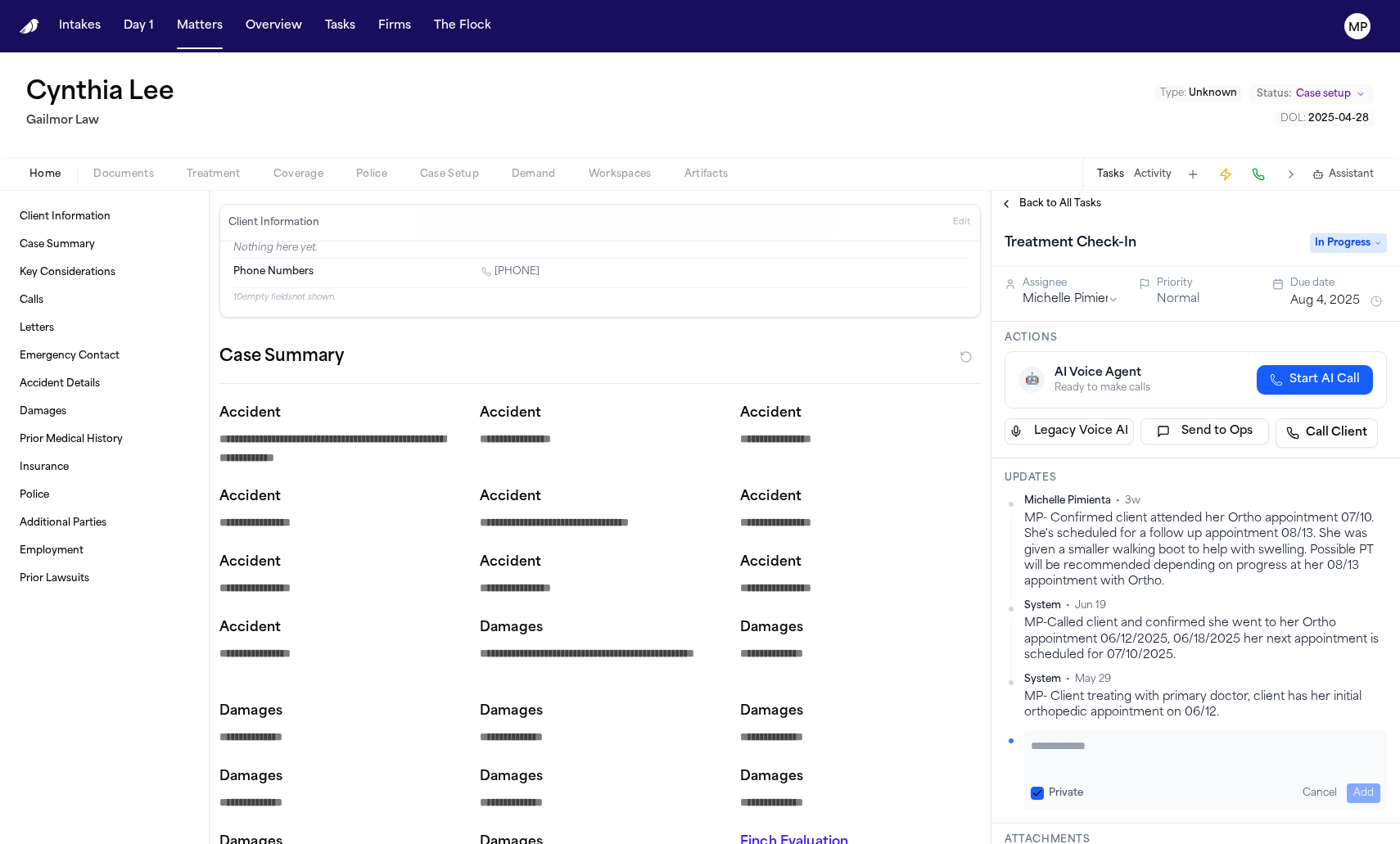 click at bounding box center [1205, 754] 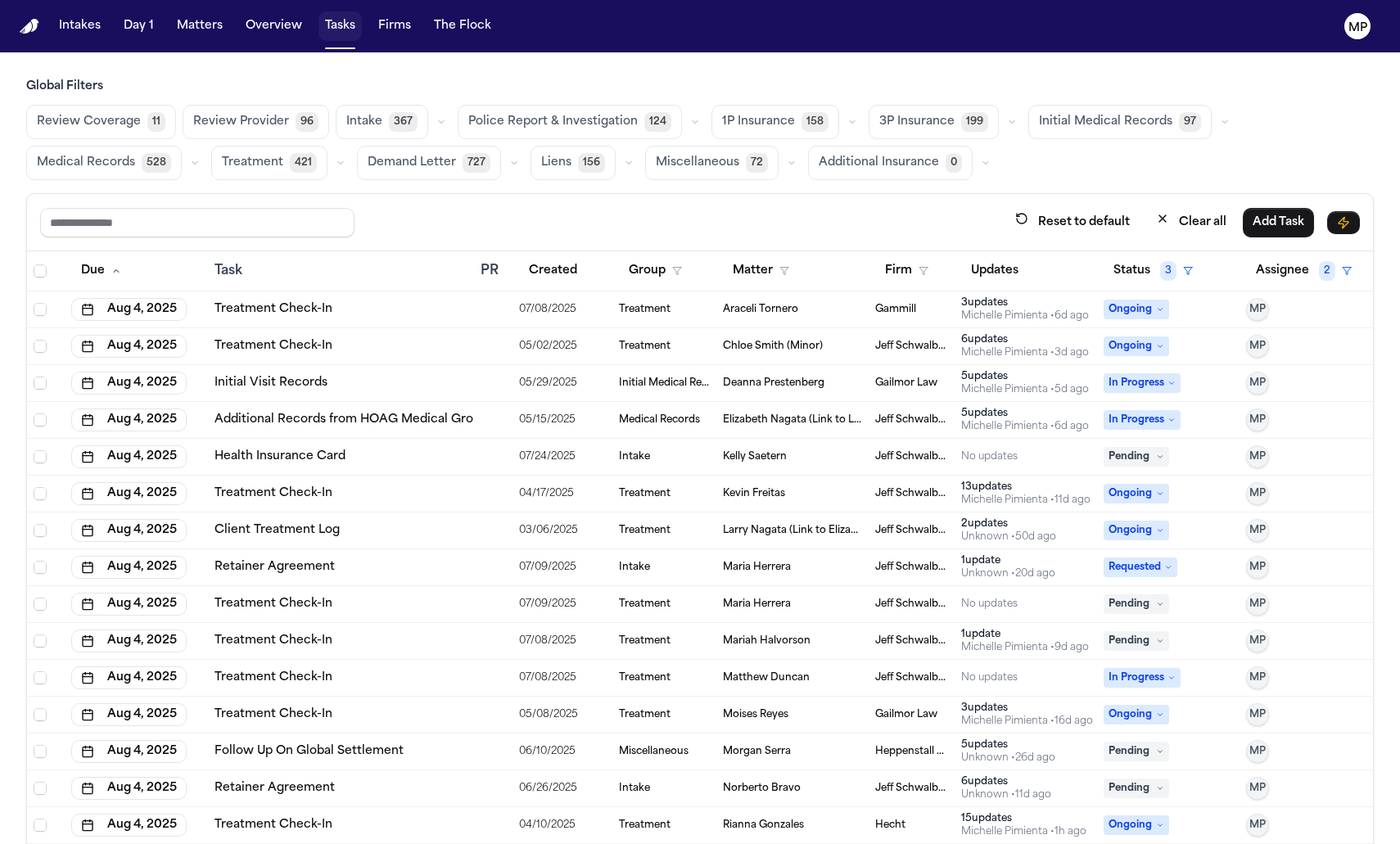 scroll, scrollTop: 0, scrollLeft: 0, axis: both 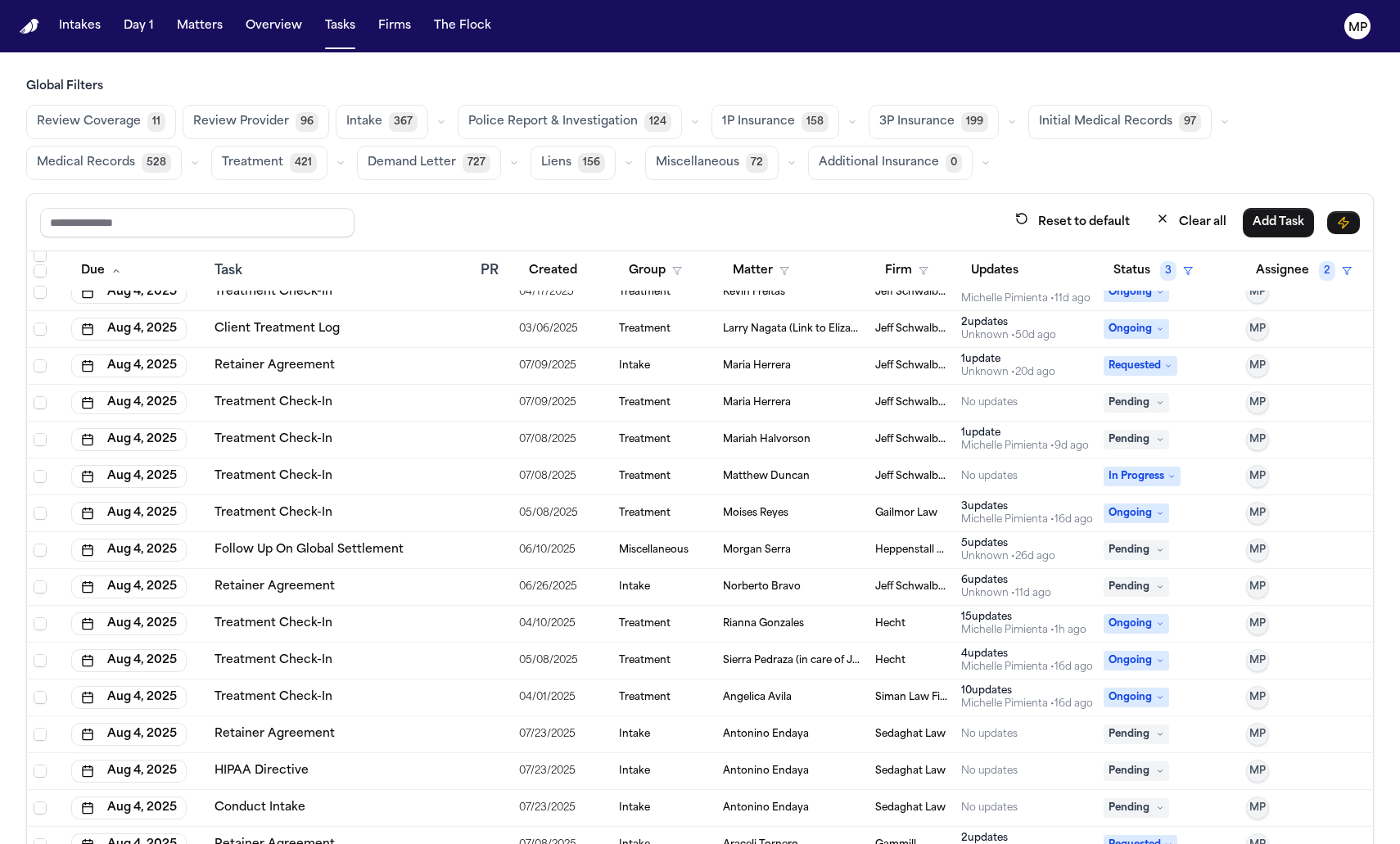 click on "Treatment Check-In" at bounding box center (341, 513) 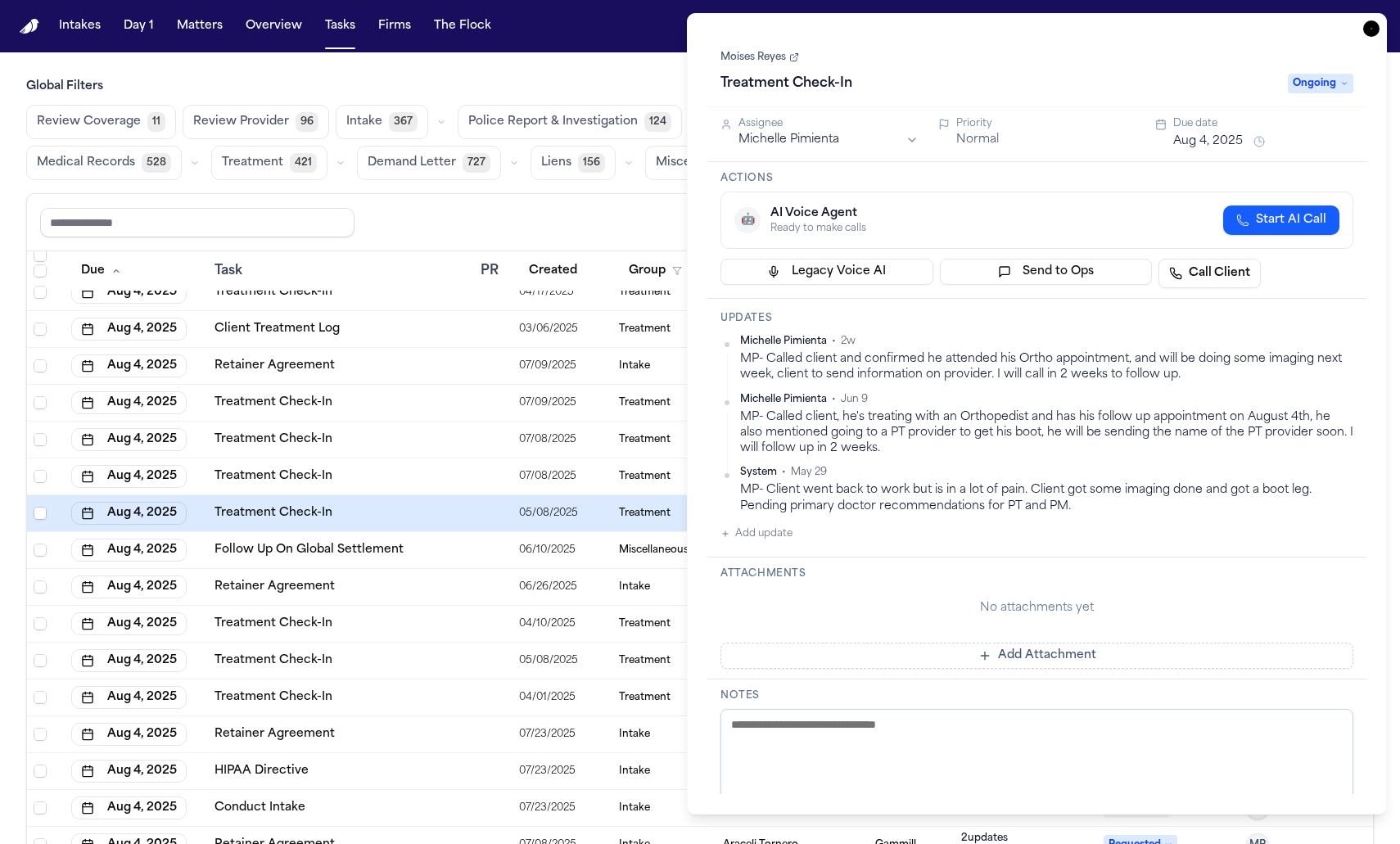 click on "No attachments yet" at bounding box center (1036, 608) 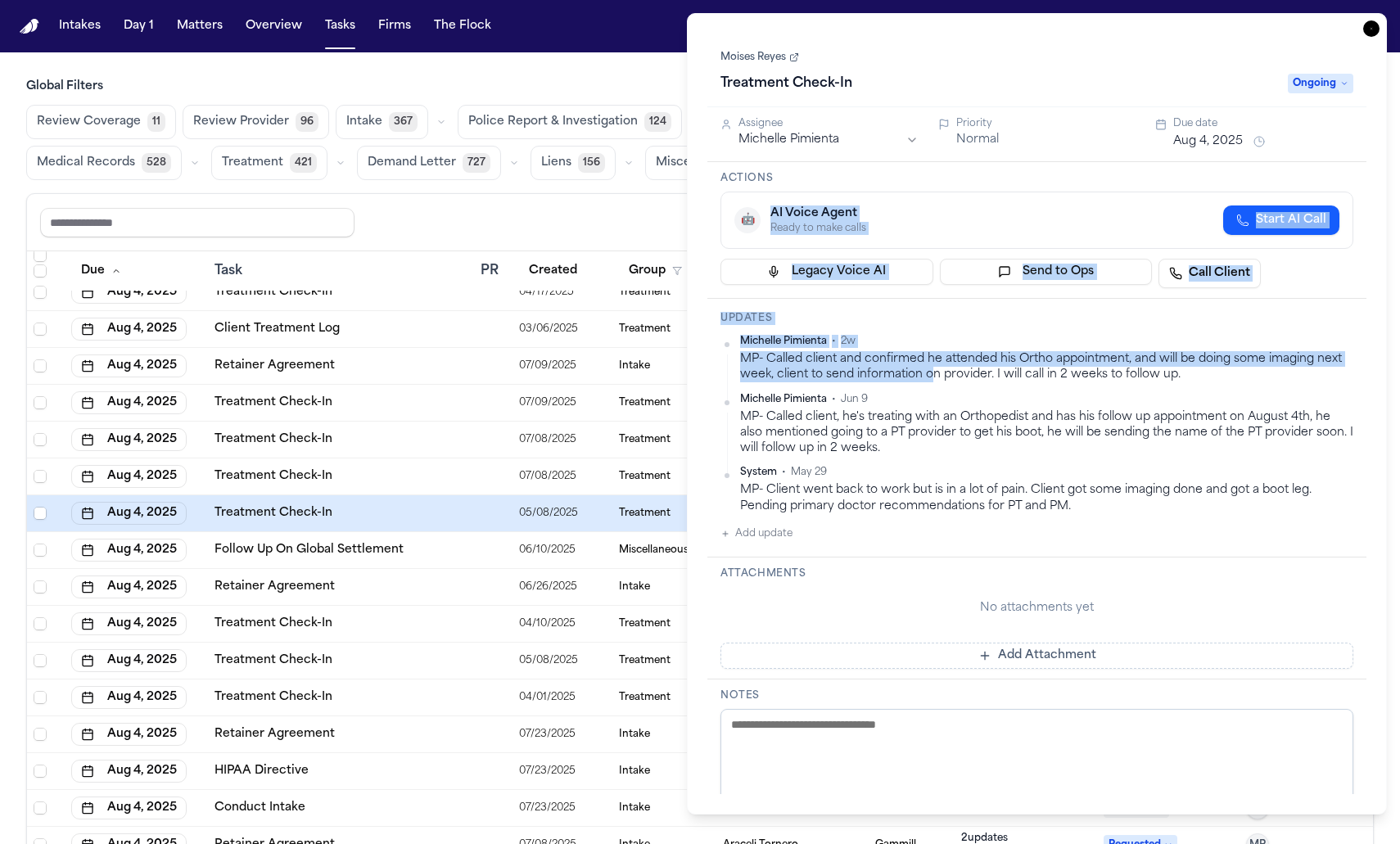 drag, startPoint x: 935, startPoint y: 377, endPoint x: 761, endPoint y: 245, distance: 218.4033 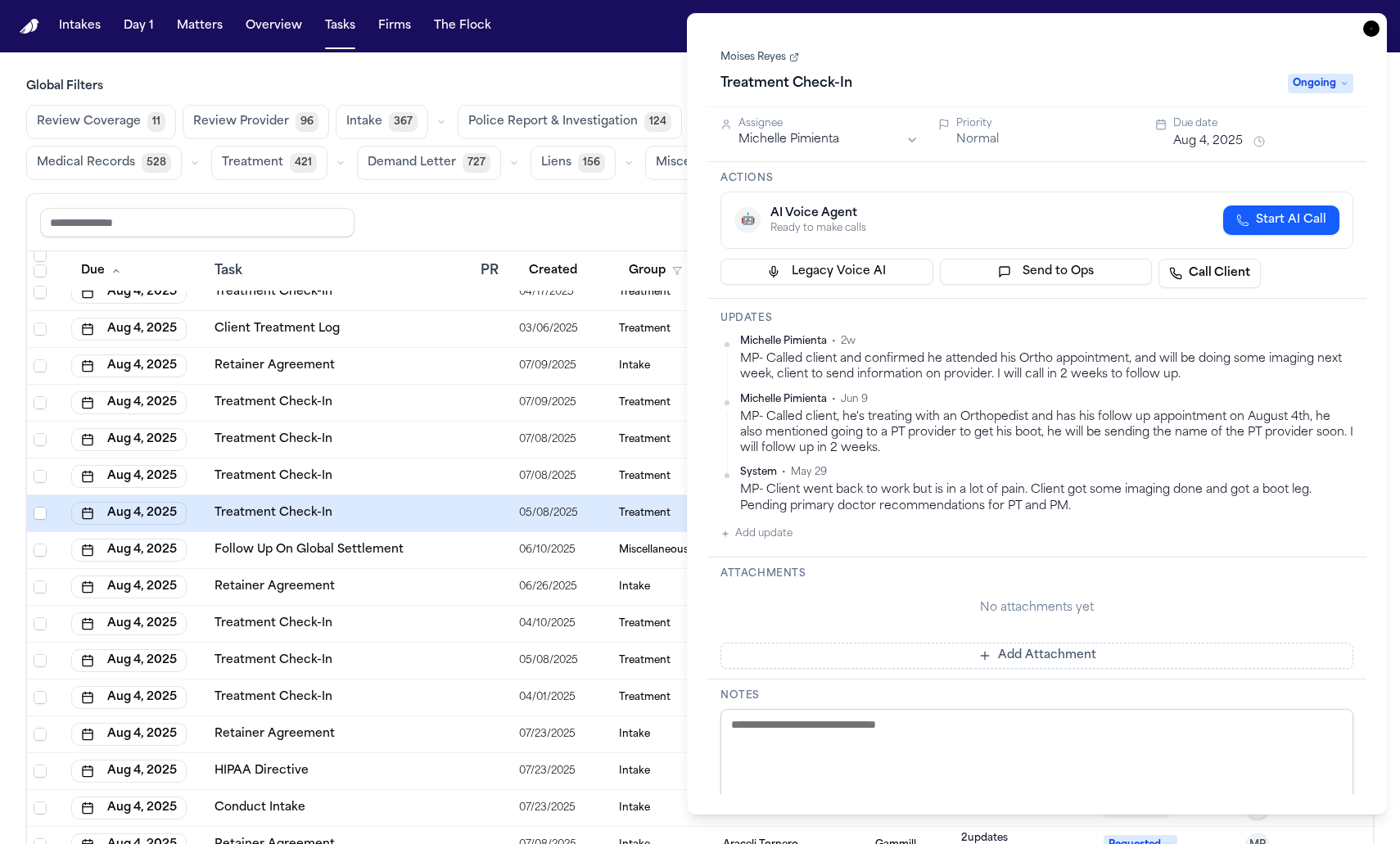 click on "Reset to default Clear all Add Task" at bounding box center (700, 223) 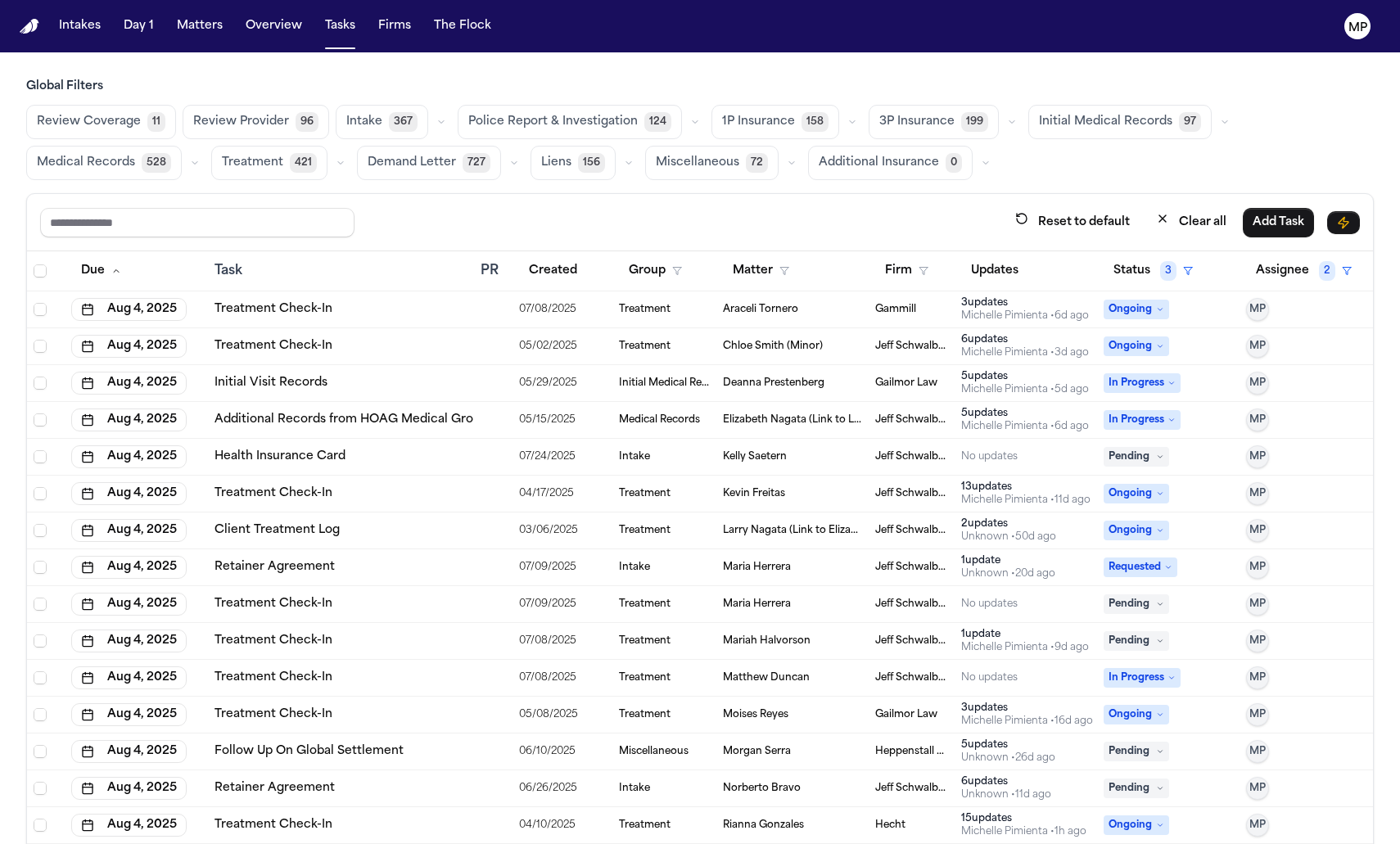 scroll, scrollTop: 0, scrollLeft: 0, axis: both 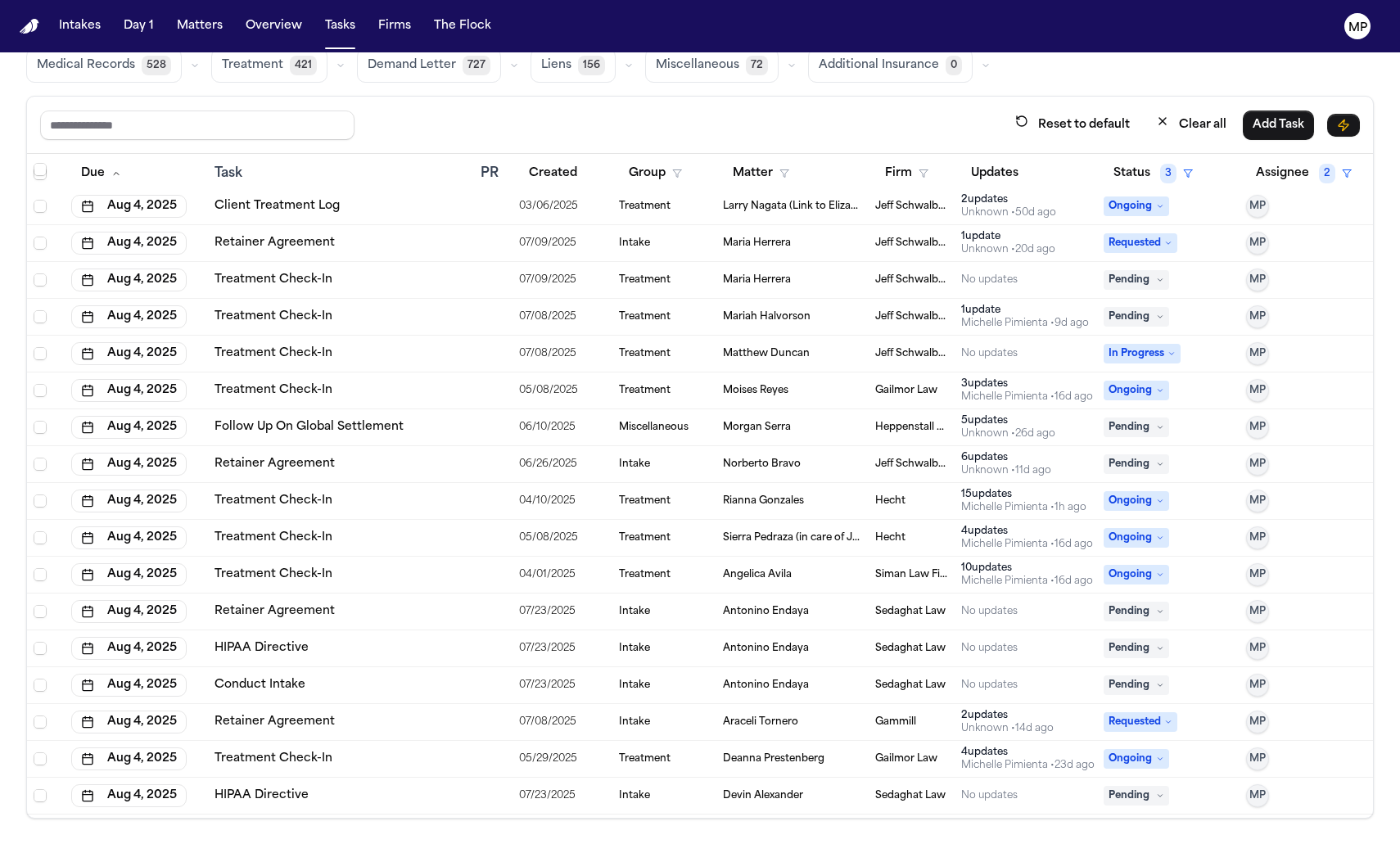 click on "07/09/2025" at bounding box center [548, 243] 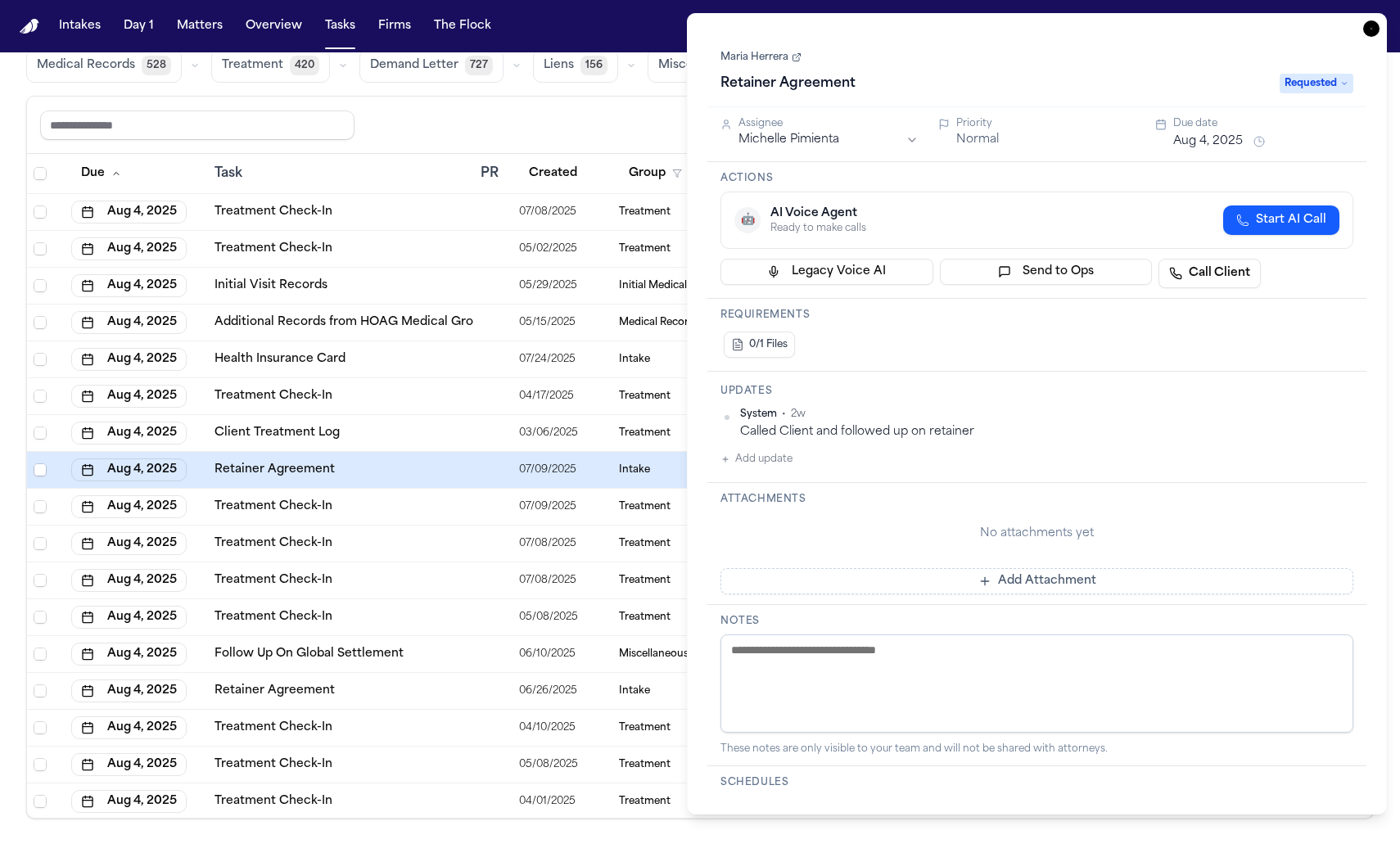 scroll, scrollTop: 0, scrollLeft: 0, axis: both 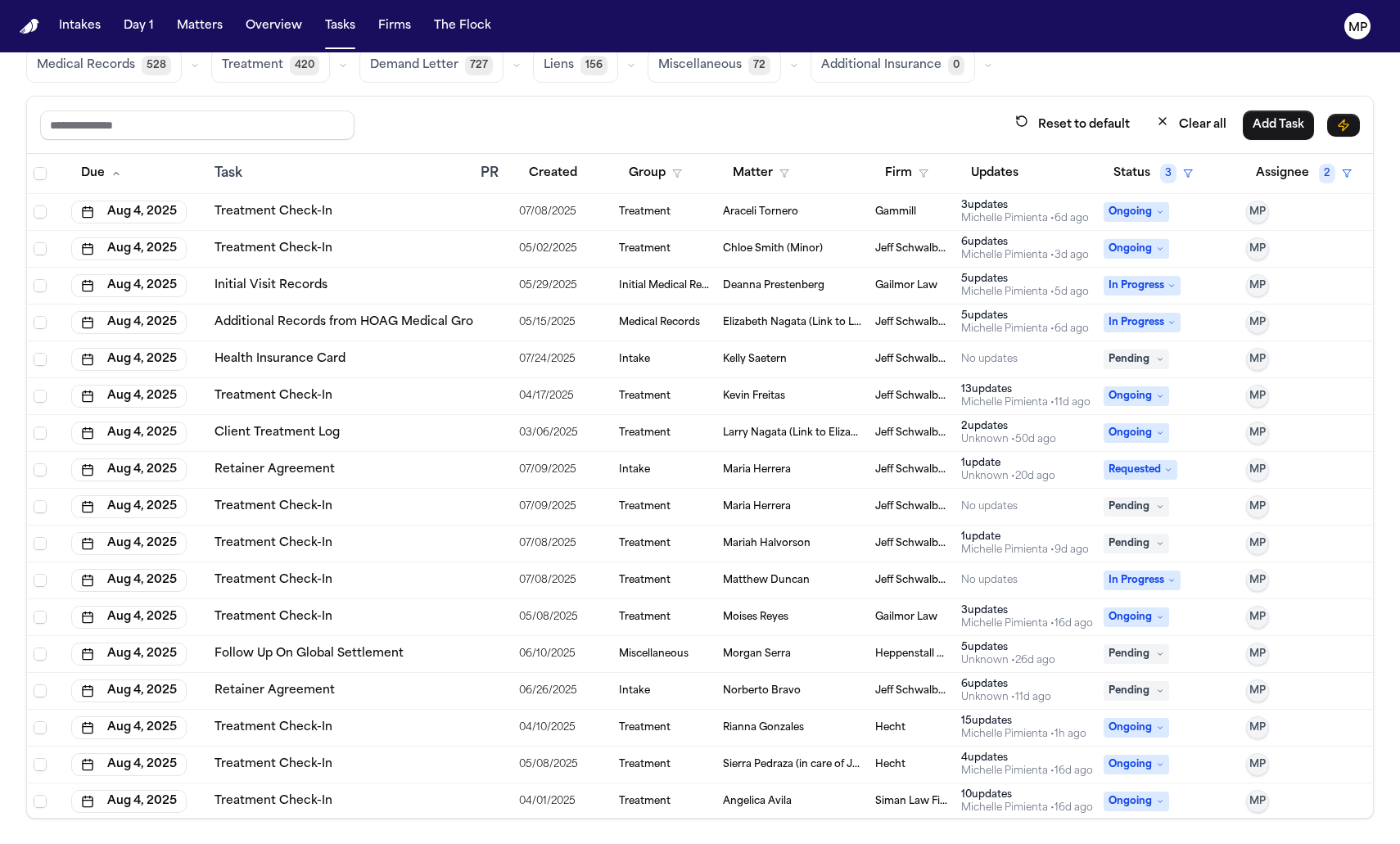 click on "Global Filters Review Coverage 11 Review Provider 96 Intake 367 Police Report & Investigation 124 1P Insurance 158 3P Insurance 198 Initial Medical Records 97 Medical Records 528 Treatment 420 Demand Letter 727 Liens 156 Miscellaneous 72 Additional Insurance 0 Reset to default Clear all Add Task Due Task PR Created Group Matter Firm Updates Status 3 Assignee 2 Aug 4, 2025 Treatment Check-In 07/08/2025 Treatment [FIRST] [LAST] 3 updates [FIRST] [LAST] • 6d ago Ongoing MP Aug 4, 2025 Treatment Check-In 05/02/2025 Treatment [FIRST] [LAST] ([MINOR]) [FIRST] [LAST] 6 updates [FIRST] [LAST] • 3d ago Ongoing MP Aug 4, 2025 Initial Visit Records 05/29/2025 Initial Medical Records [FIRST] [LAST] [FIRST] Law 5 updates [FIRST] [LAST] • 5d ago In Progress MP Aug 4, 2025 Additional Records from HOAG Medical Group 05/15/2025 Medical Records [FIRST] [LAST] (Link to [FIRST] [LAST]) [FIRST] [LAST] 5 updates [FIRST] [LAST] • 6d ago In Progress MP Aug 4, 2025 07/24/2025 Intake s" at bounding box center [700, 399] 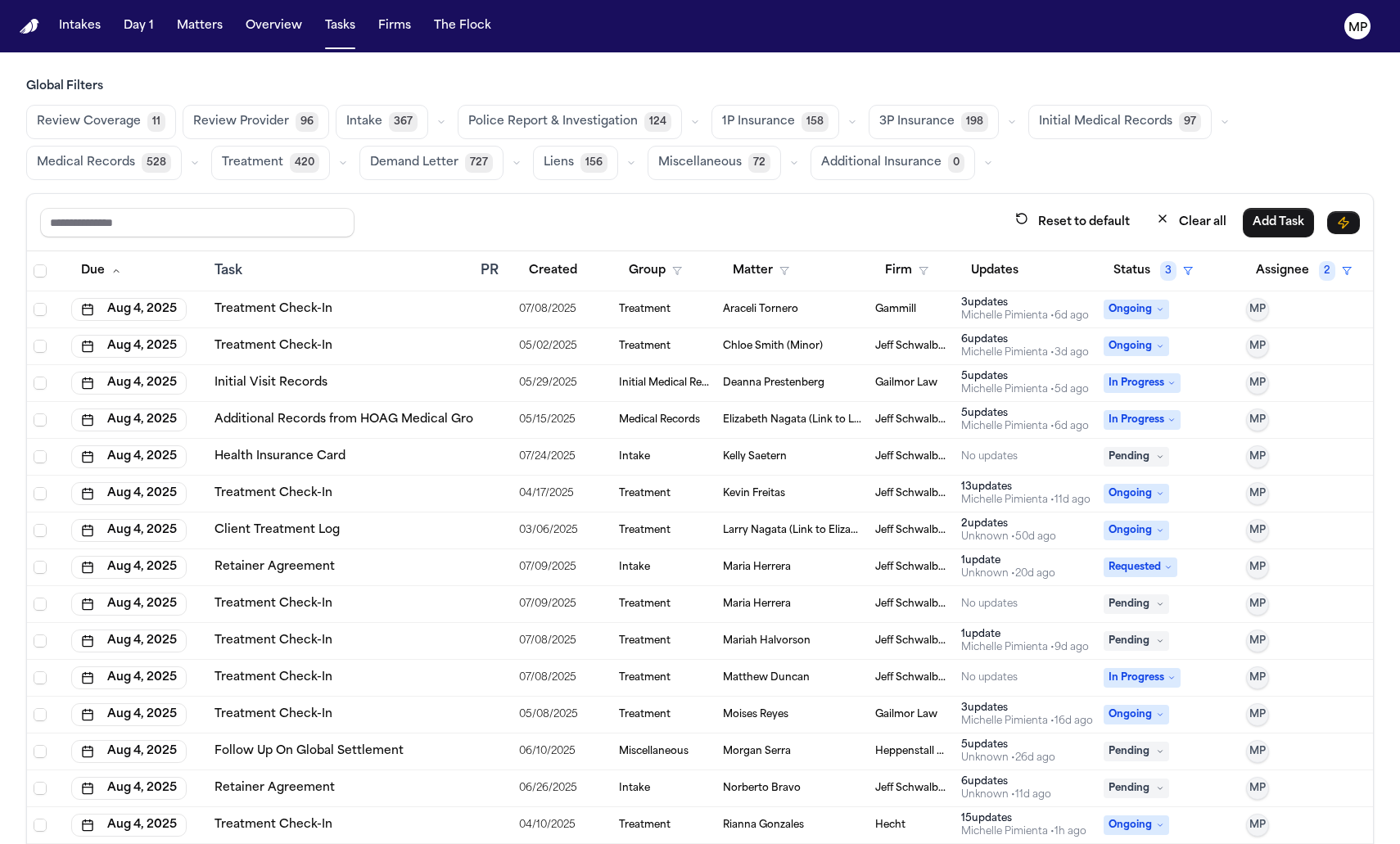 scroll, scrollTop: 0, scrollLeft: 0, axis: both 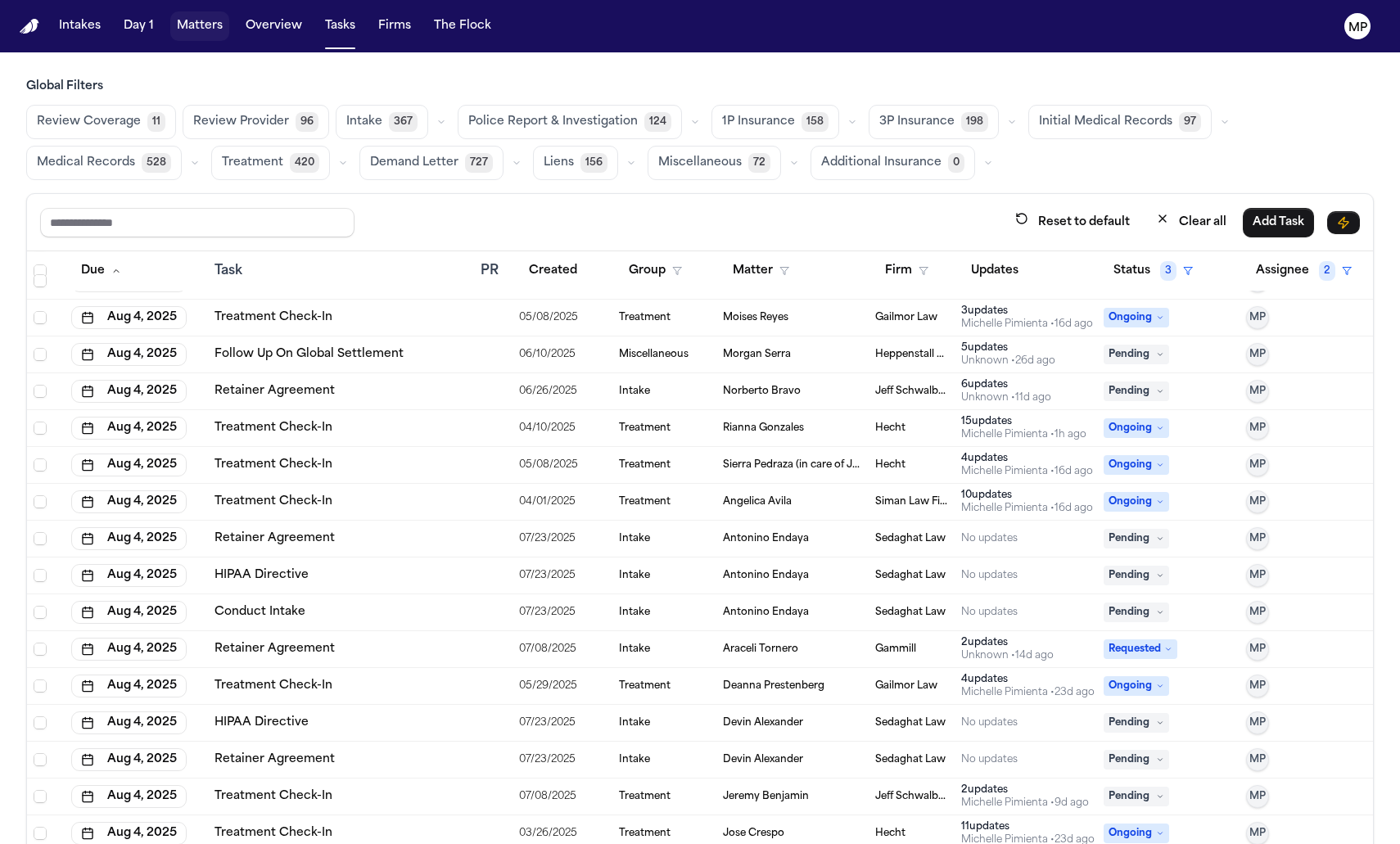 click on "Matters" at bounding box center [200, 26] 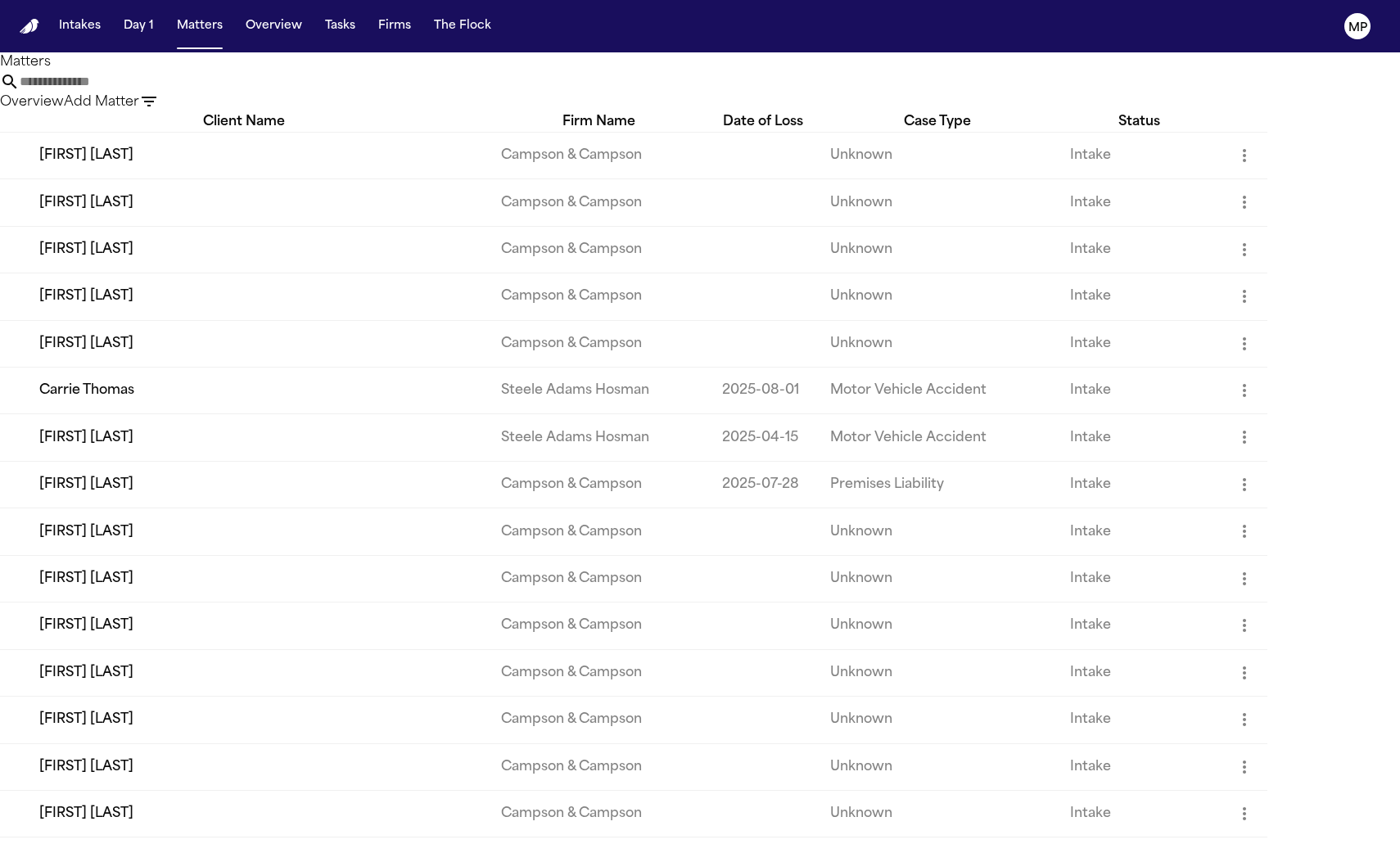 click on "[FIRST] [LAST]" at bounding box center (244, 249) 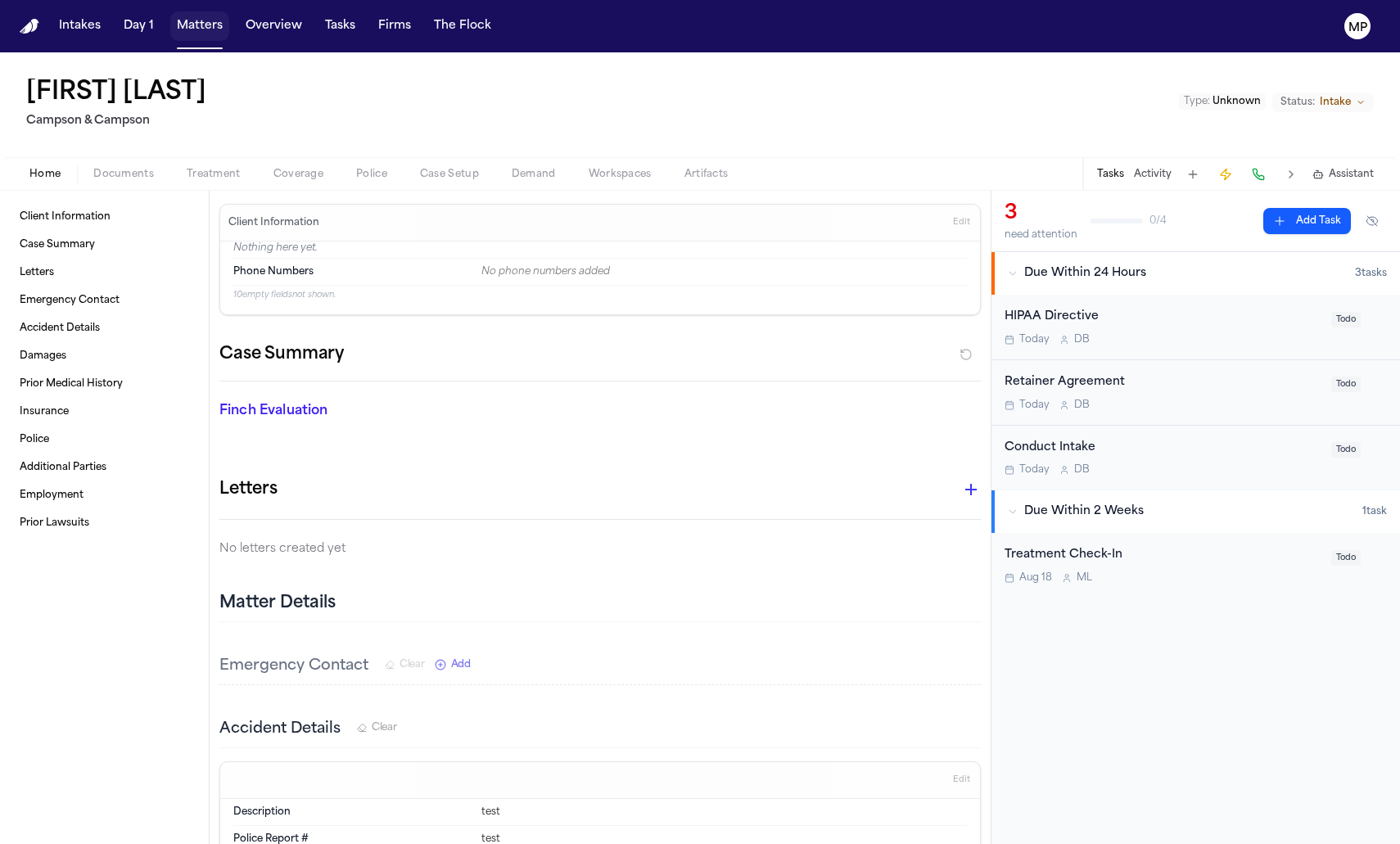 click on "Matters" at bounding box center (200, 26) 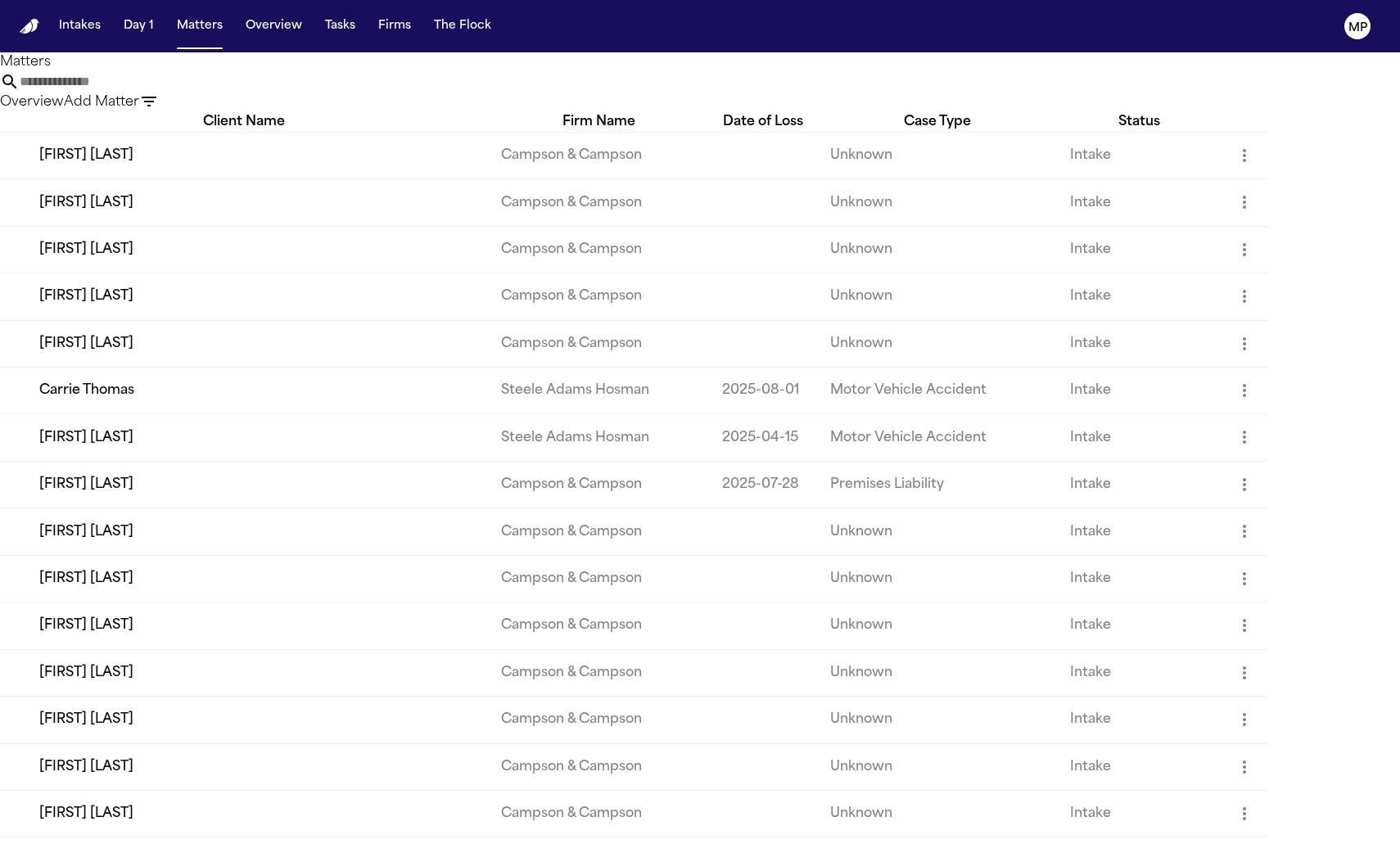 click at bounding box center [85, 82] 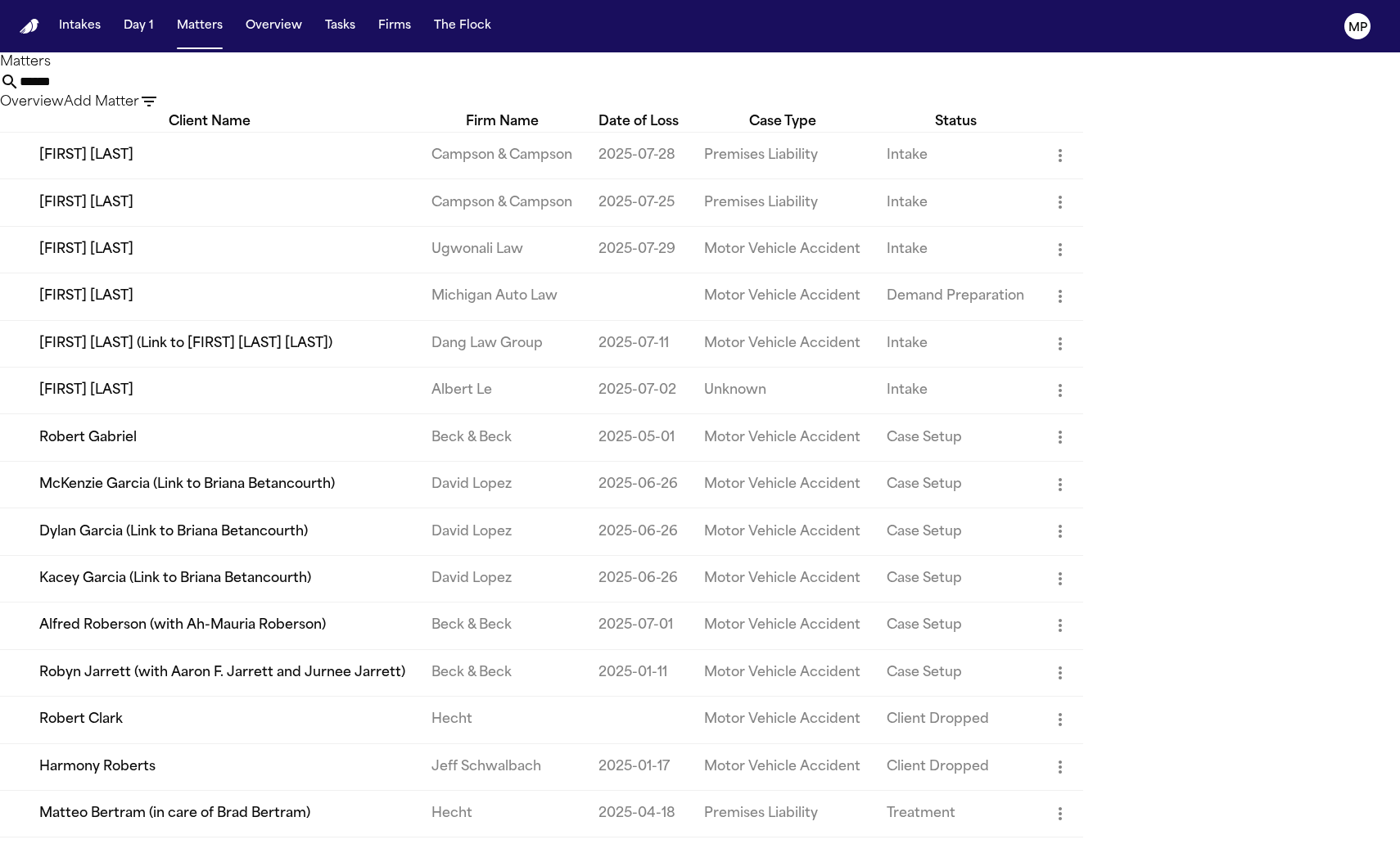 type on "******" 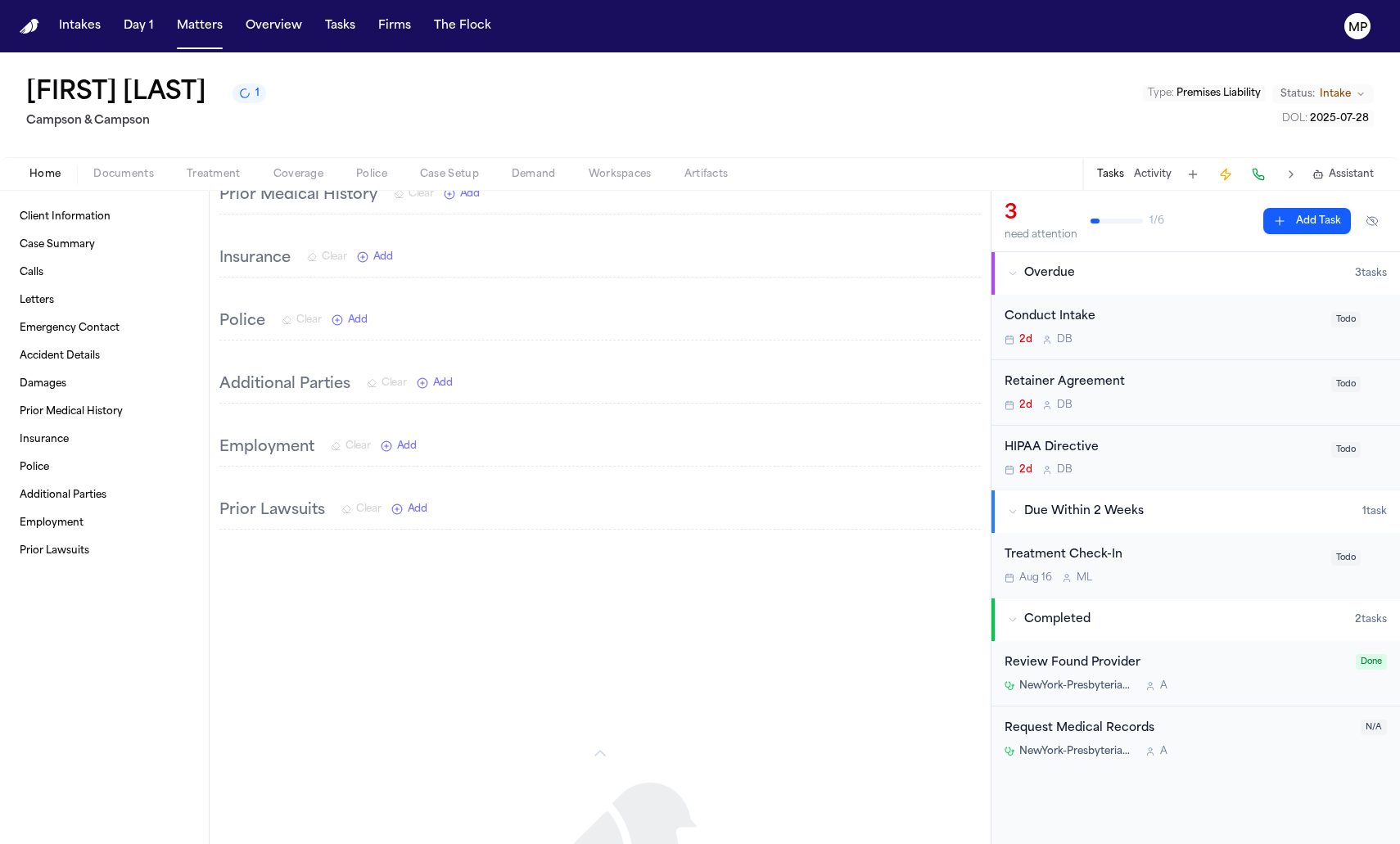 scroll, scrollTop: 1309, scrollLeft: 0, axis: vertical 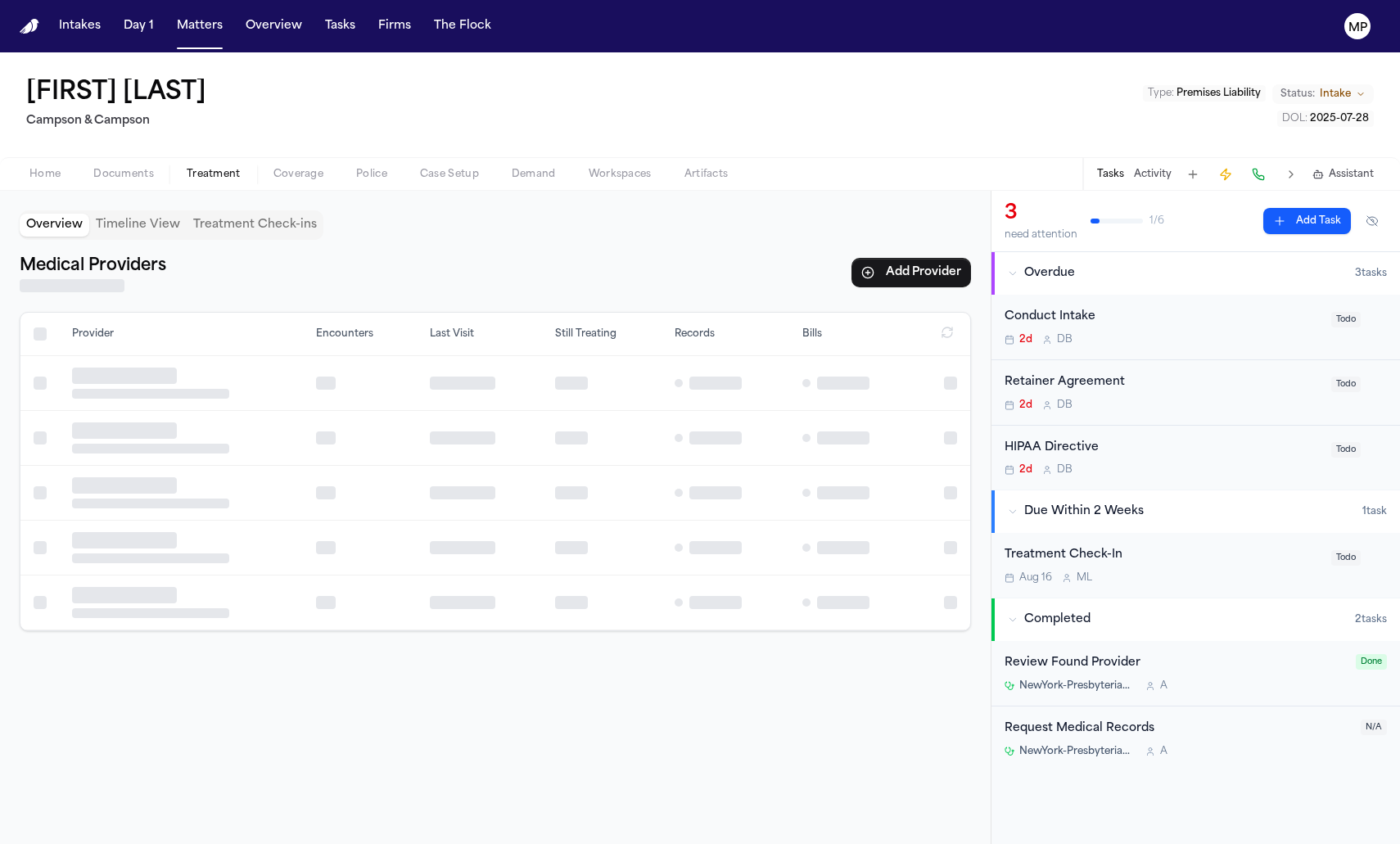click on "Treatment" at bounding box center (214, 174) 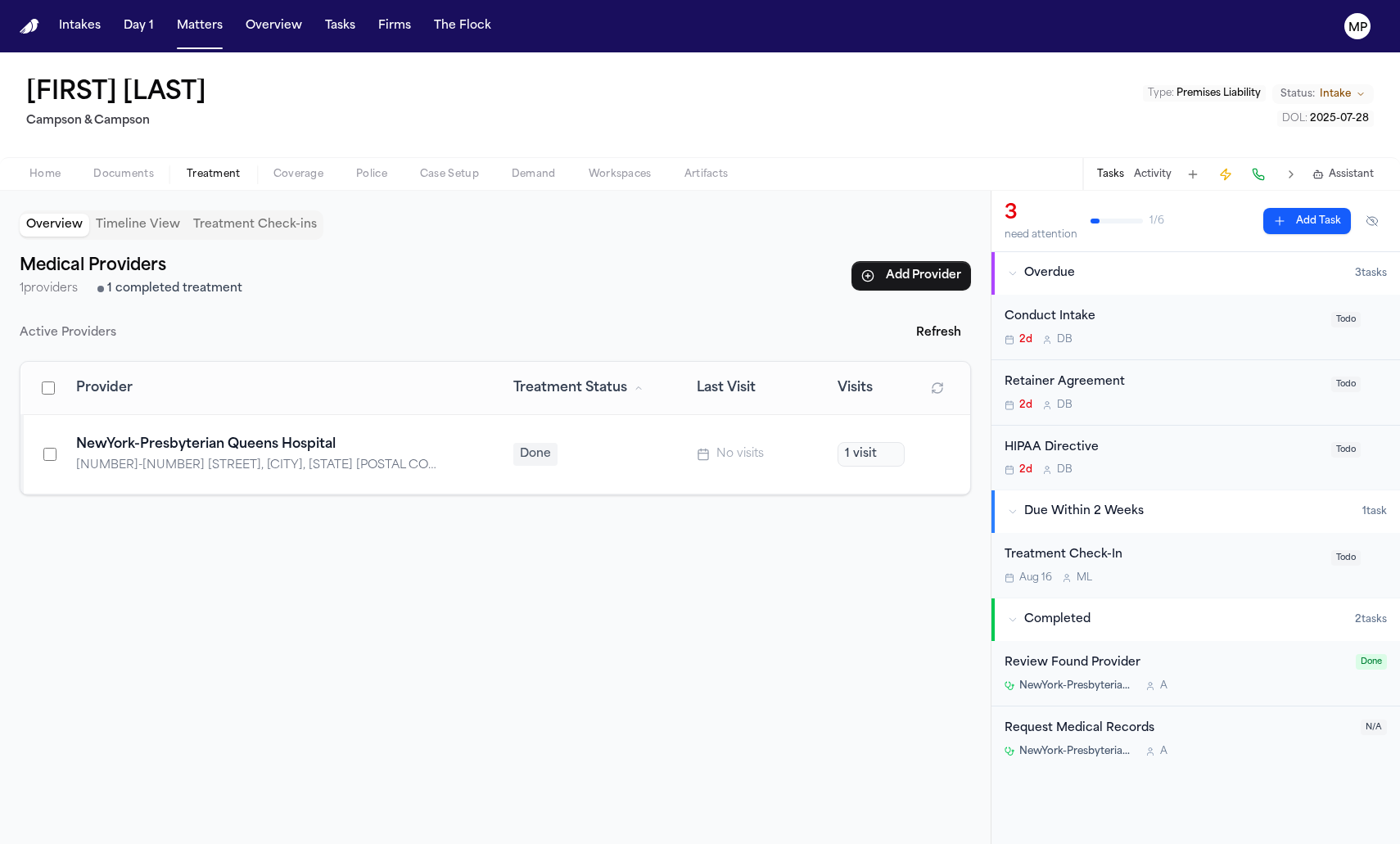 click on "[HOSPITAL NAME] [NUMBER]-[NUMBER] [STREET], [CITY], [STATE] [POSTAL CODE]" at bounding box center (275, 454) 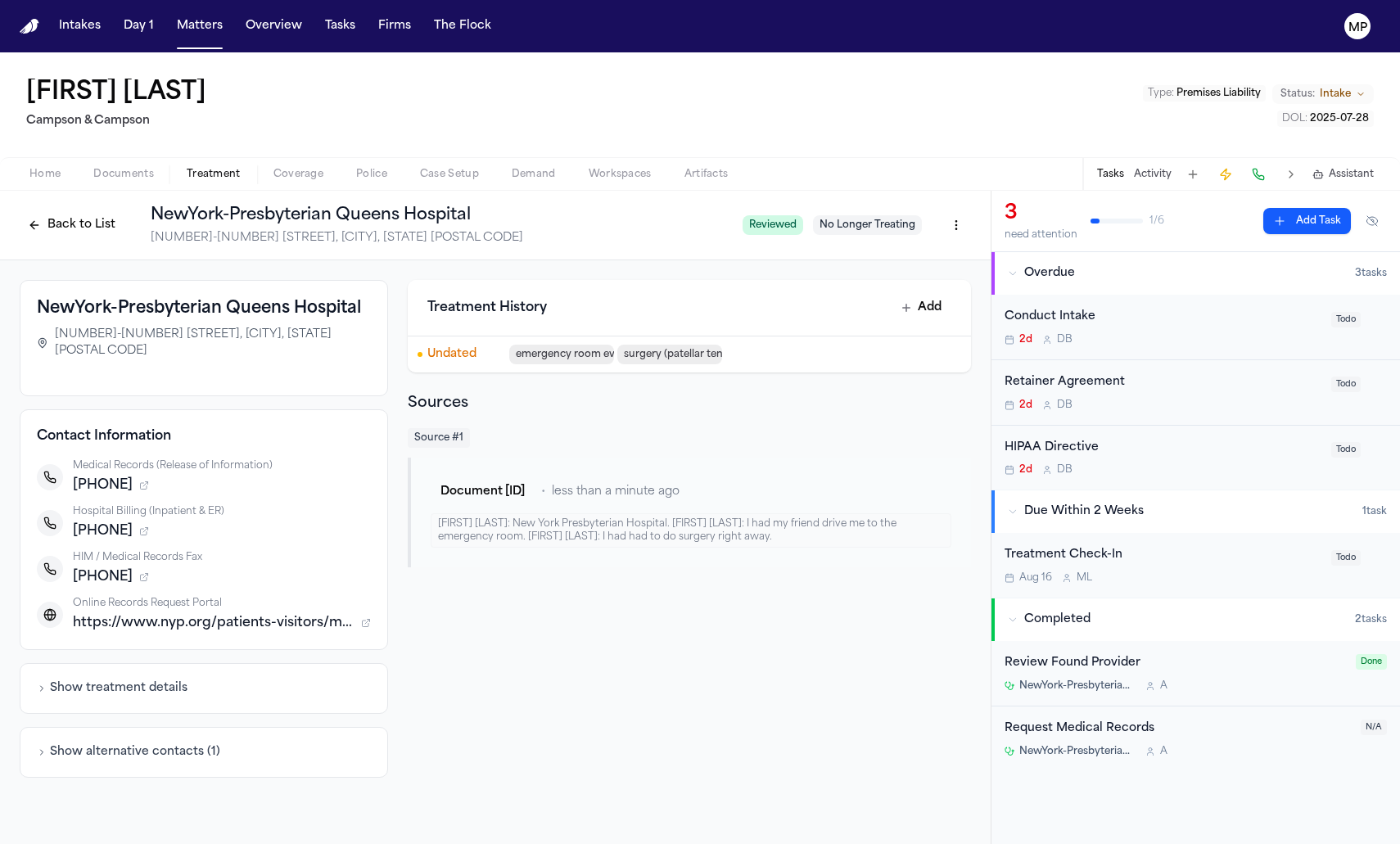 click on "Show treatment details" at bounding box center [204, 688] 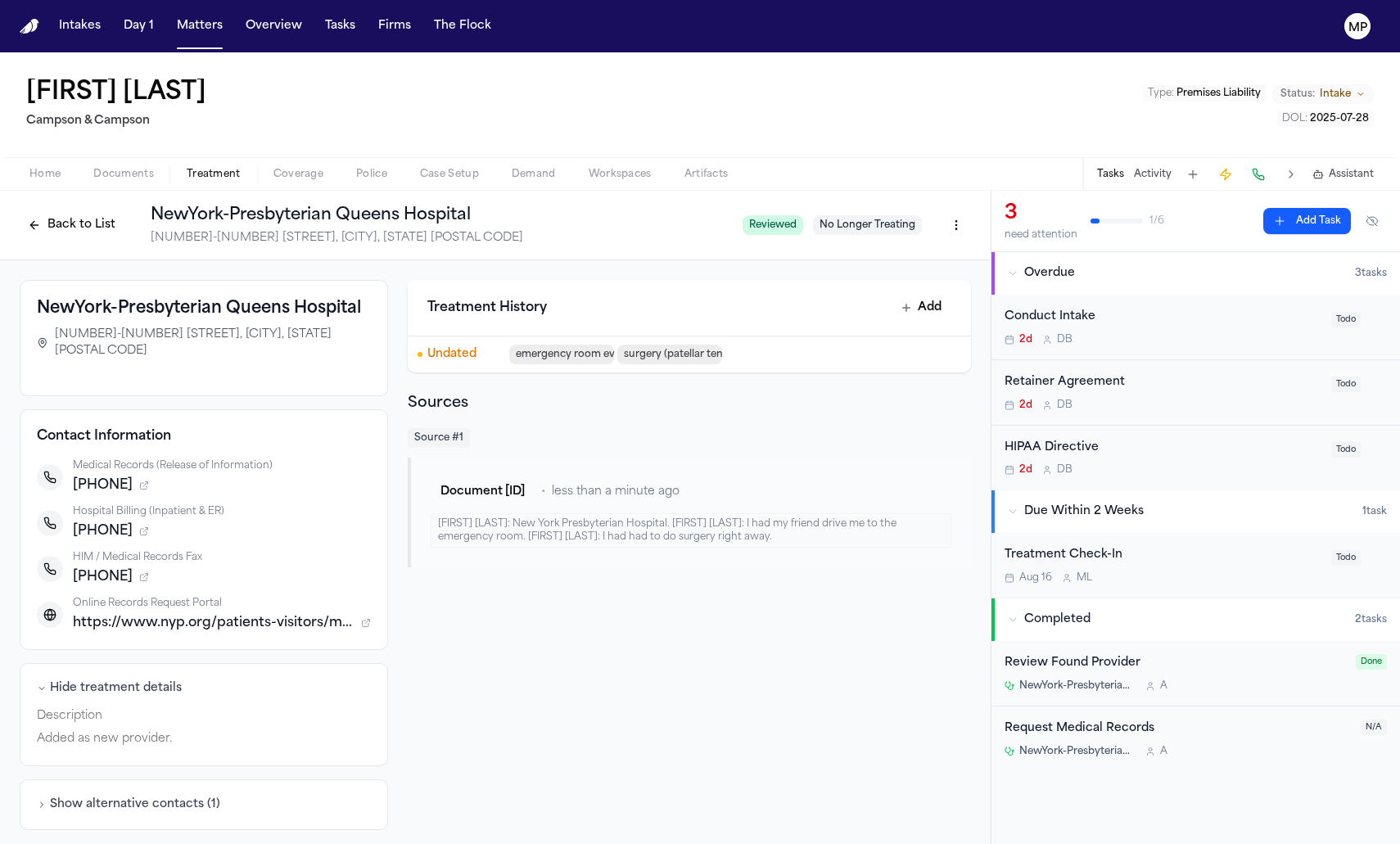 click on "Show alternative contacts ( [NUMBER] )" at bounding box center [129, 805] 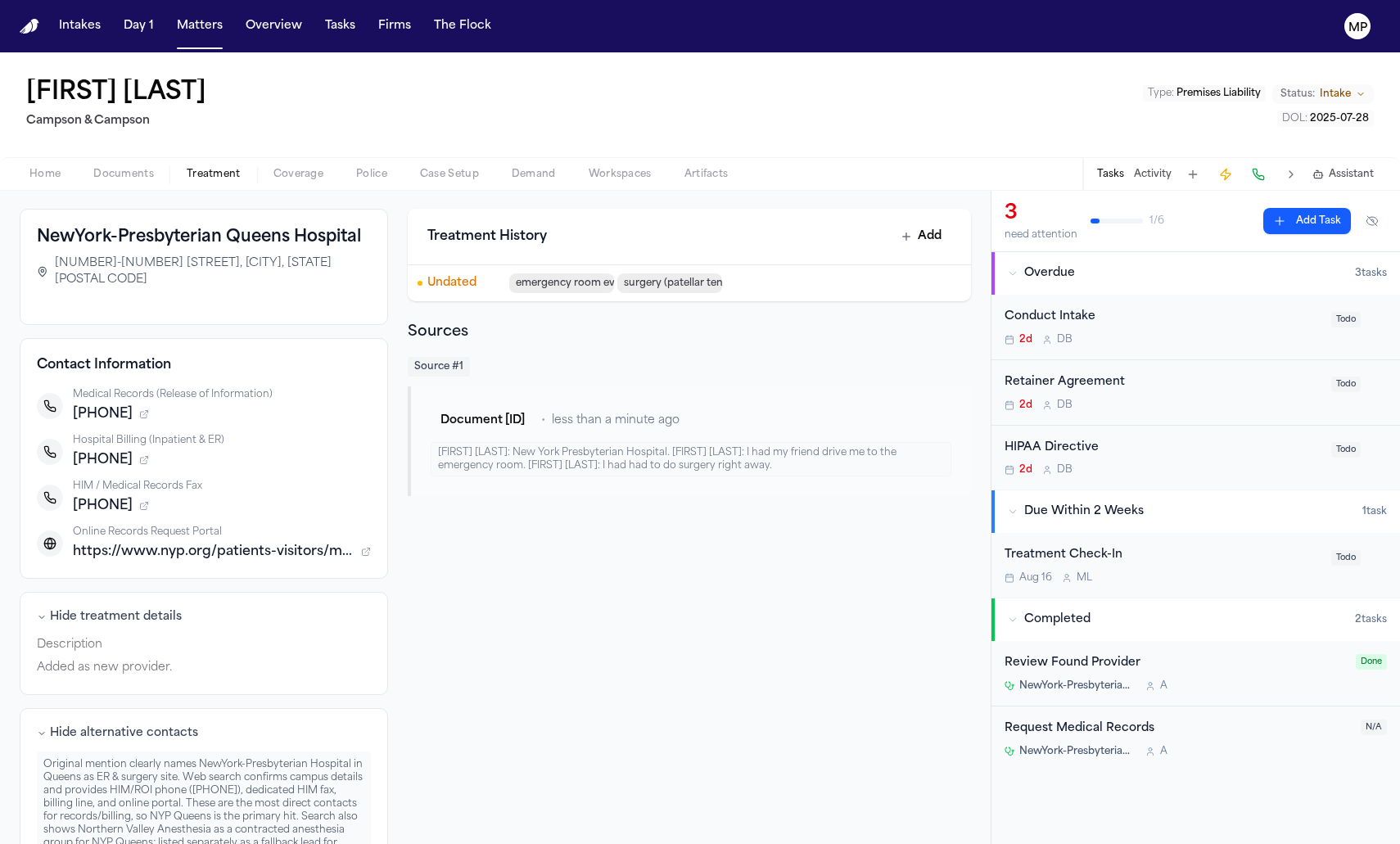 scroll, scrollTop: 55, scrollLeft: 0, axis: vertical 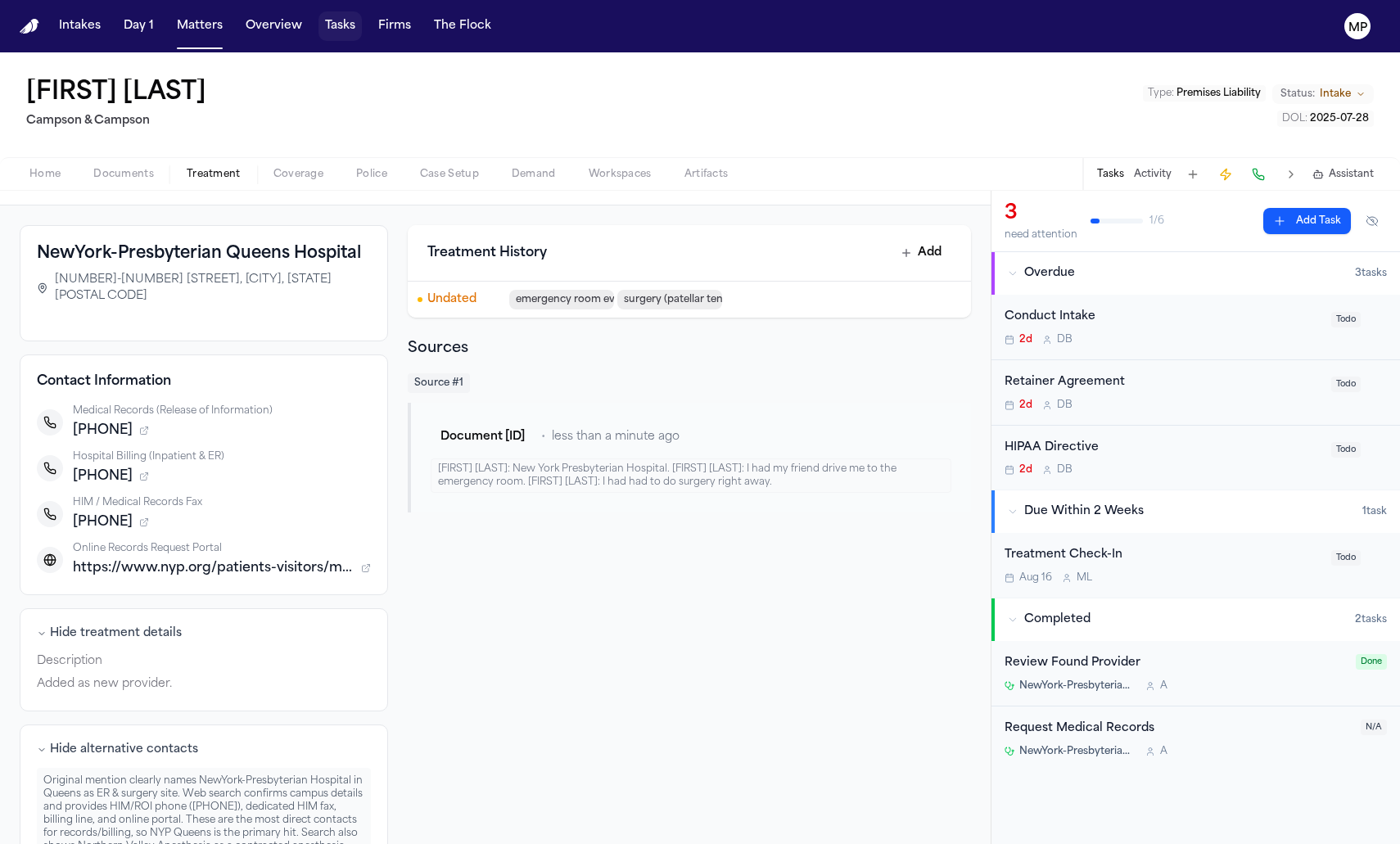 click on "Tasks" at bounding box center (340, 26) 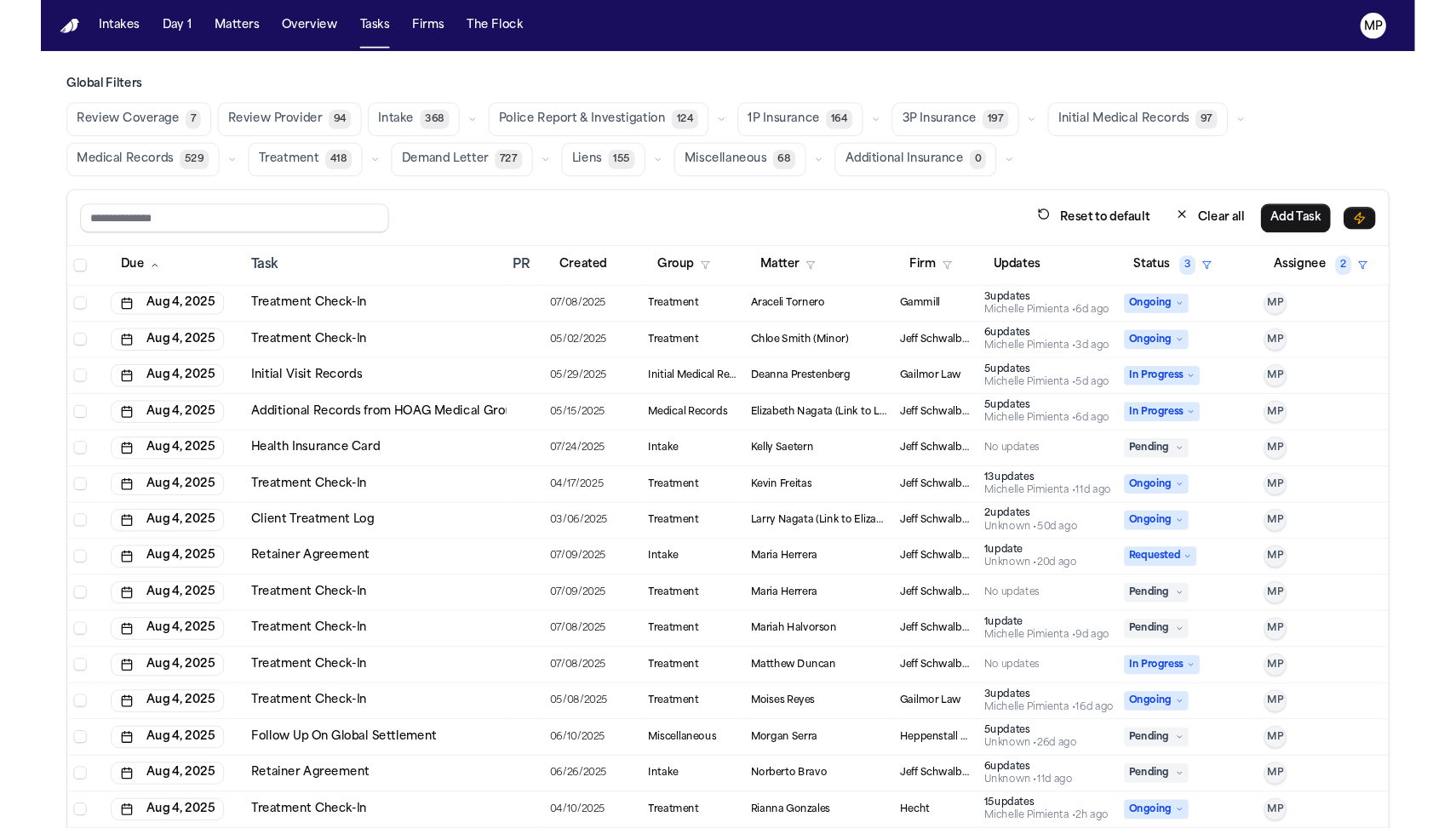 scroll, scrollTop: 0, scrollLeft: 0, axis: both 